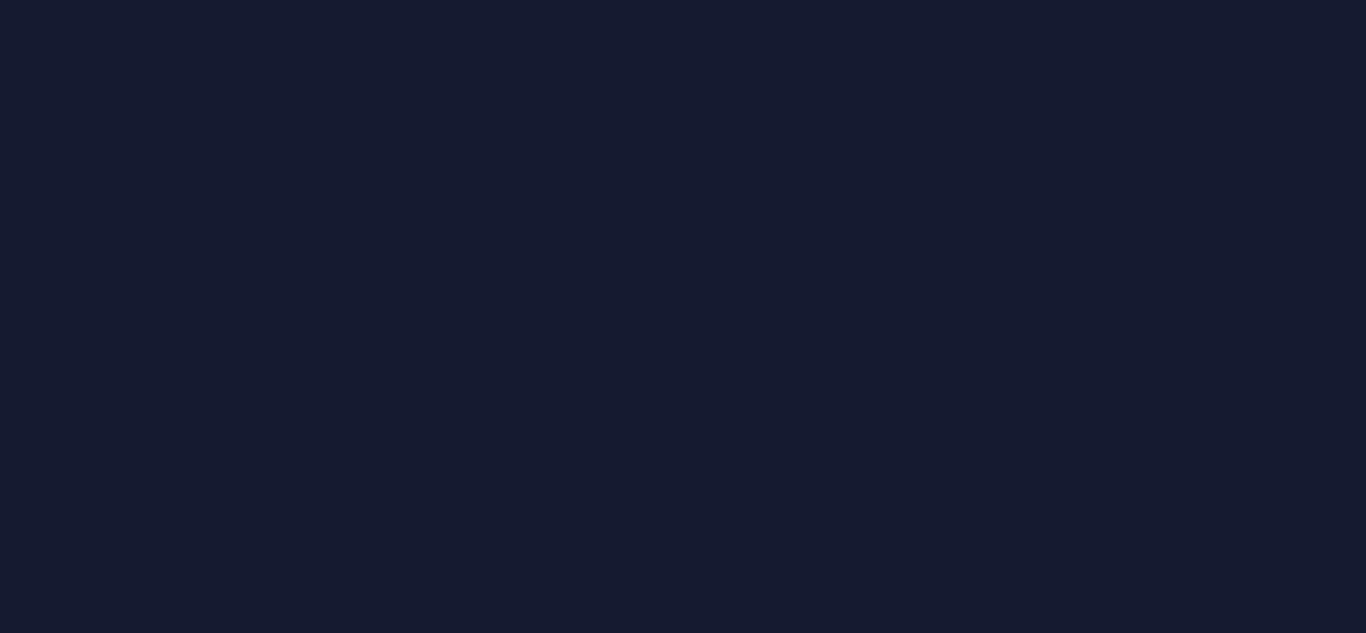scroll, scrollTop: 0, scrollLeft: 0, axis: both 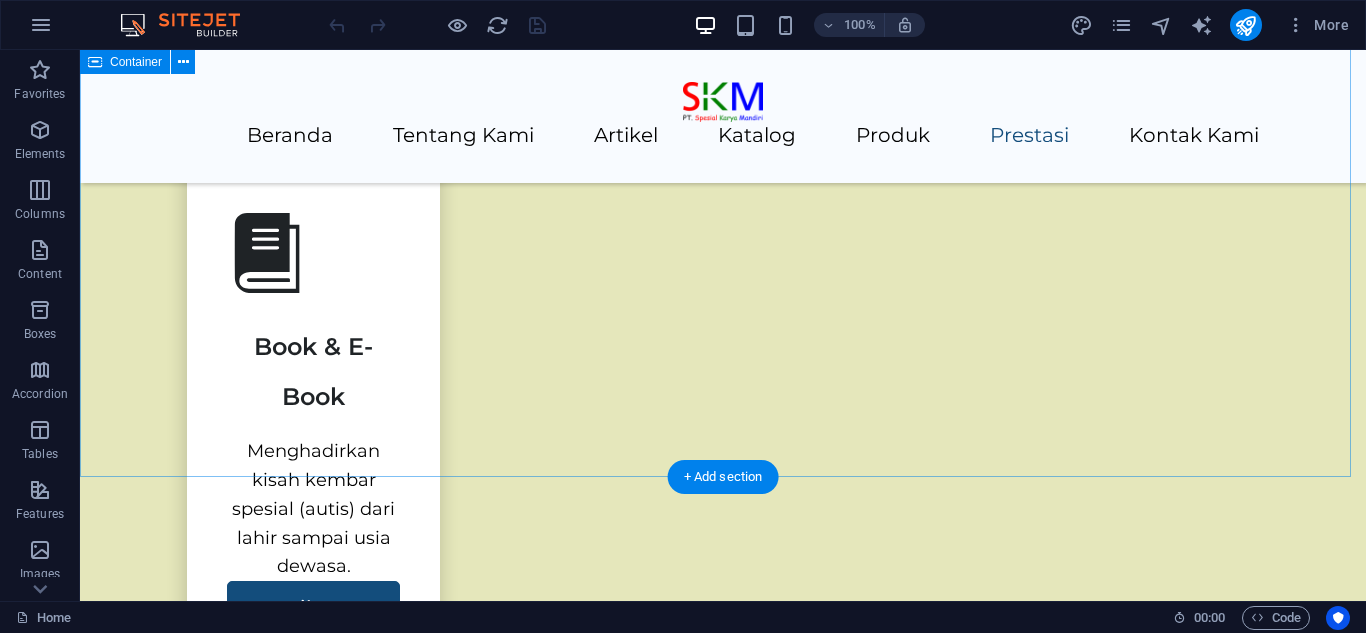click on "Prestasi Berikut Pencapaian Kami dari awal terbentuk hingga saat ini. Co-Office JCH [YEAR]/[YEAR] Top 30 Tech Entredev [YEAR] Most Loyal JCH [YEAR] Finalist JCI CYE Indonesia [YEAR]" at bounding box center (723, 4473) 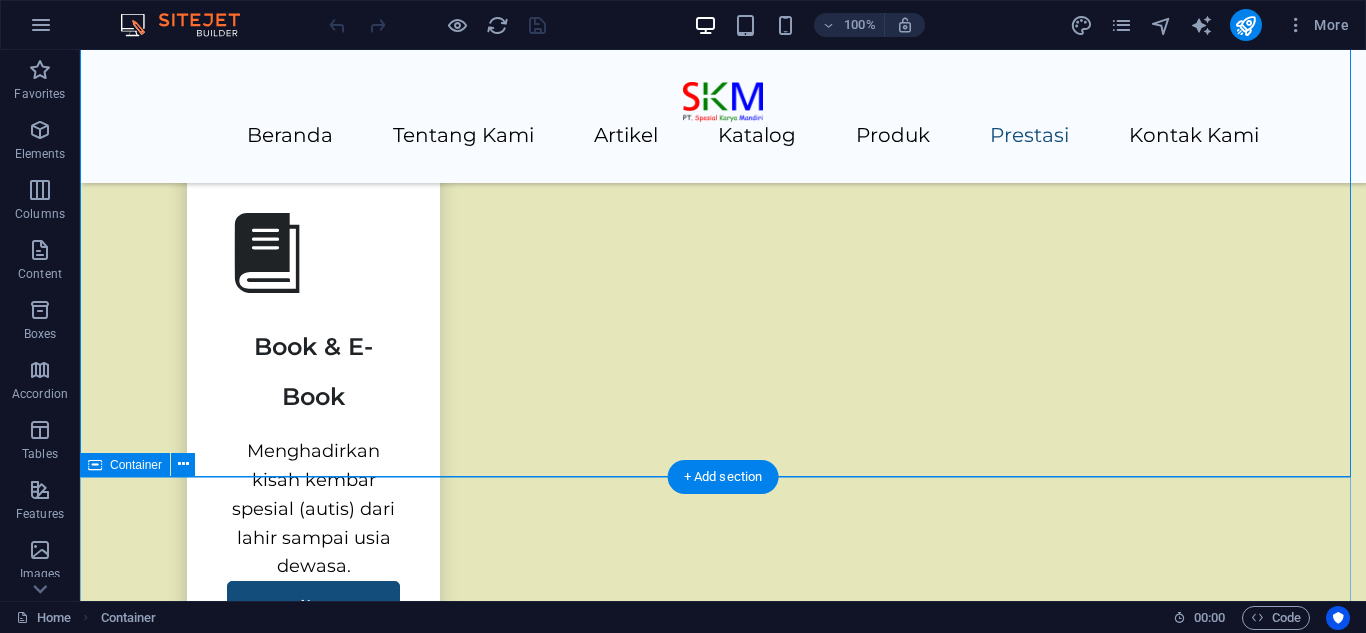 click on "Kontak Kami Hubungi Kami E-Mail:  persuratan@example.com Youtube: @SpesialKaryaMandiri, @AndreRyanAutism, @SpeciaLearnEducation Instagram: @spesialkaryamandiri, @specialearn Facebook: @SpesialKaryaMandiri, @SpeciaLearnWhatsapp: +62[PHONE] +62[PHONE]" at bounding box center (723, 6892) 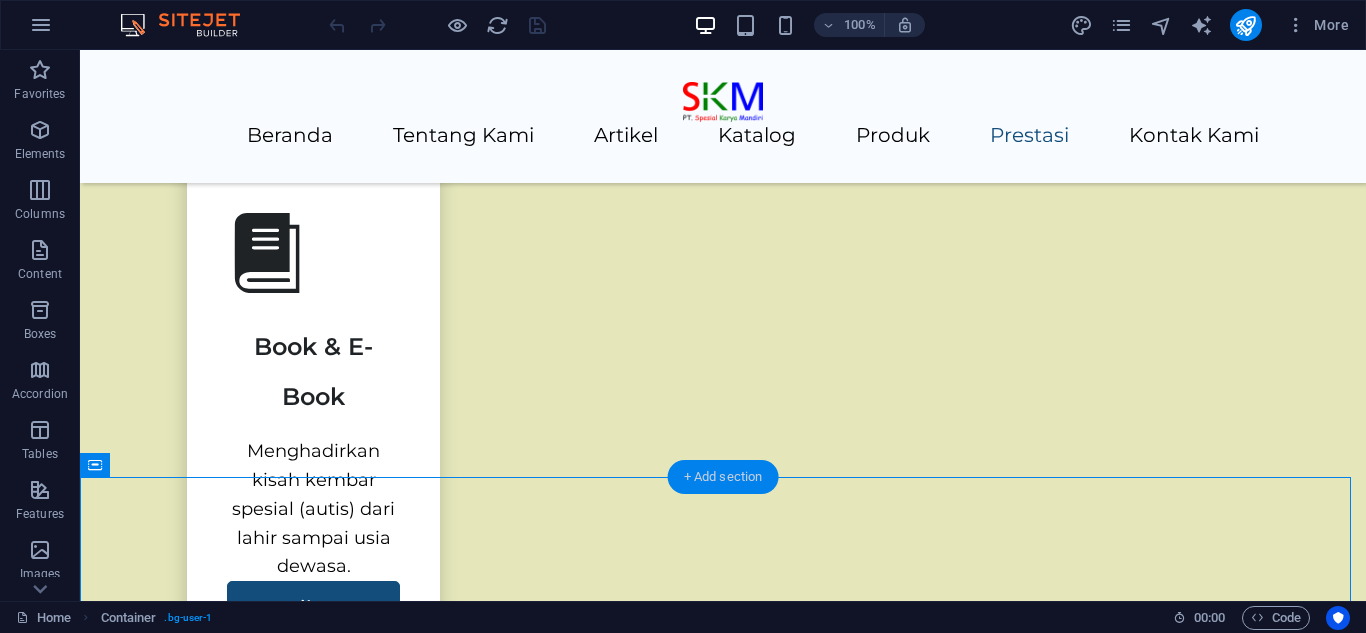 click on "+ Add section" at bounding box center (723, 477) 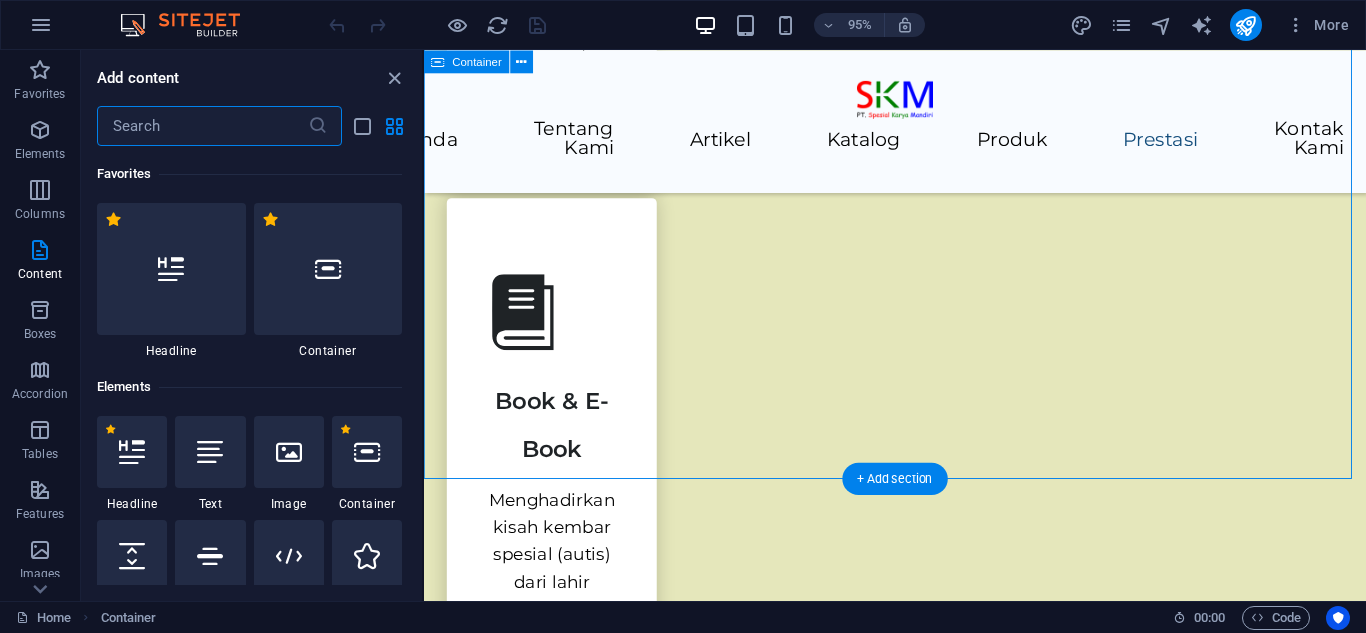 scroll, scrollTop: 3904, scrollLeft: 0, axis: vertical 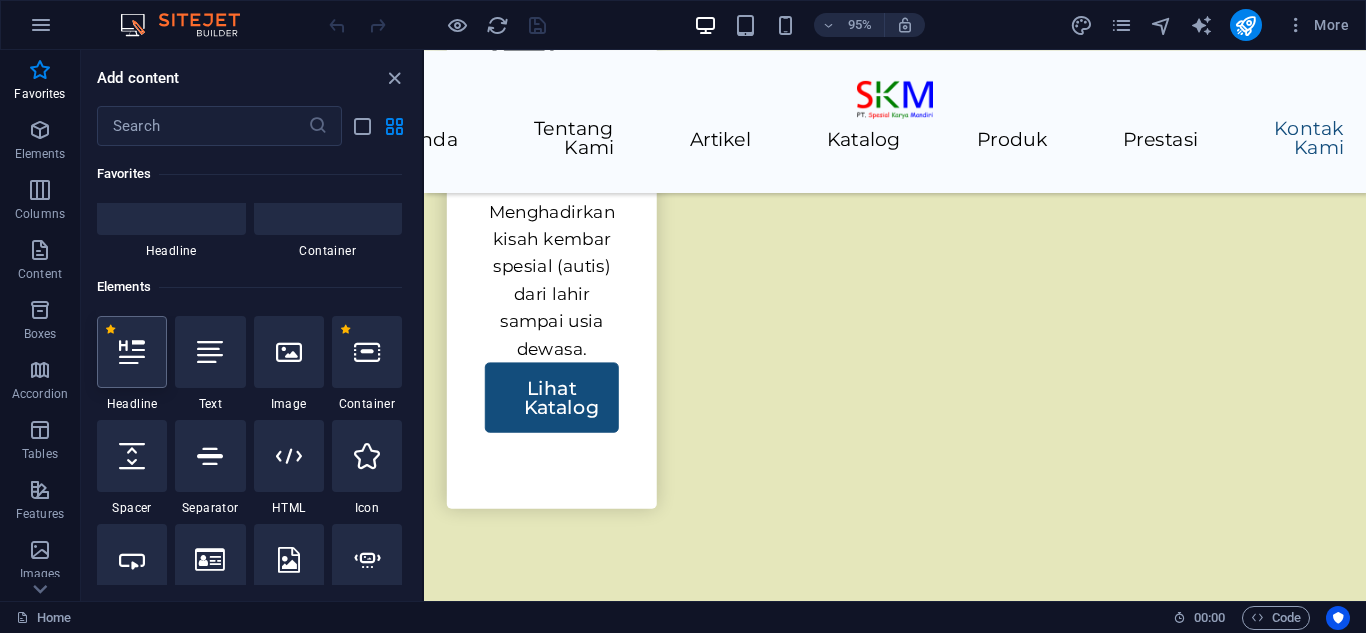 click at bounding box center [132, 352] 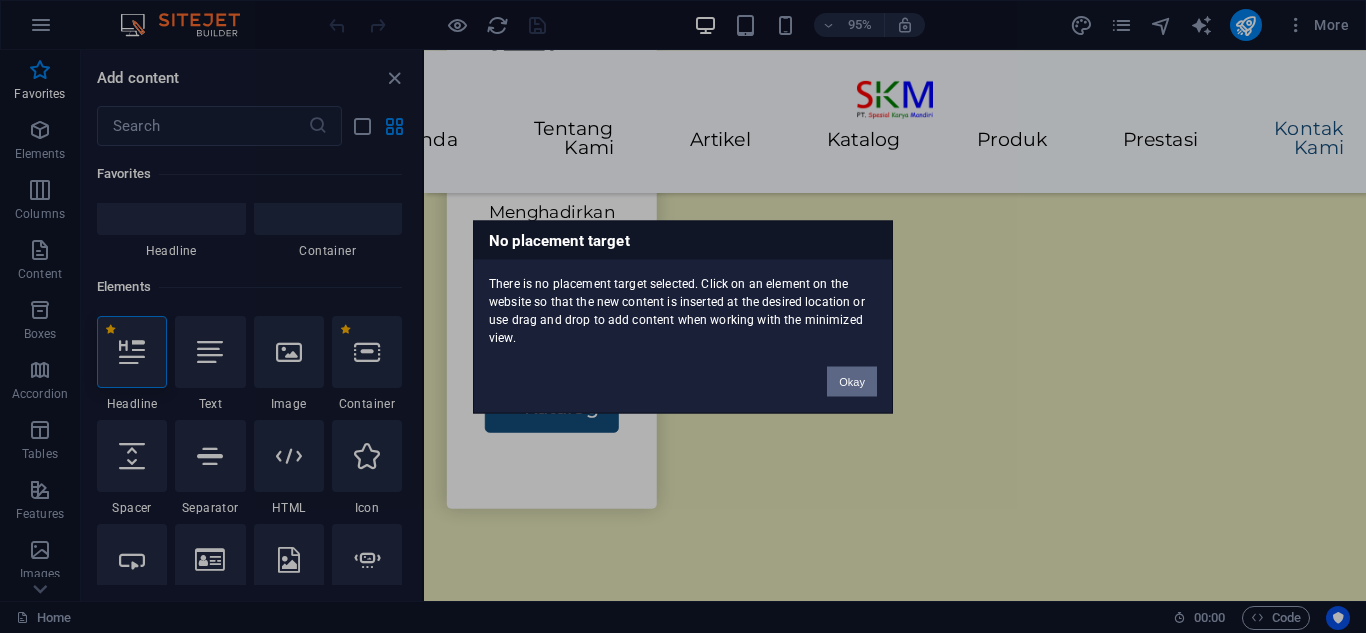 click on "Okay" at bounding box center (852, 381) 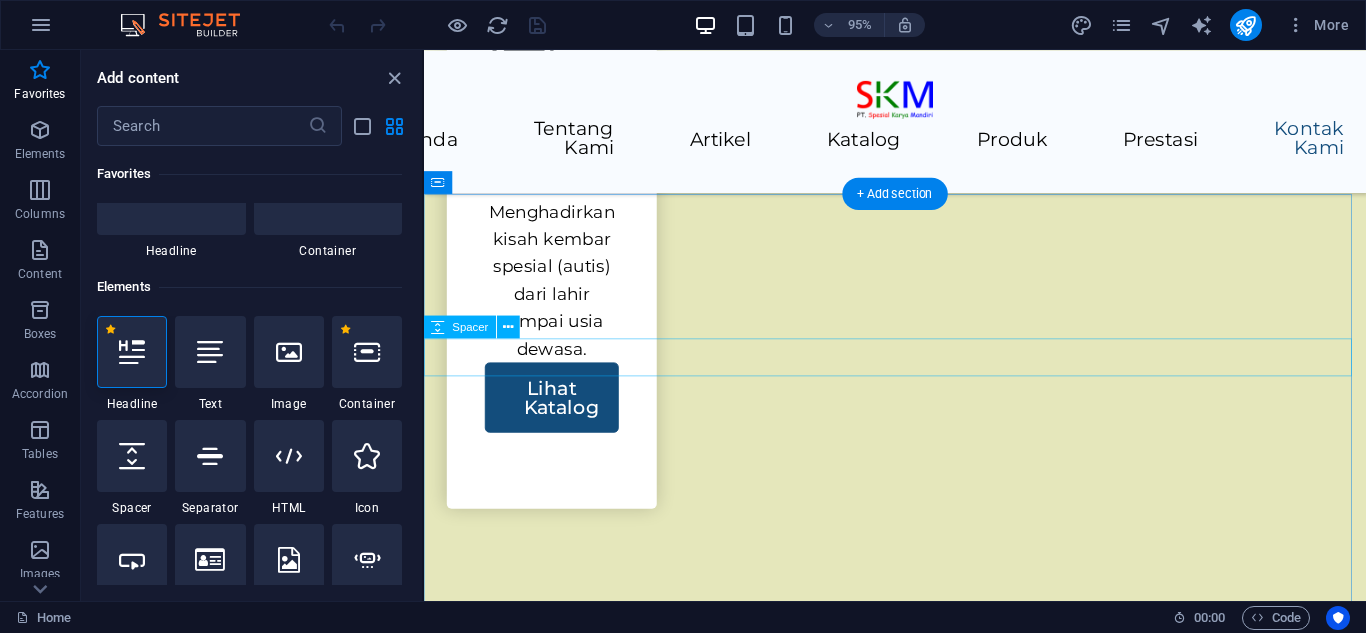 scroll, scrollTop: 4004, scrollLeft: 0, axis: vertical 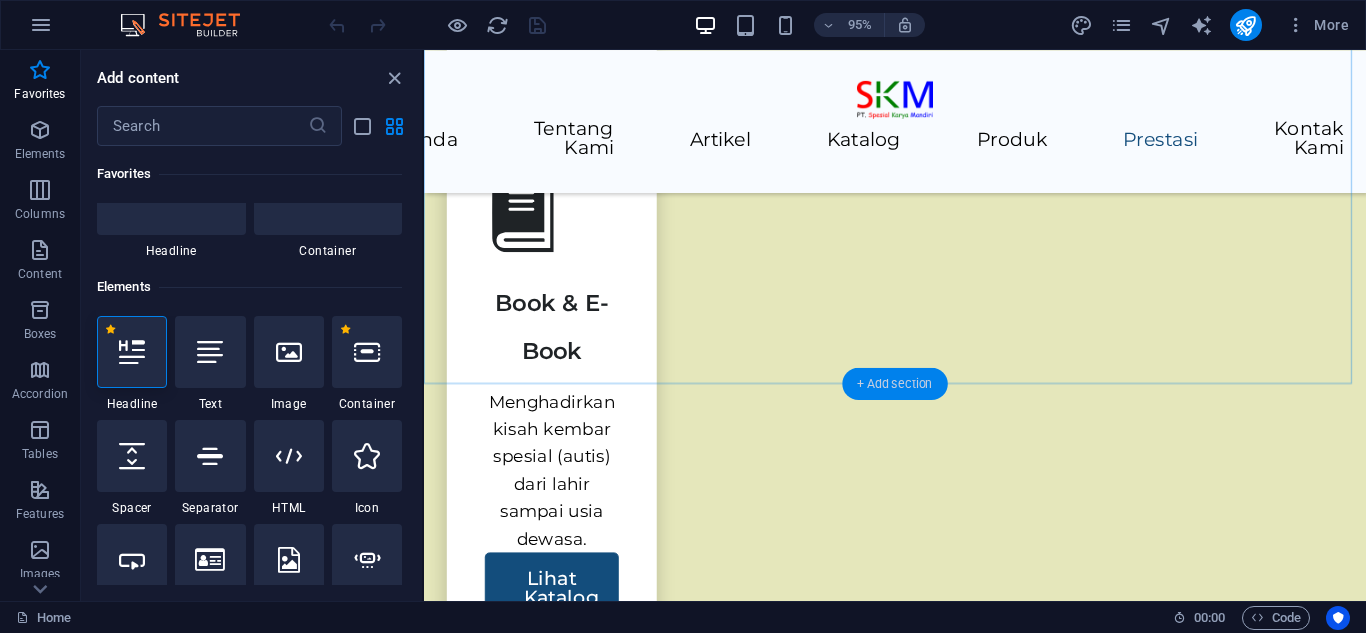 click on "+ Add section" at bounding box center (894, 384) 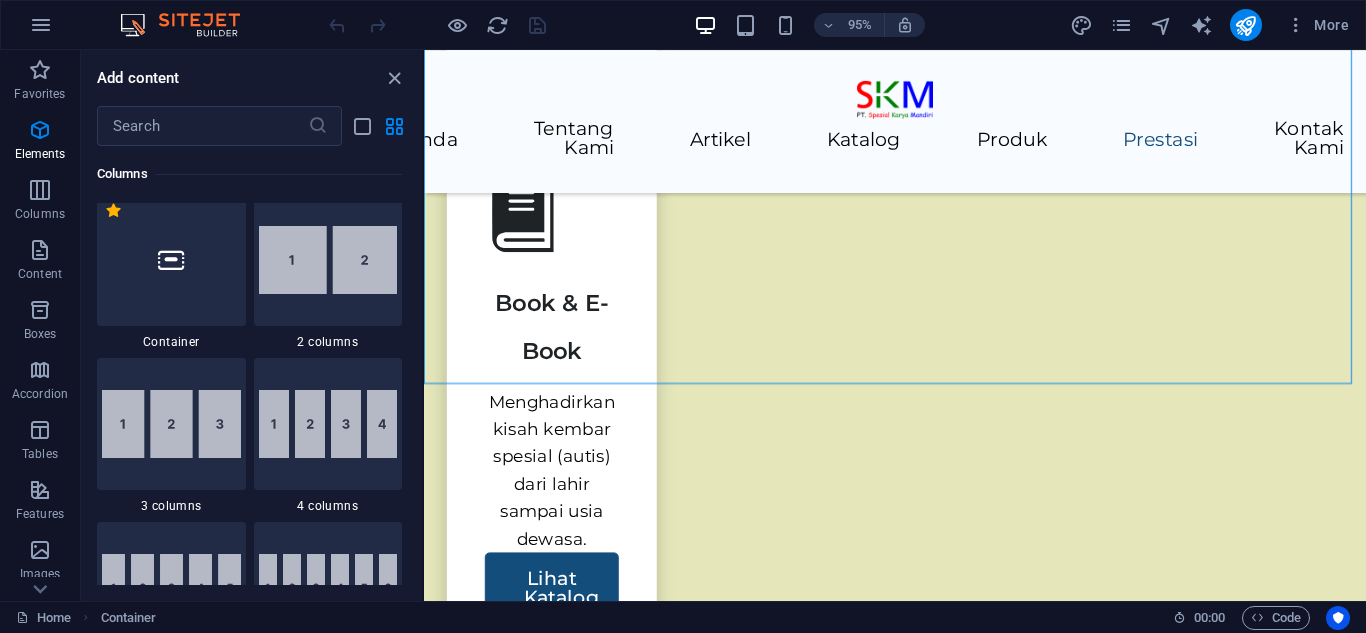scroll, scrollTop: 199, scrollLeft: 0, axis: vertical 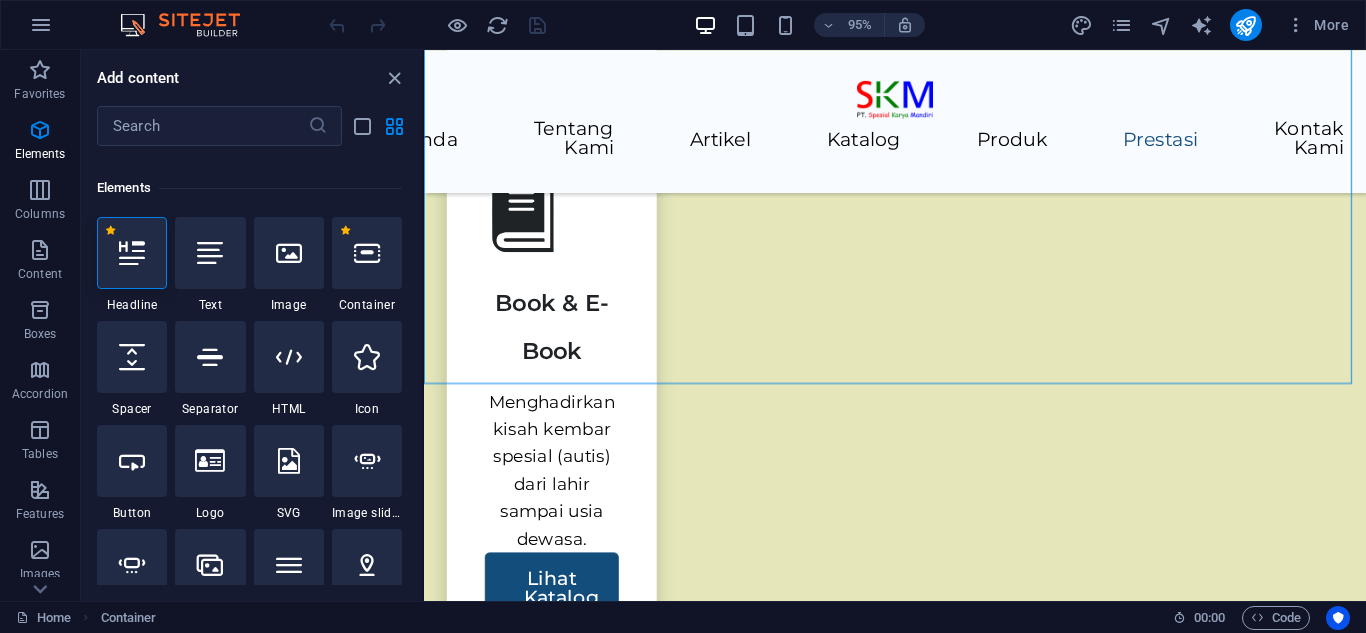 click at bounding box center [132, 253] 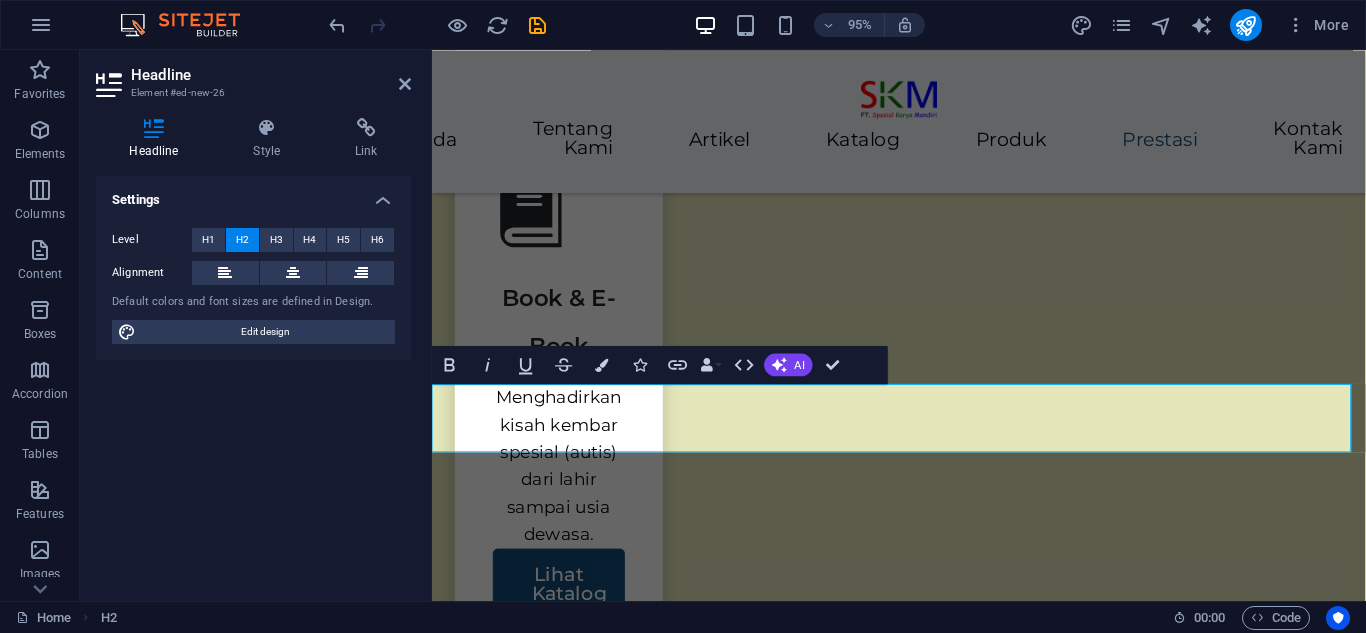 click on "New headline" at bounding box center [923, 6090] 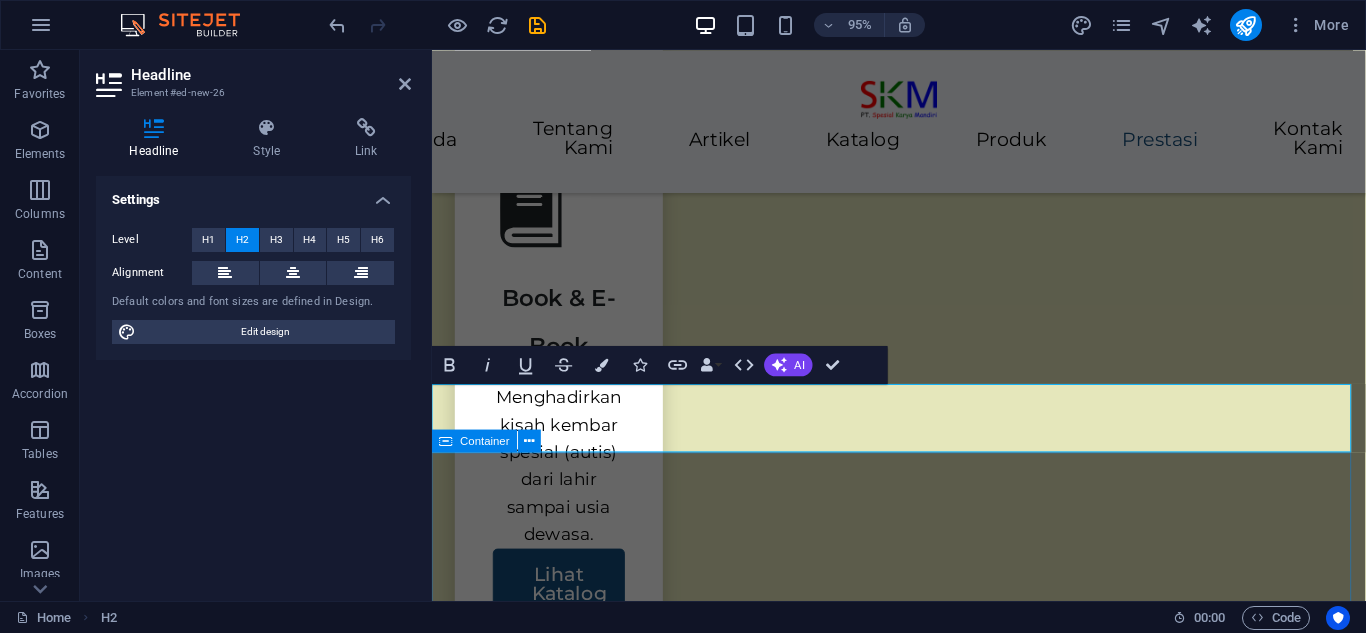 click on "Kontak Kami Hubungi Kami E-Mail:  persuratan@example.com Youtube: @SpesialKaryaMandiri, @AndreRyanAutism, @SpeciaLearnEducation Instagram: @spesialkaryamandiri, @specialearn Facebook: @SpesialKaryaMandiri, @SpeciaLearnWhatsapp: +62[PHONE] +62[PHONE]" at bounding box center (923, 6559) 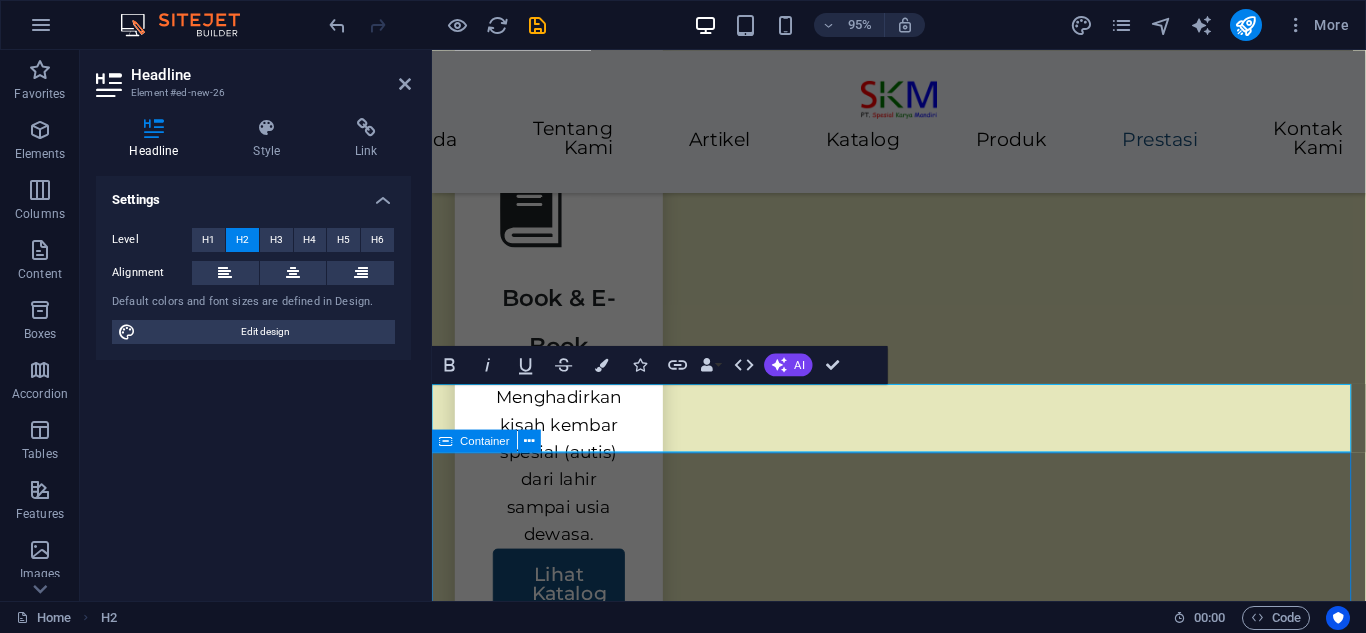 click on "Kontak Kami Hubungi Kami E-Mail:  persuratan@example.com Youtube: @SpesialKaryaMandiri, @AndreRyanAutism, @SpeciaLearnEducation Instagram: @spesialkaryamandiri, @specialearn Facebook: @SpesialKaryaMandiri, @SpeciaLearnWhatsapp: +62[PHONE] +62[PHONE]" at bounding box center (923, 6559) 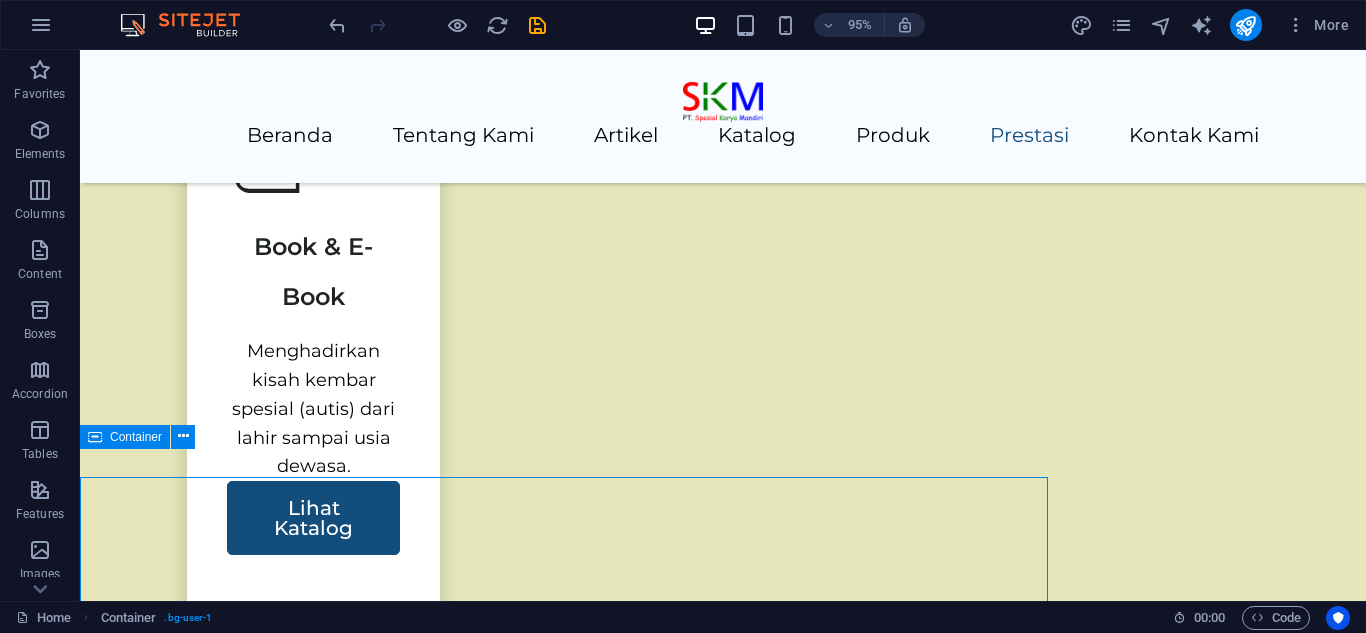 click on "Kontak Kami Hubungi Kami E-Mail:  persuratan@example.com Youtube: @SpesialKaryaMandiri, @AndreRyanAutism, @SpeciaLearnEducation Instagram: @spesialkaryamandiri, @specialearn Facebook: @SpesialKaryaMandiri, @SpeciaLearnWhatsapp: +62[PHONE] +62[PHONE]" at bounding box center [723, 6864] 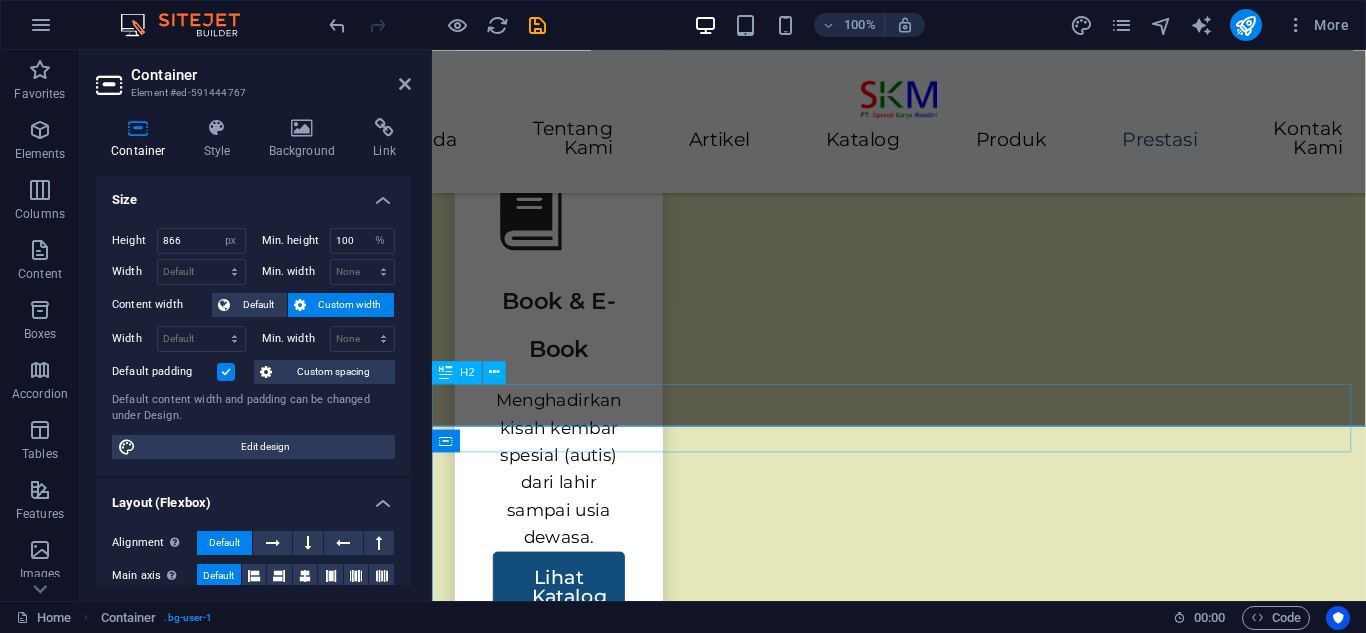click on "Riwayat Kegiatan" at bounding box center [923, 6094] 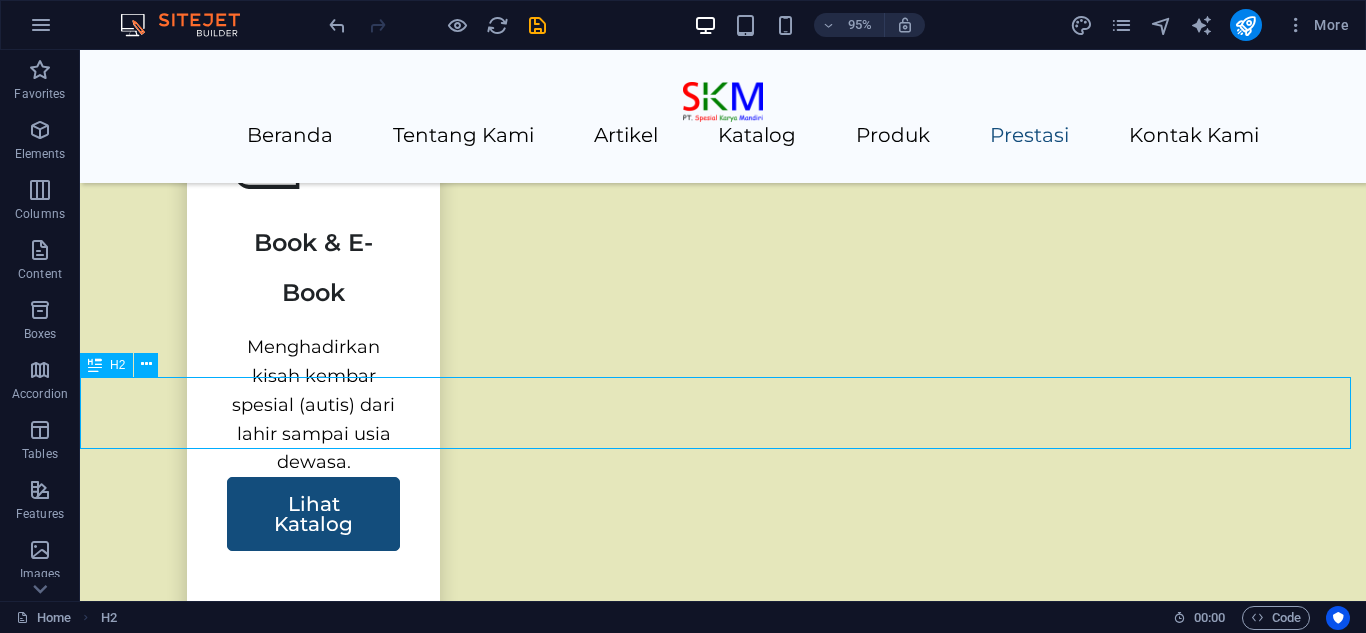 scroll, scrollTop: 4000, scrollLeft: 0, axis: vertical 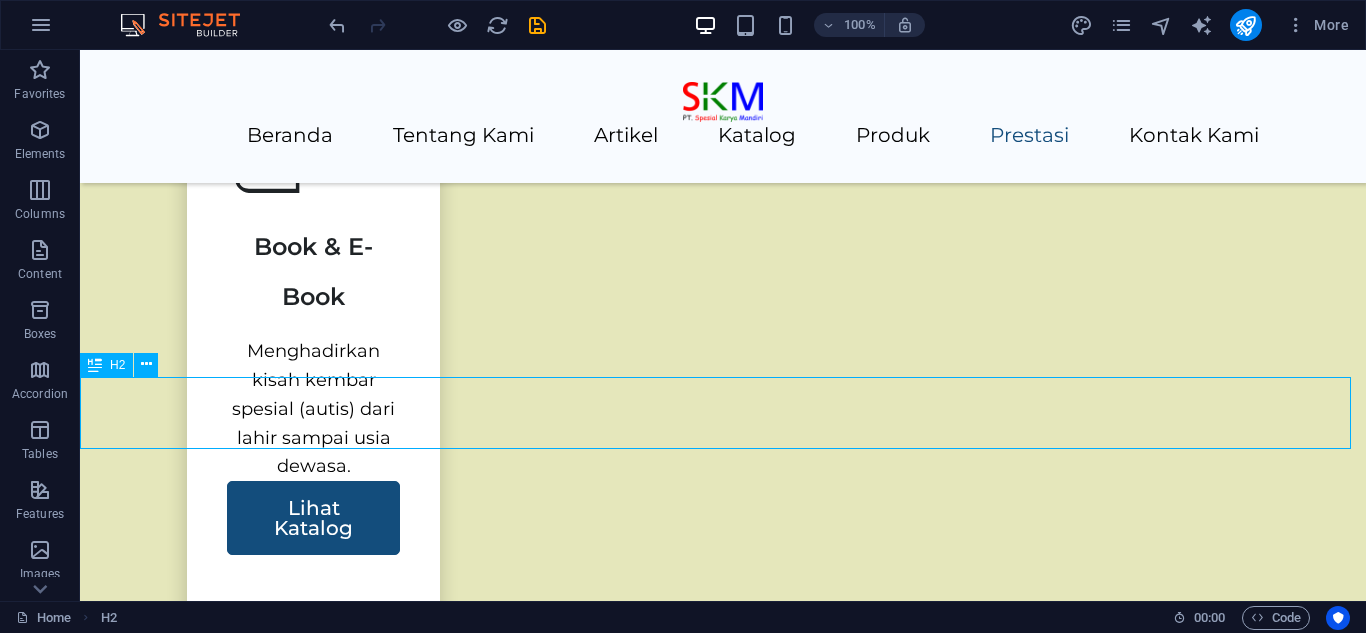click on "Riwayat Kegiatan" at bounding box center (723, 6395) 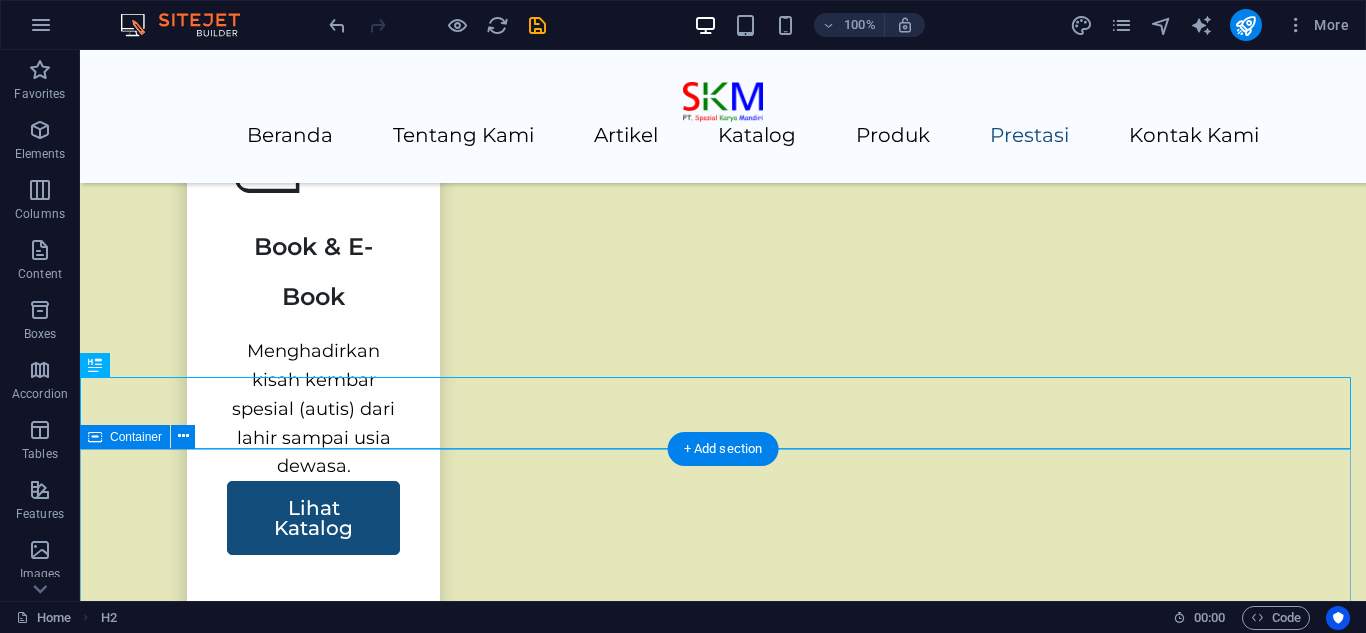 click on "Kontak Kami Hubungi Kami E-Mail:  persuratan@example.com Youtube: @SpesialKaryaMandiri, @AndreRyanAutism, @SpeciaLearnEducation Instagram: @spesialkaryamandiri, @specialearn Facebook: @SpesialKaryaMandiri, @SpeciaLearnWhatsapp: +62[PHONE] +62[PHONE]" at bounding box center [723, 6864] 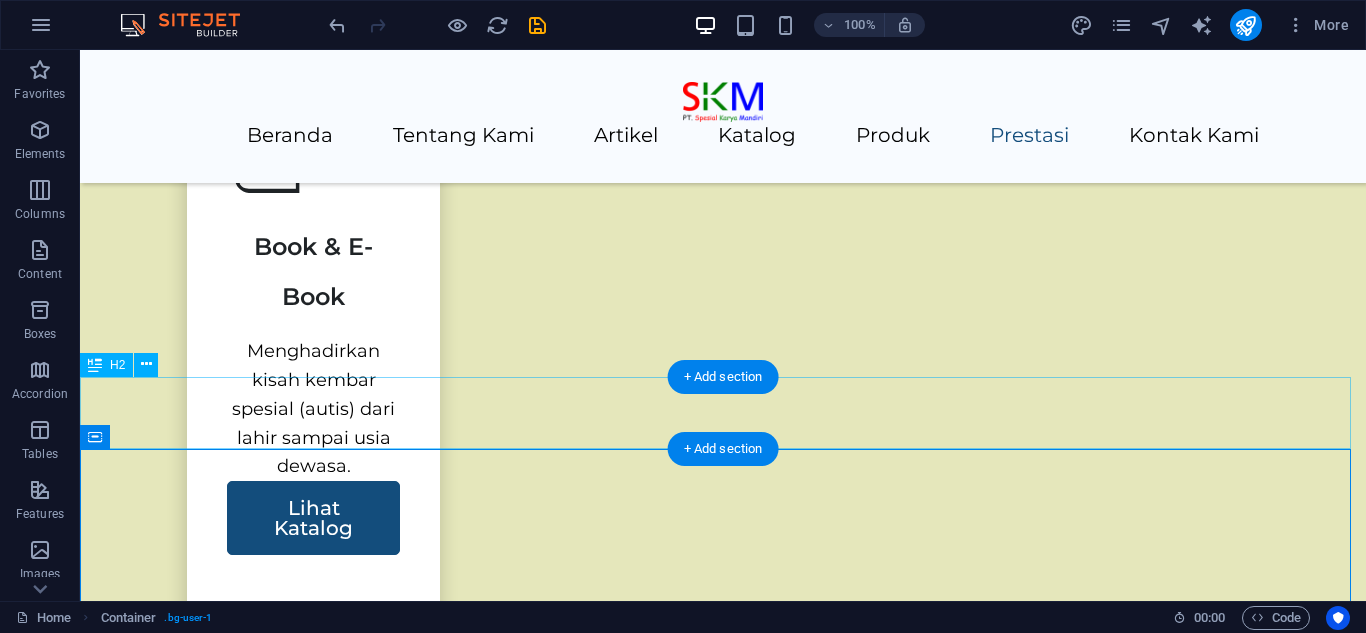 click on "Riwayat Kegiatan" at bounding box center (723, 6395) 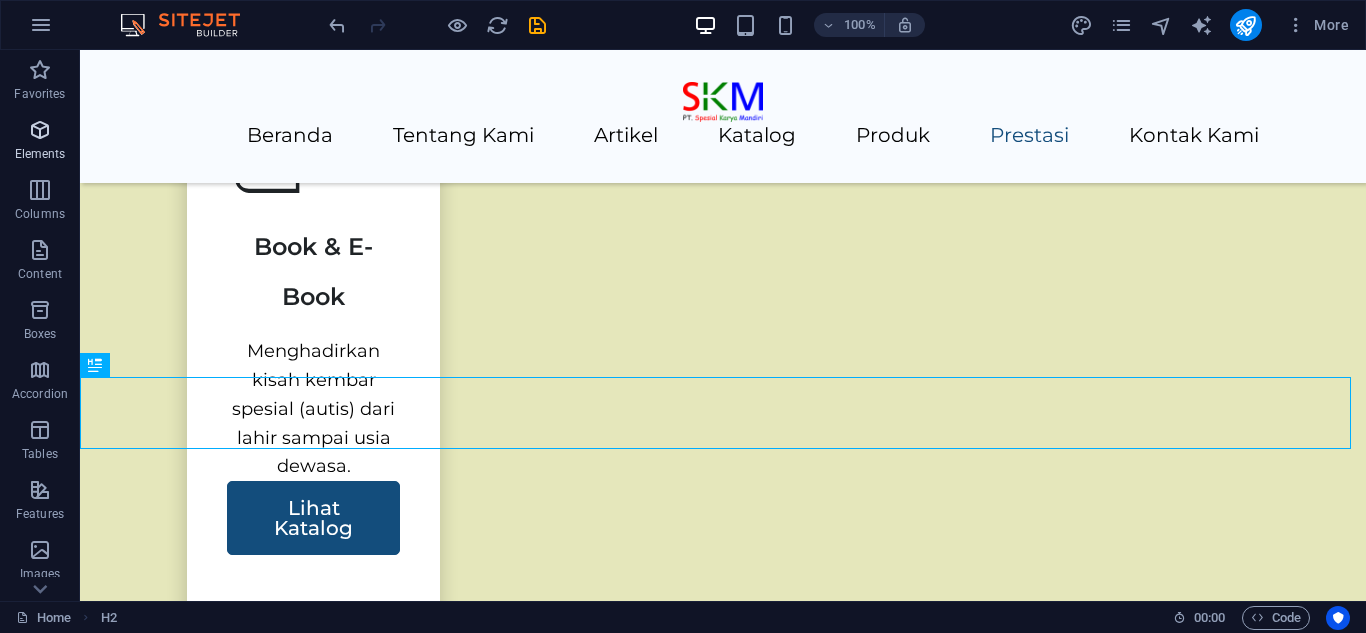 click at bounding box center (40, 130) 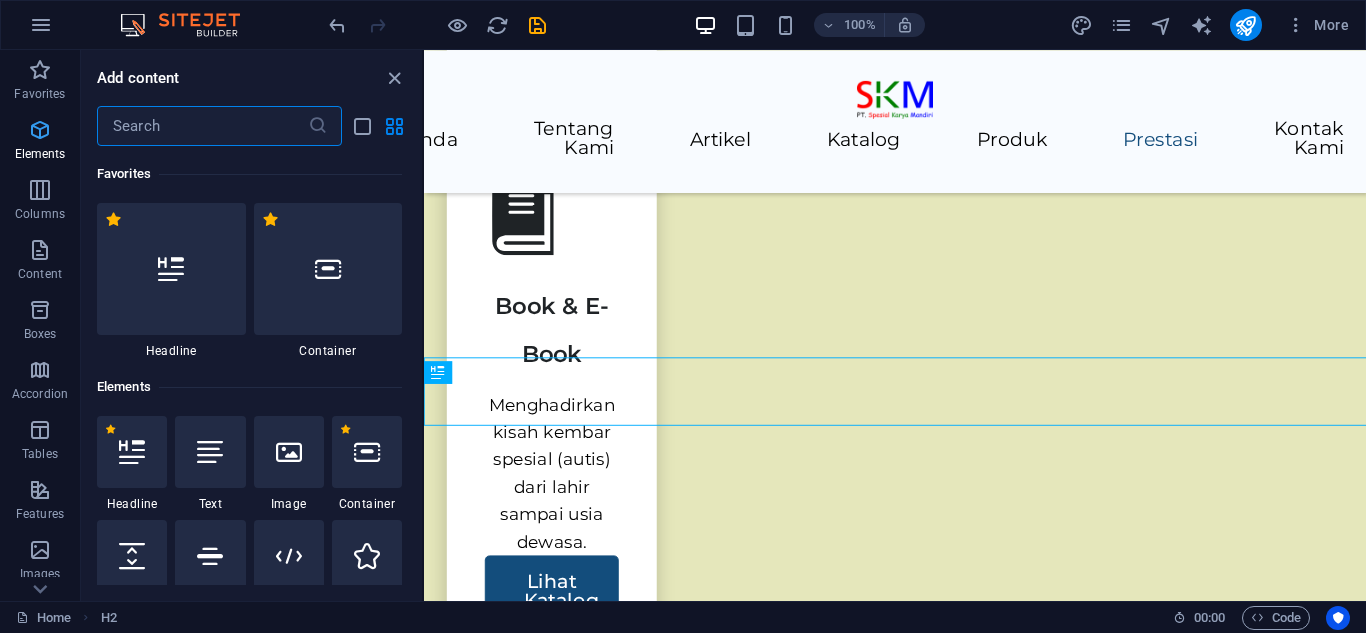 scroll, scrollTop: 4004, scrollLeft: 0, axis: vertical 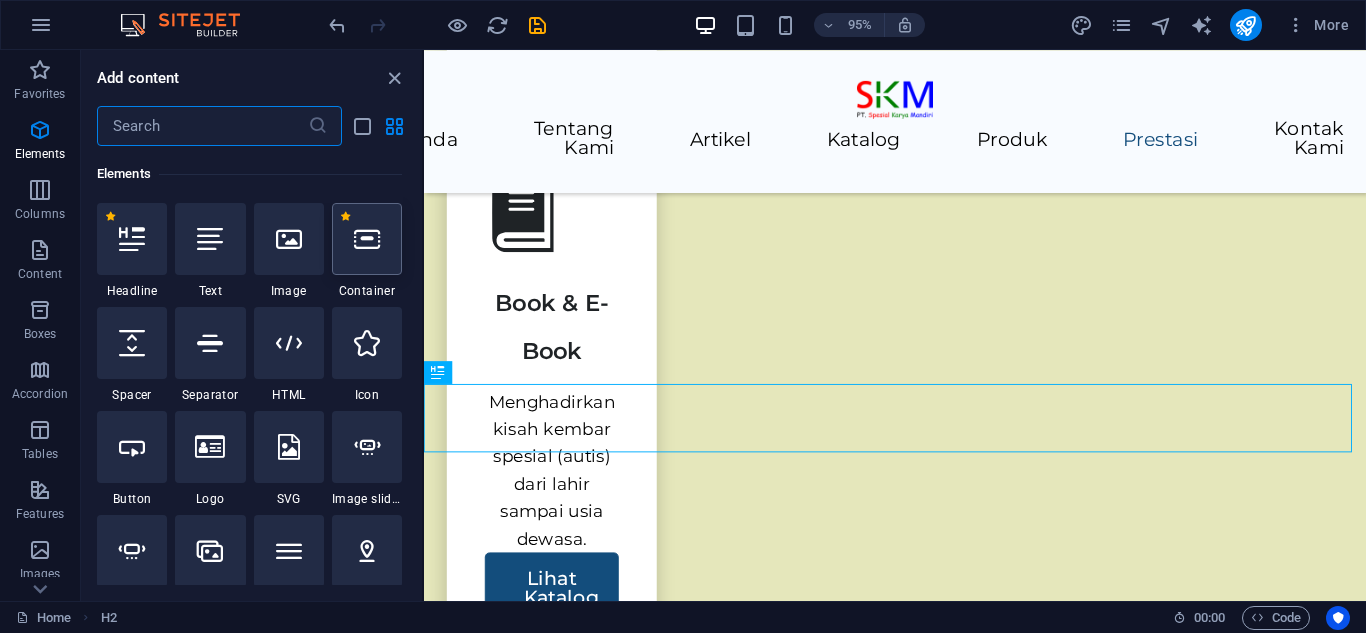 click at bounding box center [367, 239] 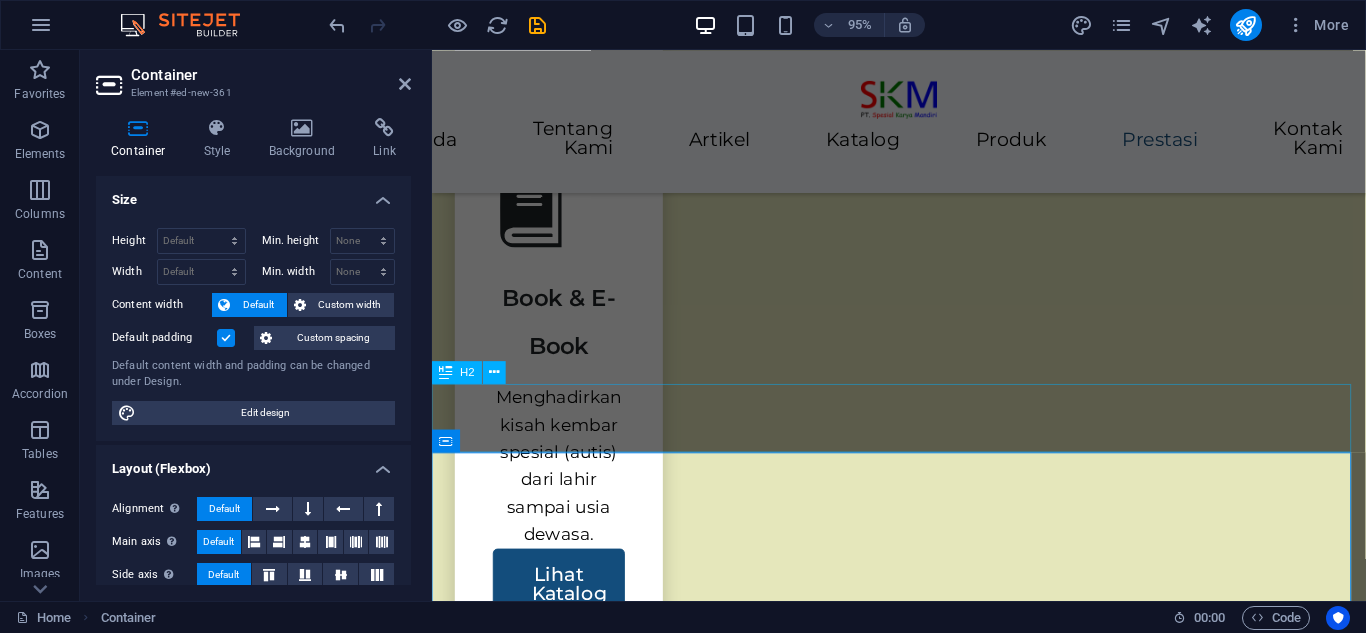 click on "Riwayat Kegiatan" at bounding box center [923, 6090] 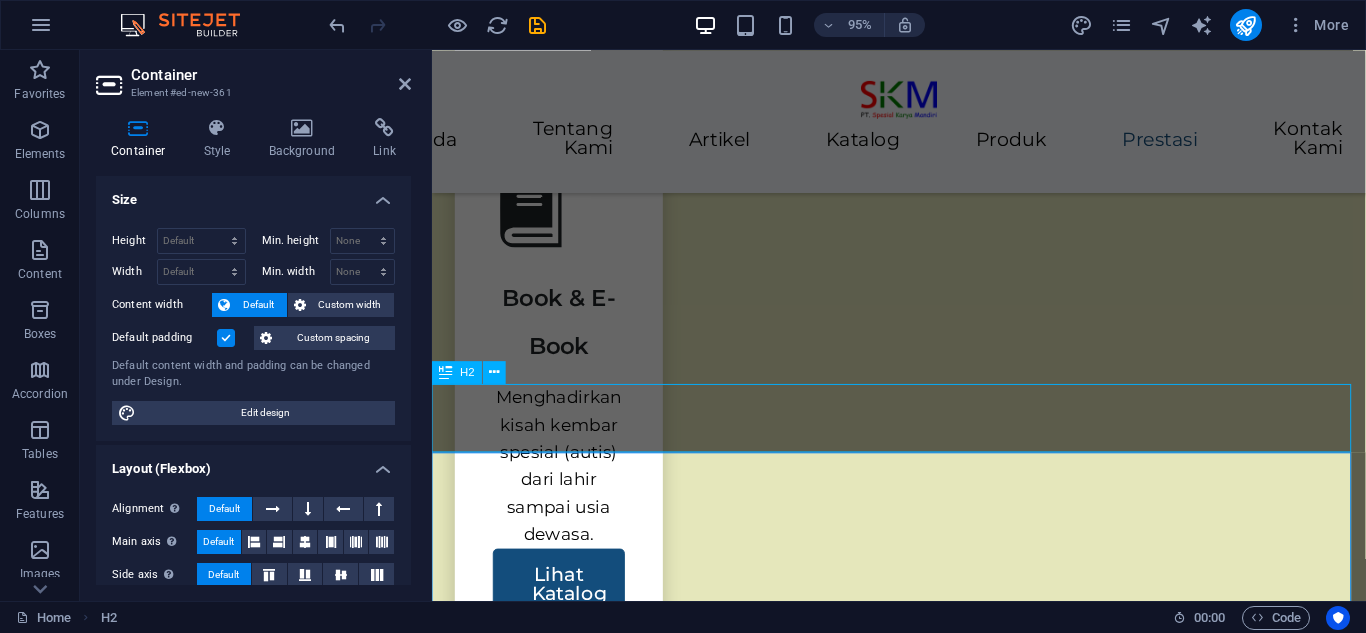 scroll, scrollTop: 4000, scrollLeft: 0, axis: vertical 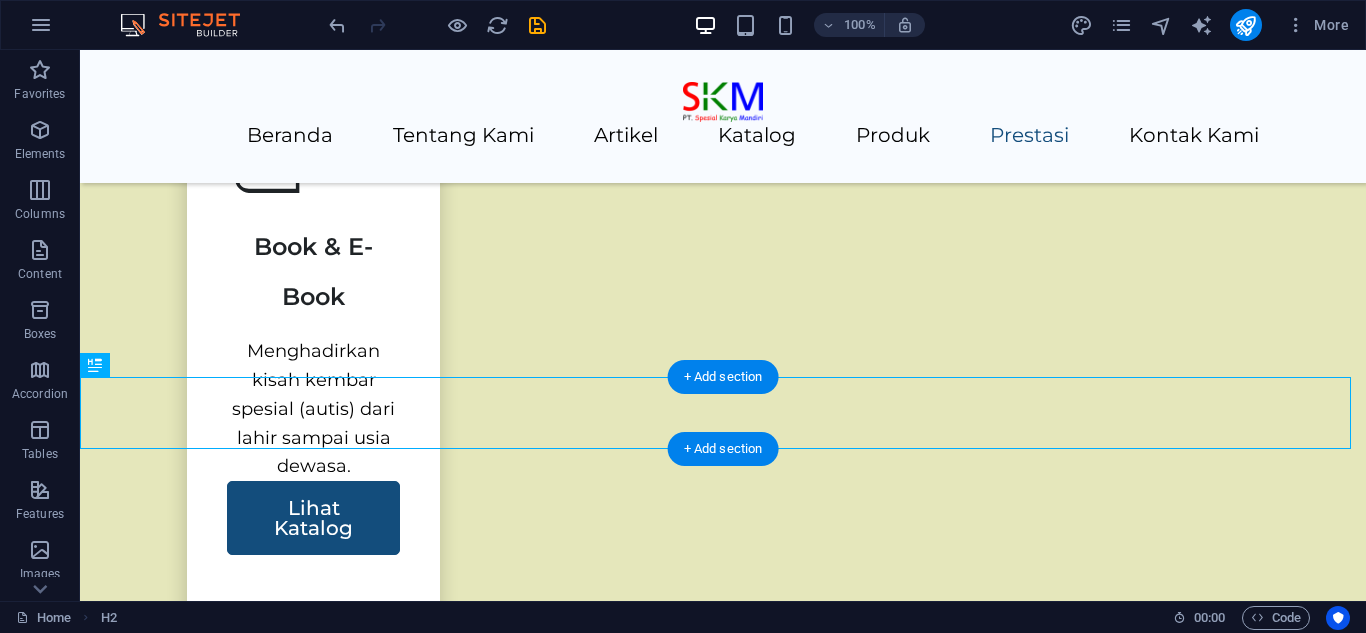 drag, startPoint x: 334, startPoint y: 440, endPoint x: 312, endPoint y: 445, distance: 22.561028 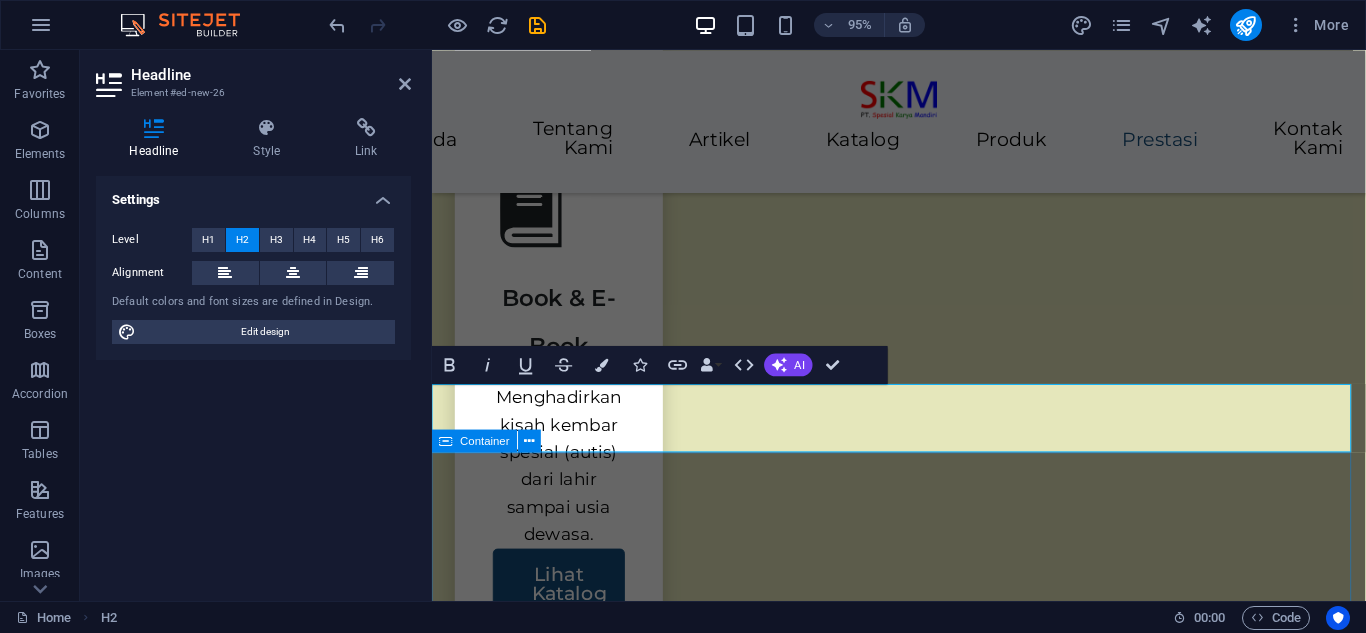 click on "Drop content here or  Add elements  Paste clipboard" at bounding box center [923, 6277] 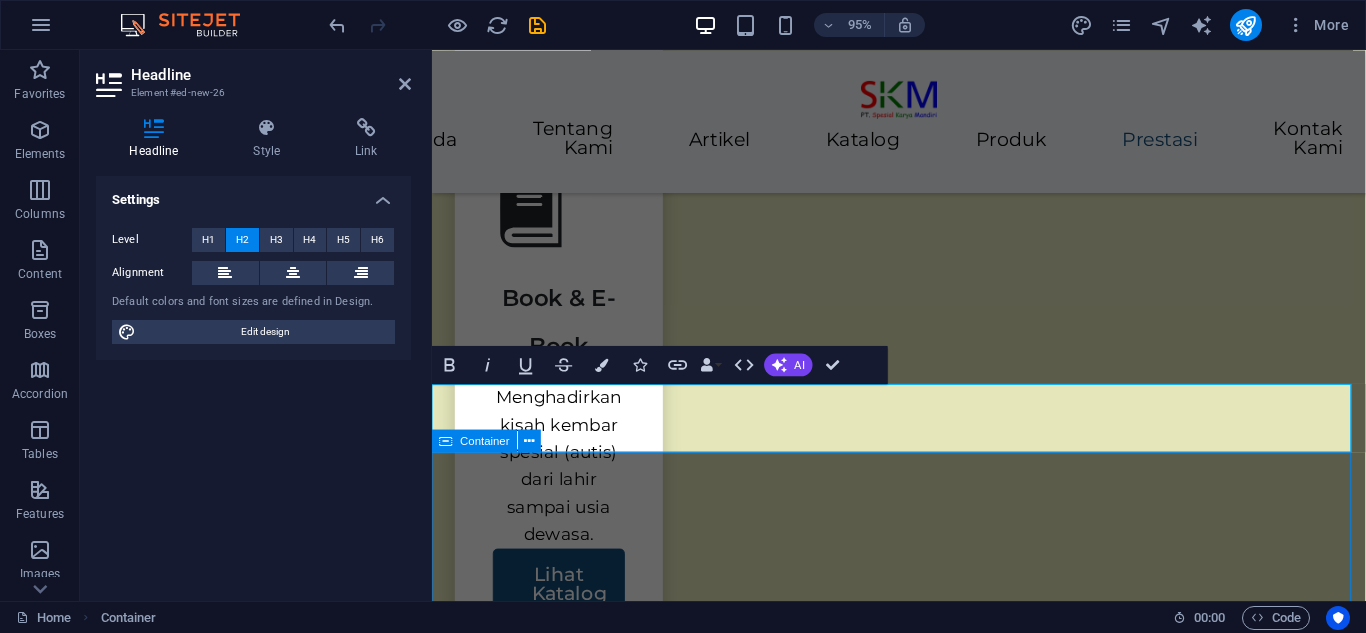 scroll, scrollTop: 4000, scrollLeft: 0, axis: vertical 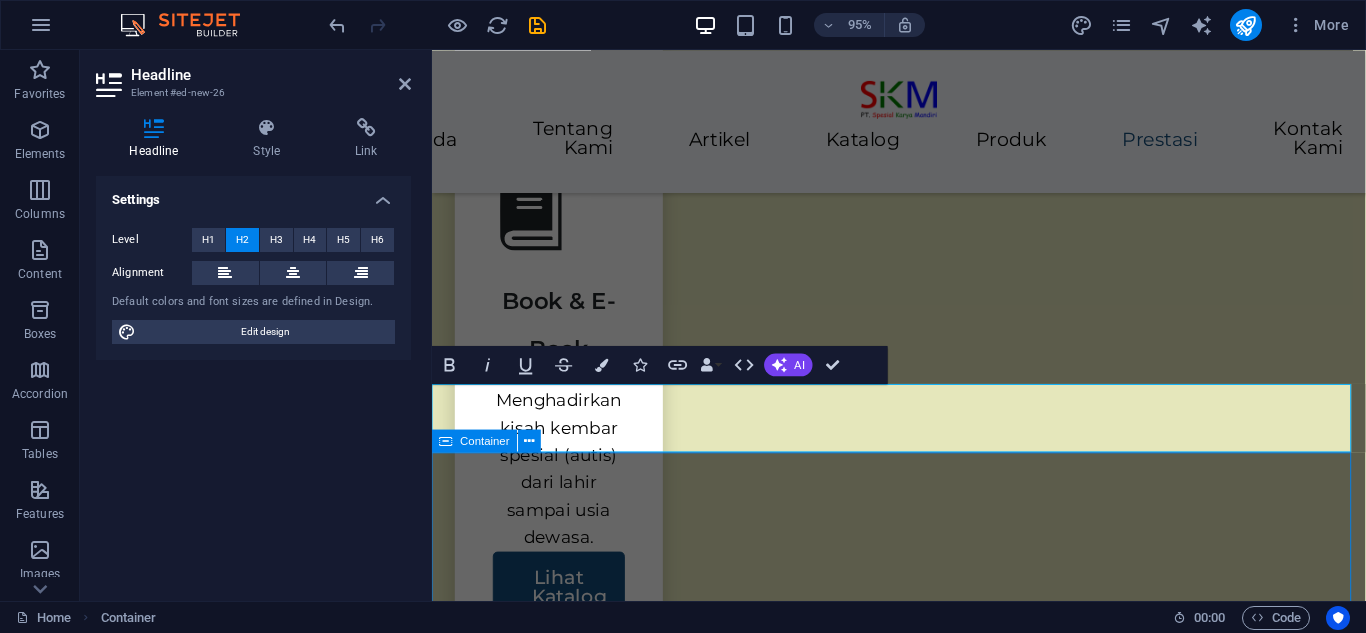 click on "Drop content here or  Add elements  Paste clipboard" at bounding box center (923, 6281) 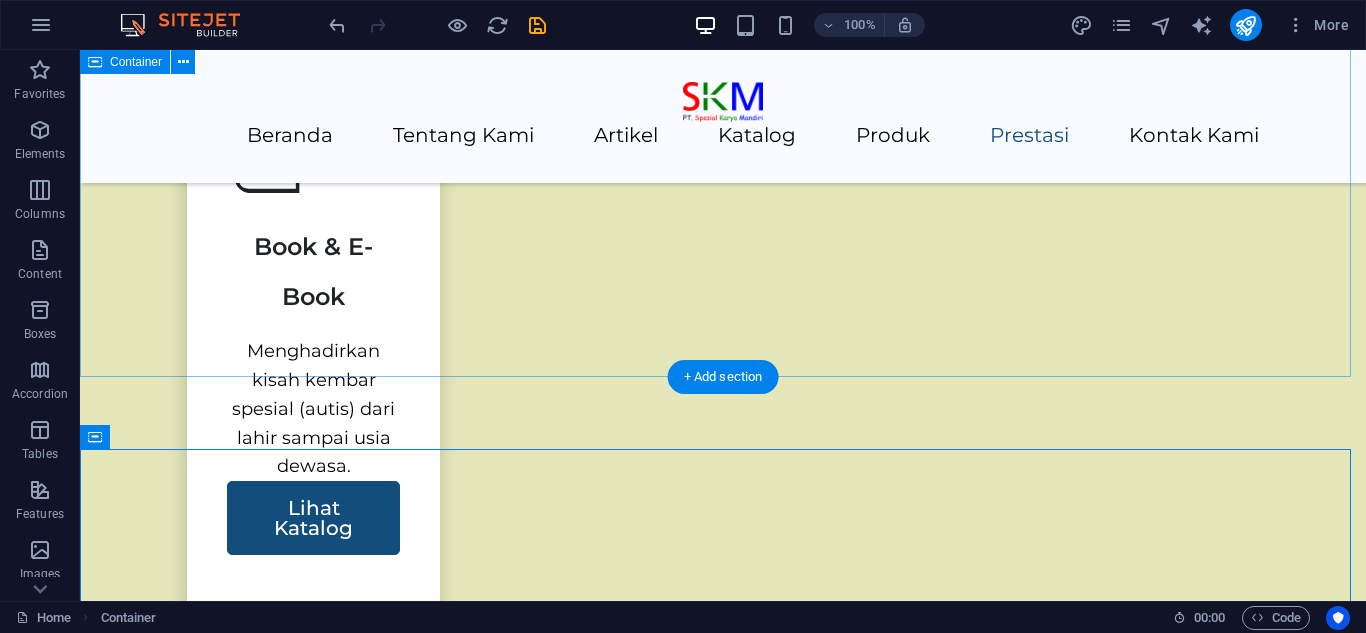 click on "Prestasi Berikut Pencapaian Kami dari awal terbentuk hingga saat ini. Co-Office JCH [YEAR]/[YEAR] Top 30 Tech Entredev [YEAR] Most Loyal JCH [YEAR] Finalist JCI CYE Indonesia [YEAR]" at bounding box center (723, 4373) 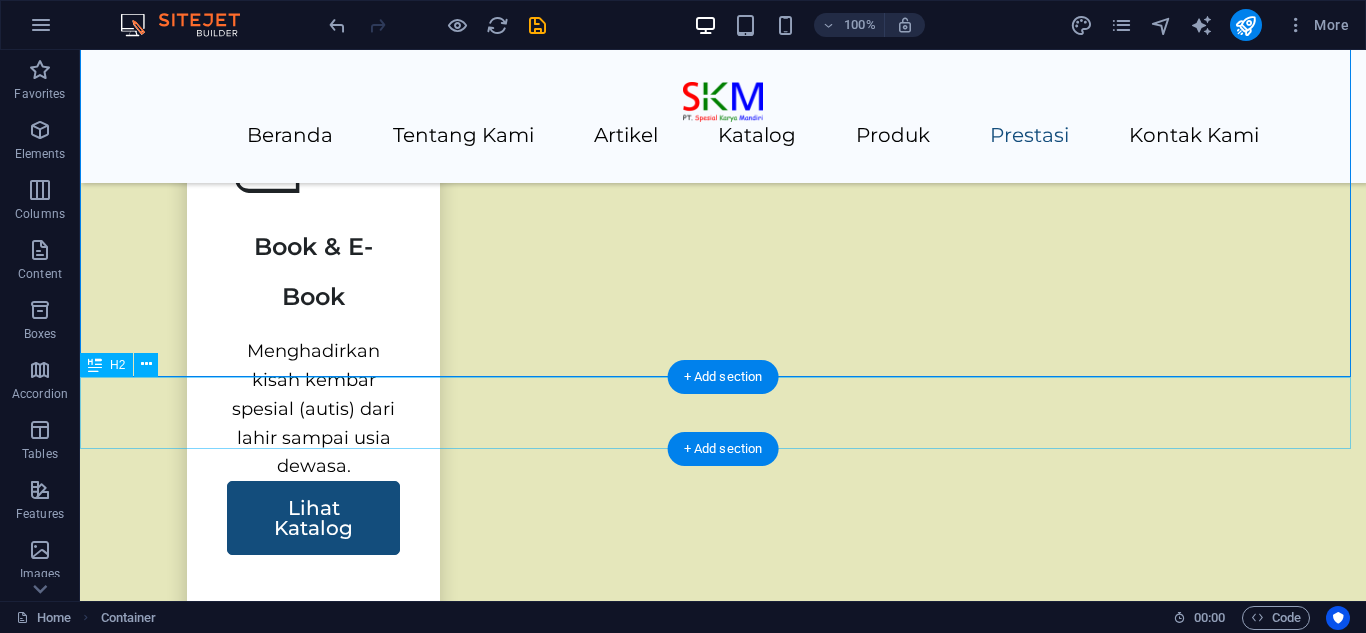 click on "Riwayat Kegiatan" at bounding box center [723, 6395] 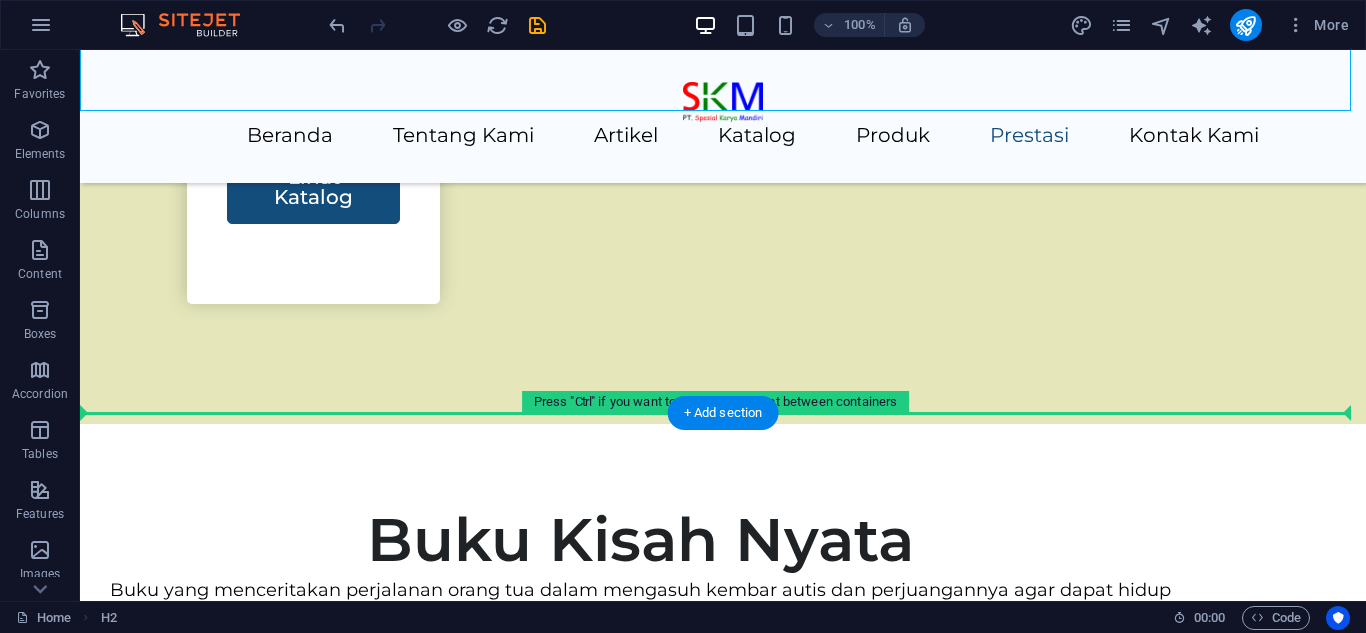 scroll, scrollTop: 4338, scrollLeft: 0, axis: vertical 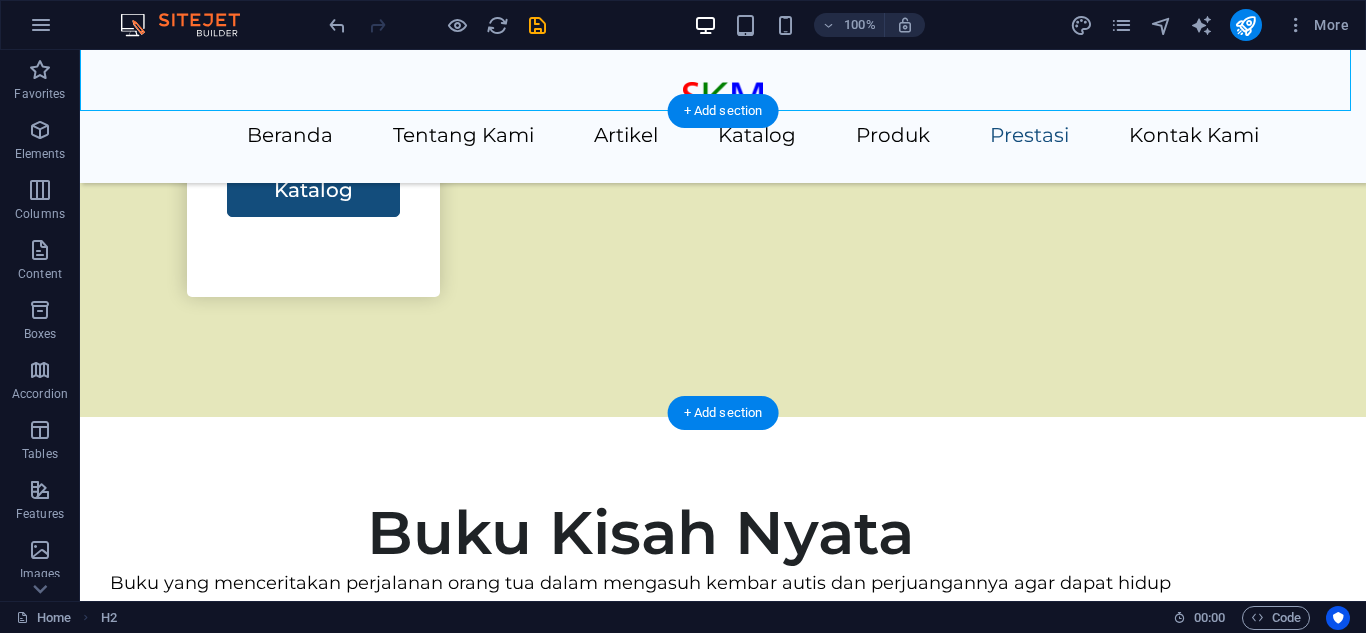 drag, startPoint x: 551, startPoint y: 411, endPoint x: 629, endPoint y: 279, distance: 153.32318 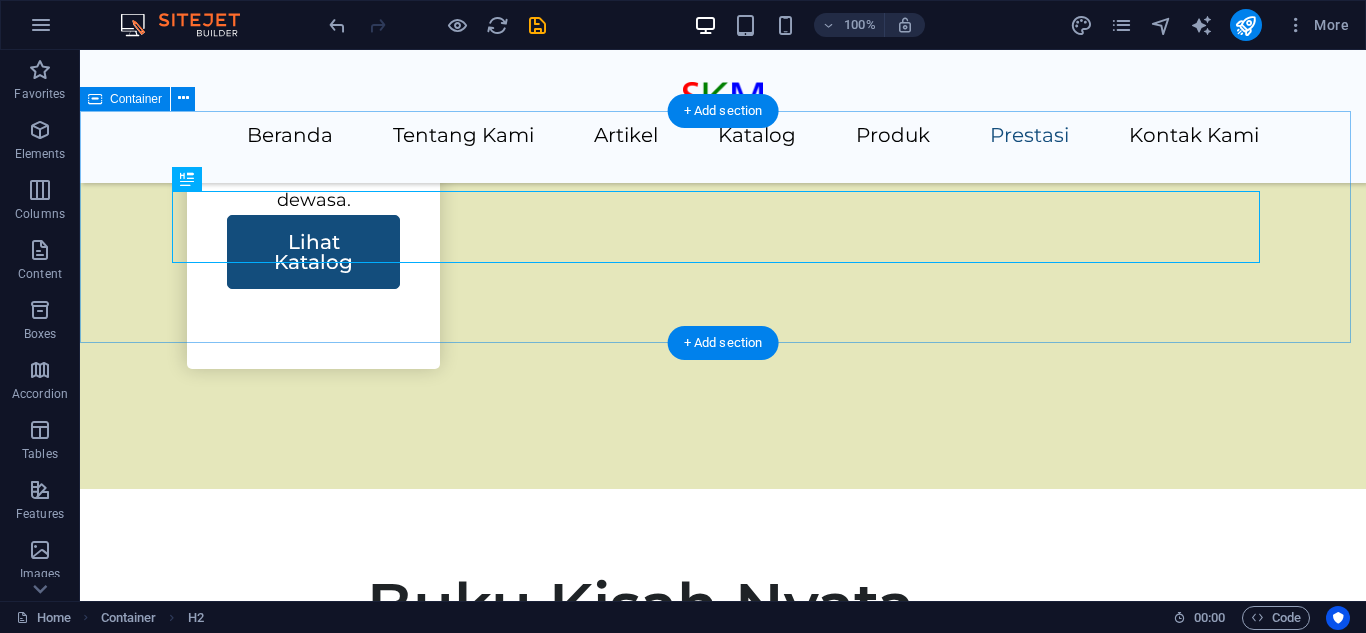 click on "Riwayat Kegiatan" at bounding box center (723, 6209) 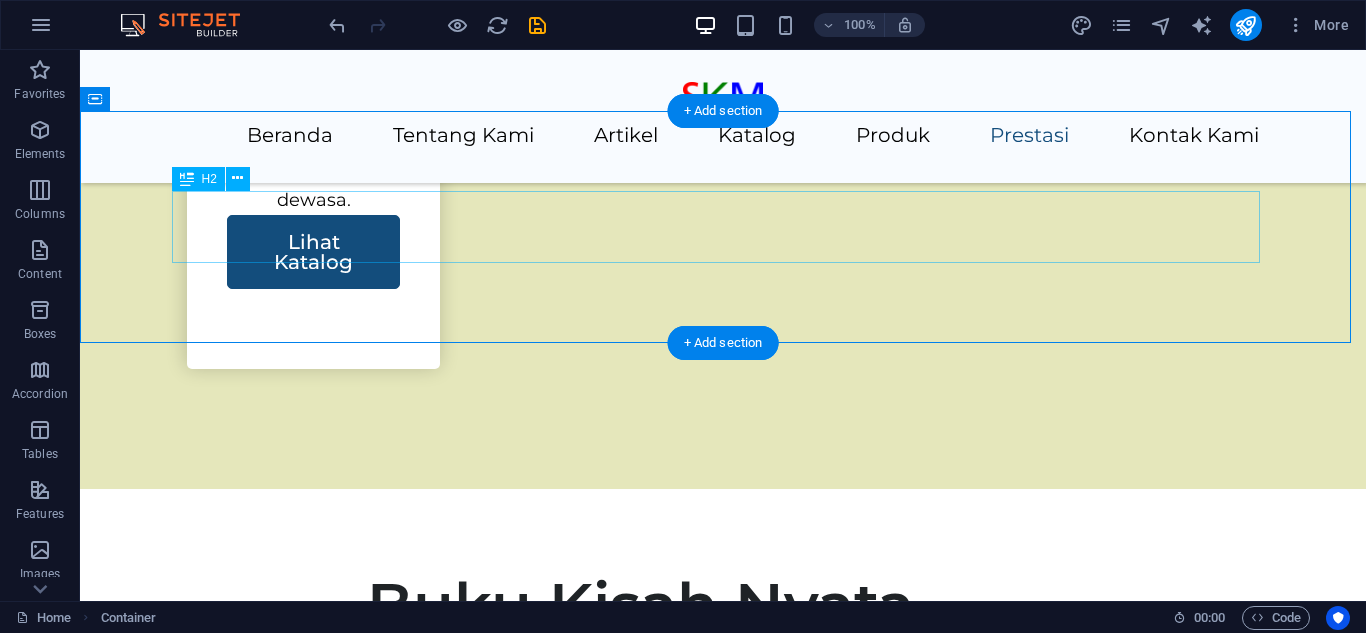 click on "Riwayat Kegiatan" at bounding box center [723, 6209] 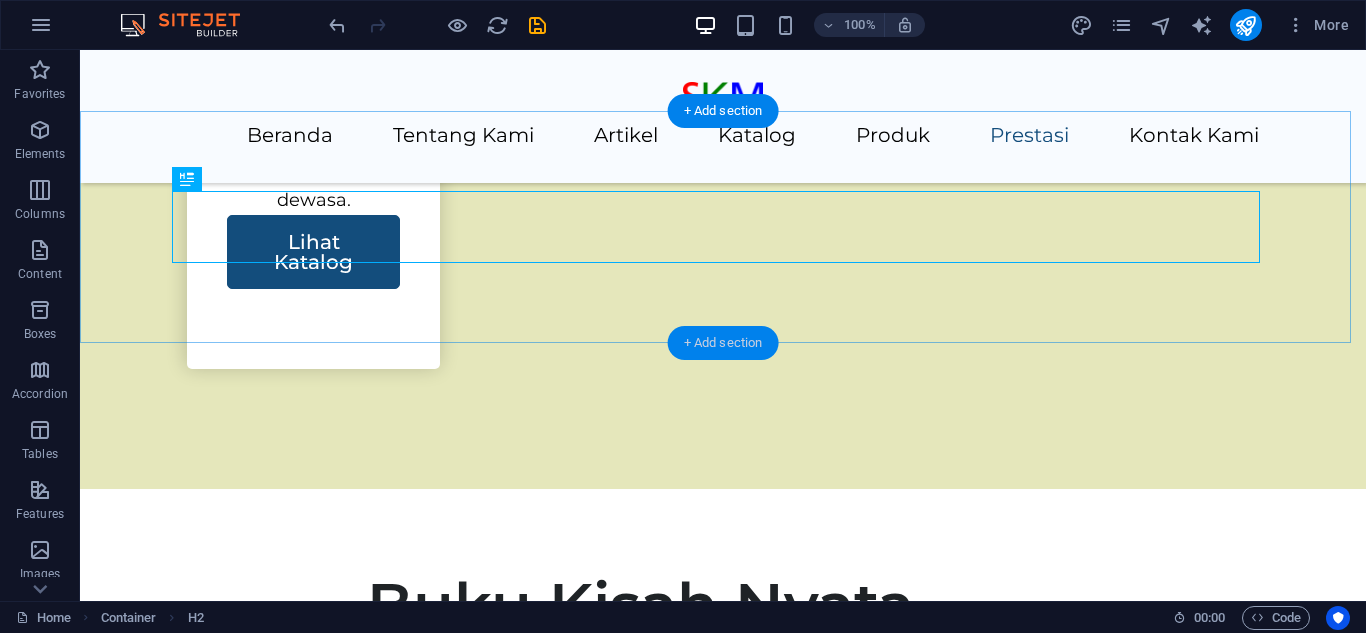 click on "+ Add section" at bounding box center (723, 343) 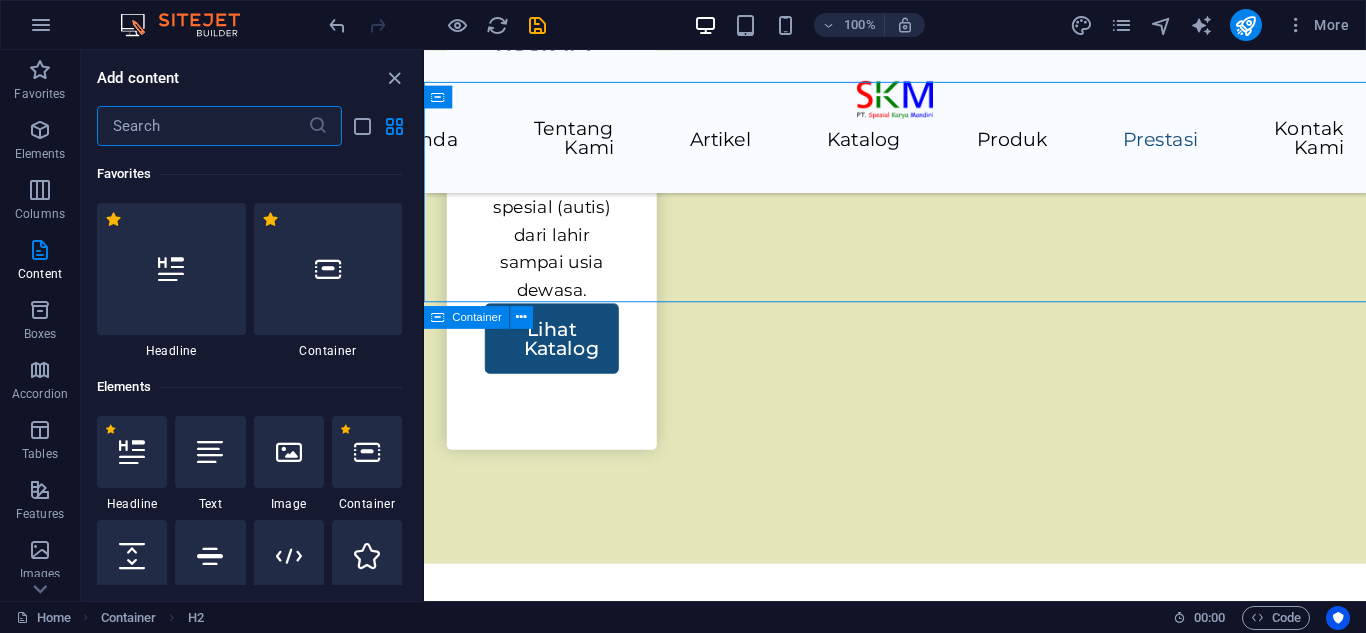 scroll, scrollTop: 4294, scrollLeft: 0, axis: vertical 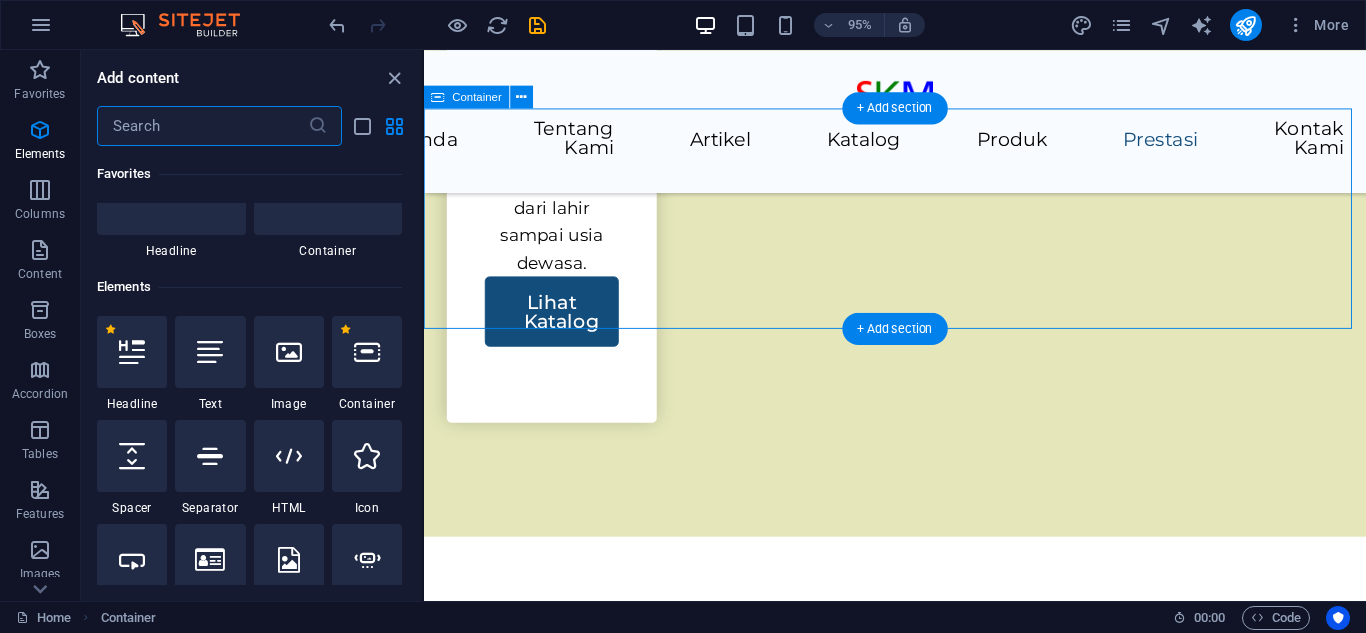 click on "Riwayat Kegiatan" at bounding box center (920, 5897) 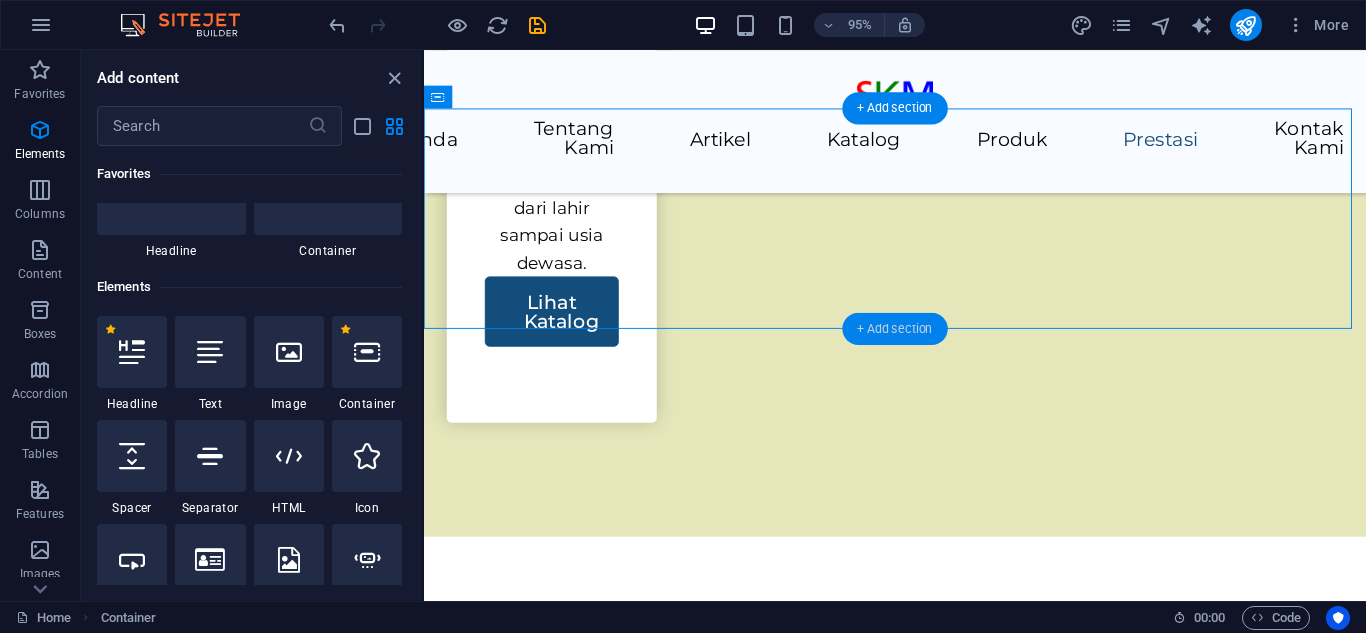click on "+ Add section" at bounding box center [894, 329] 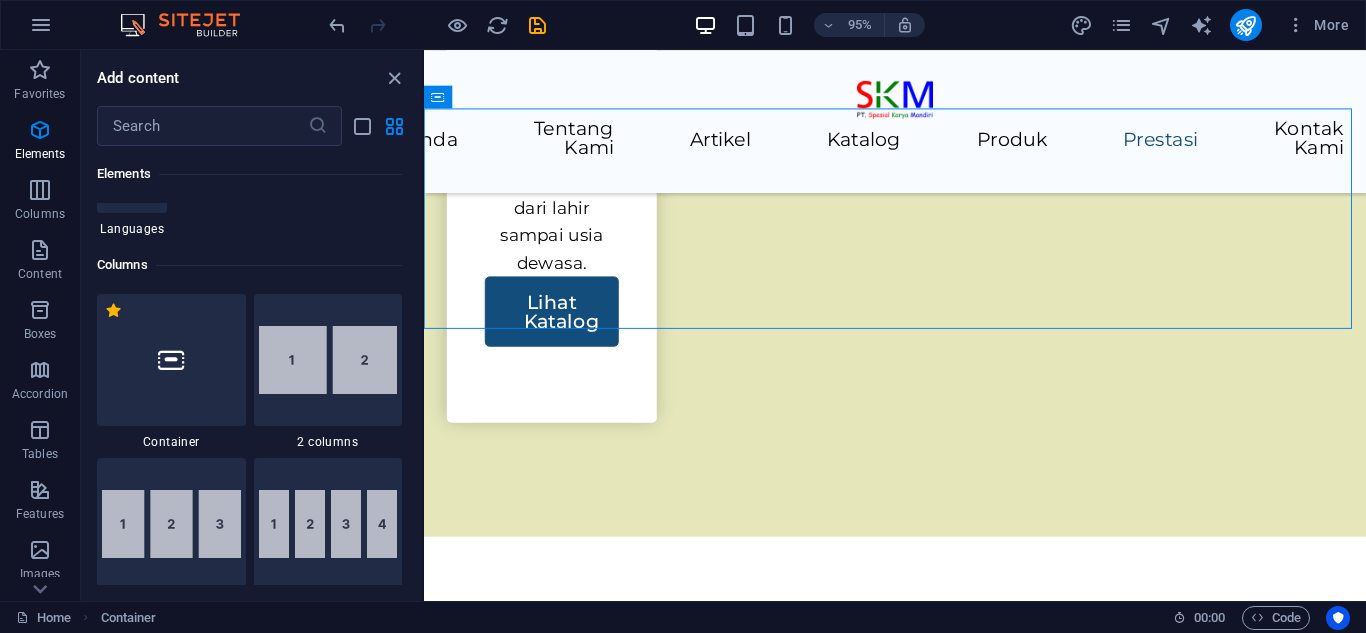 scroll, scrollTop: 799, scrollLeft: 0, axis: vertical 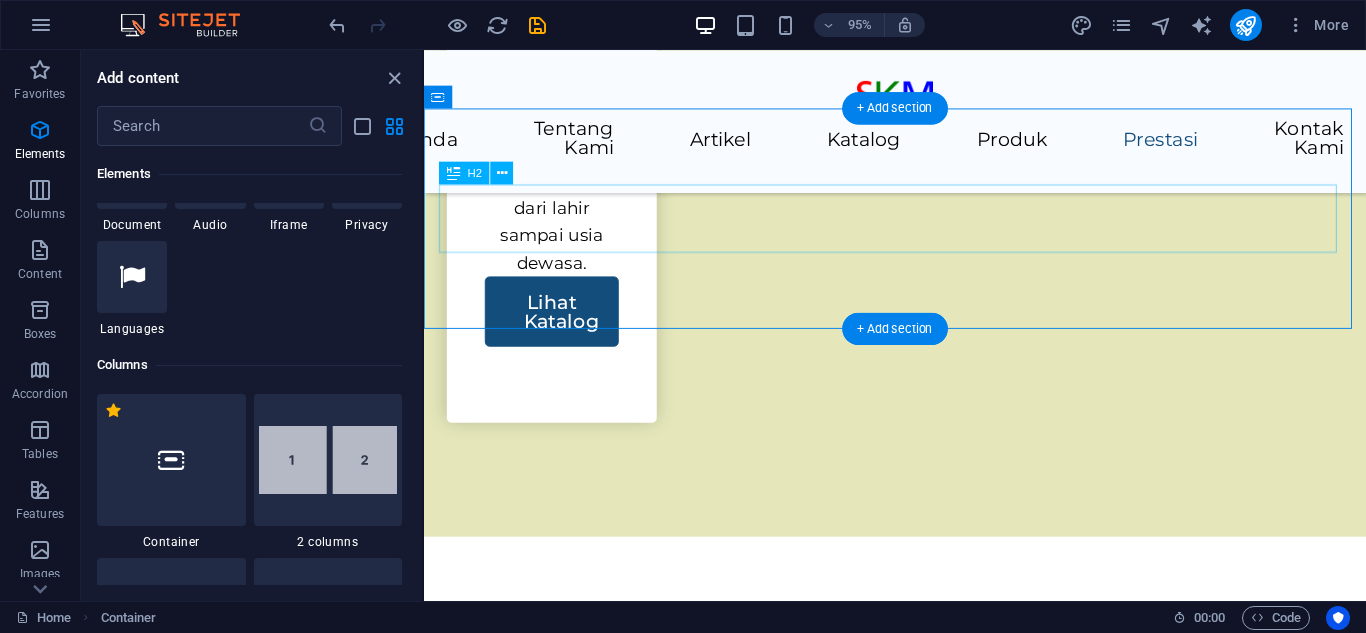 click on "Riwayat Kegiatan" at bounding box center (920, 5897) 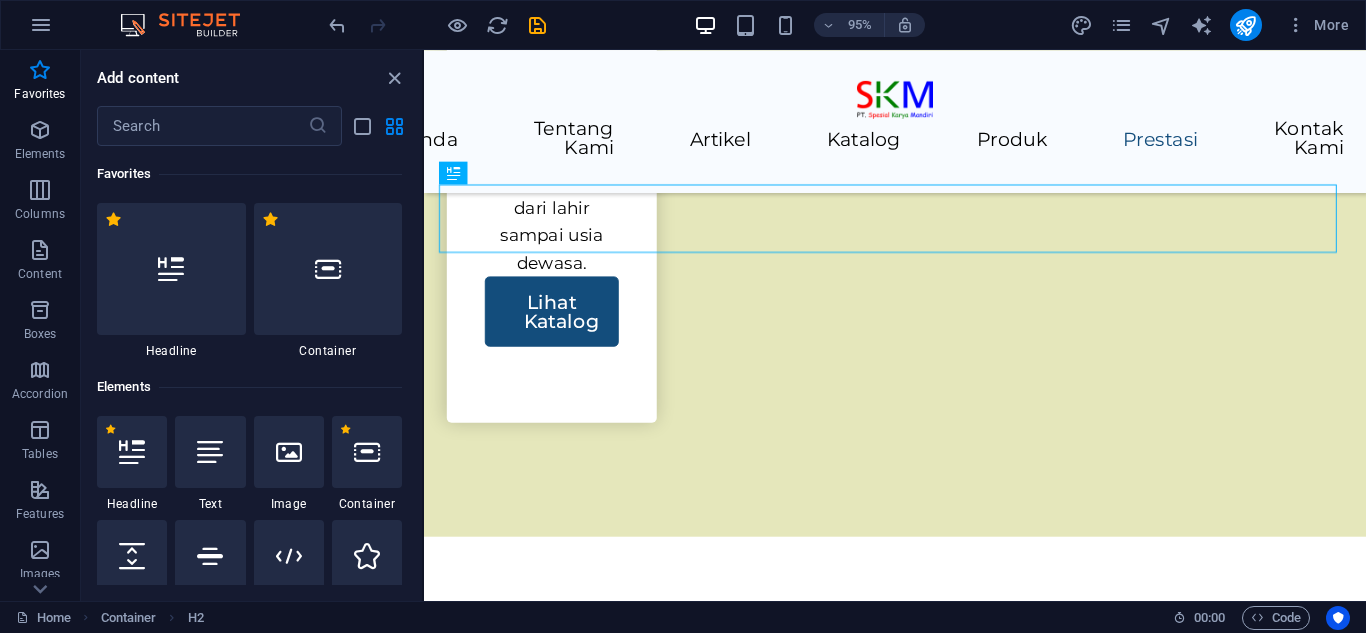 scroll, scrollTop: 200, scrollLeft: 0, axis: vertical 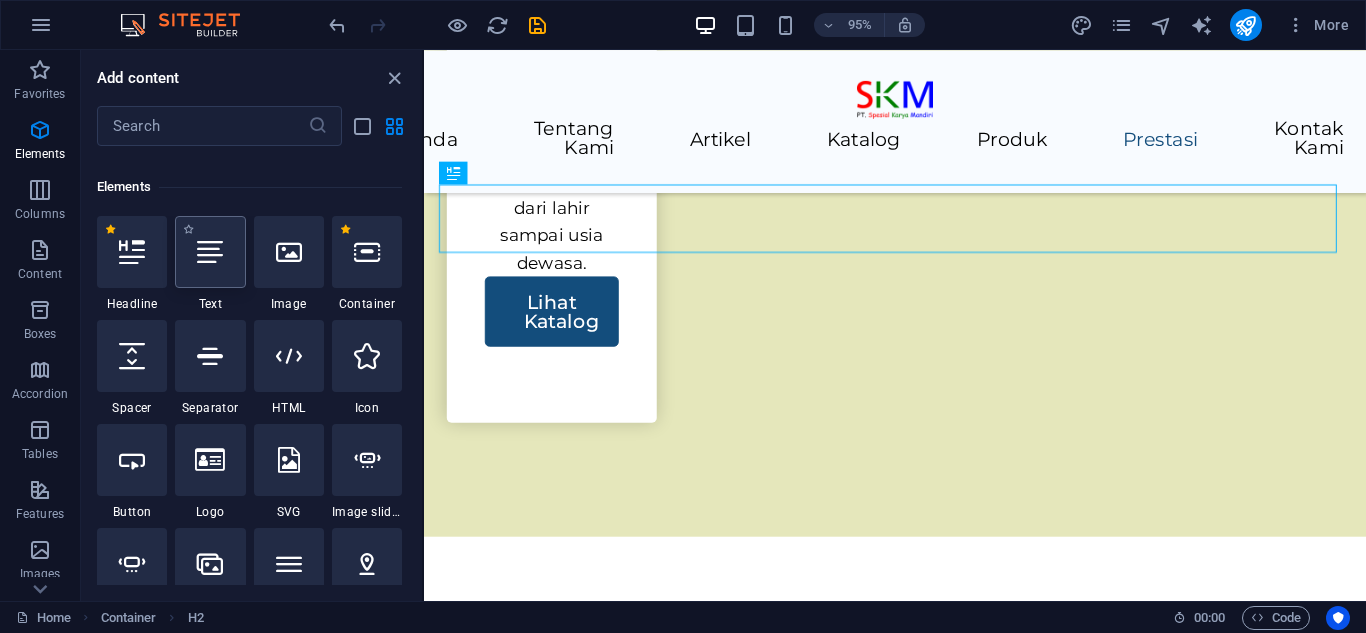 click at bounding box center [210, 252] 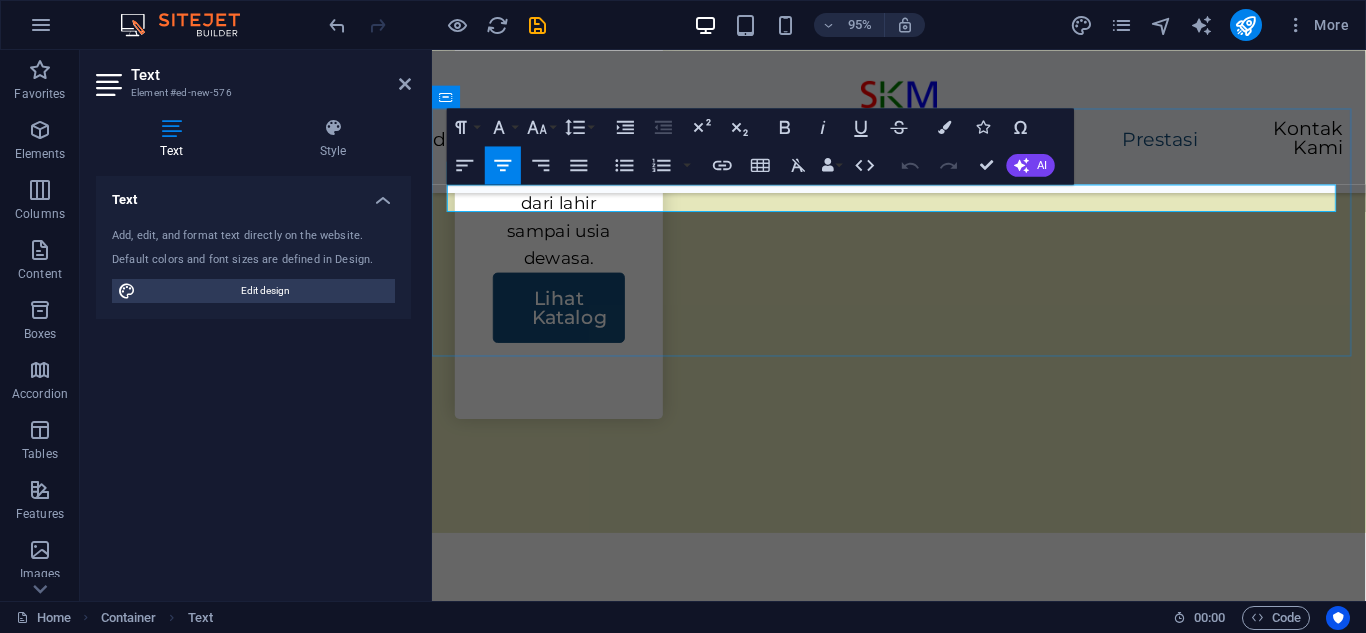 click on "New text element" at bounding box center [923, 5858] 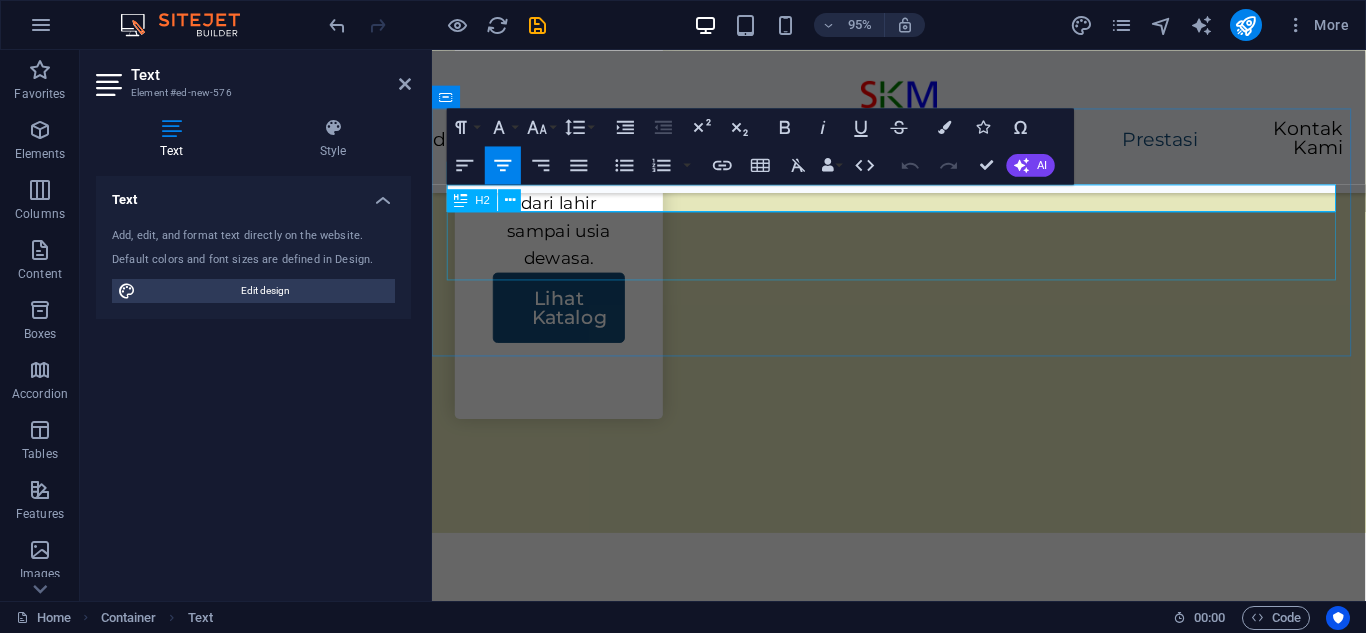 click on "Riwayat Kegiatan" at bounding box center (923, 5909) 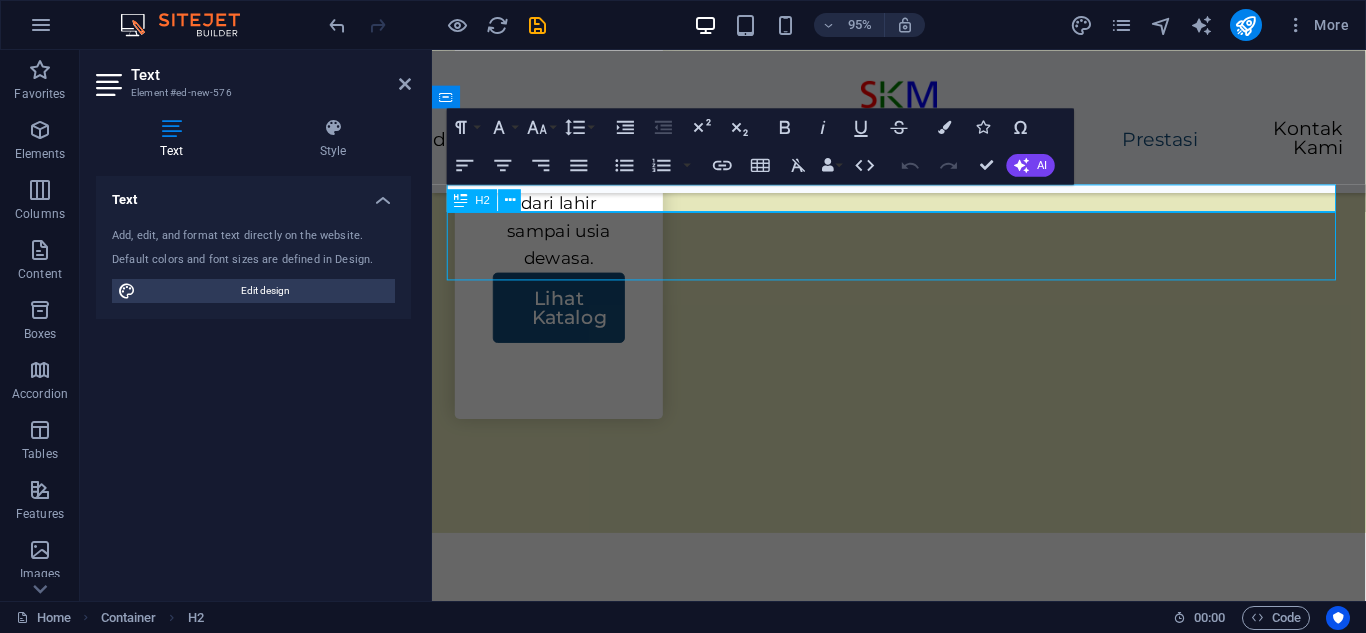 click on "Riwayat Kegiatan" at bounding box center (923, 5909) 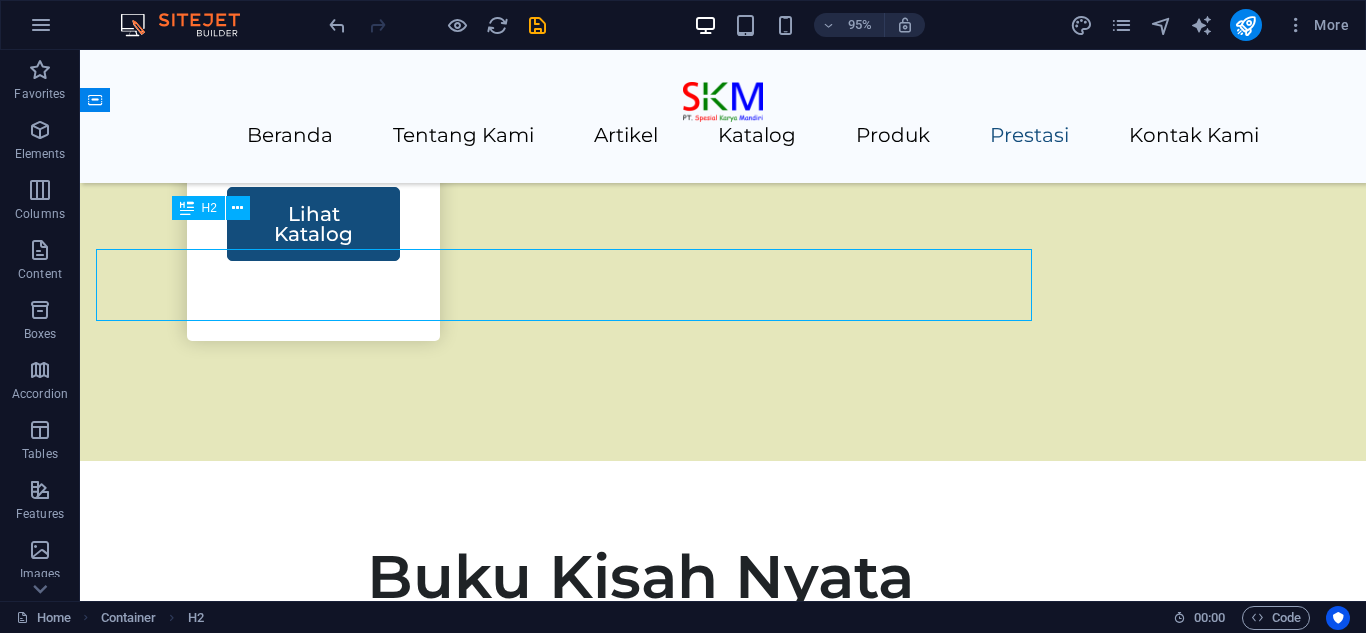 scroll, scrollTop: 4265, scrollLeft: 0, axis: vertical 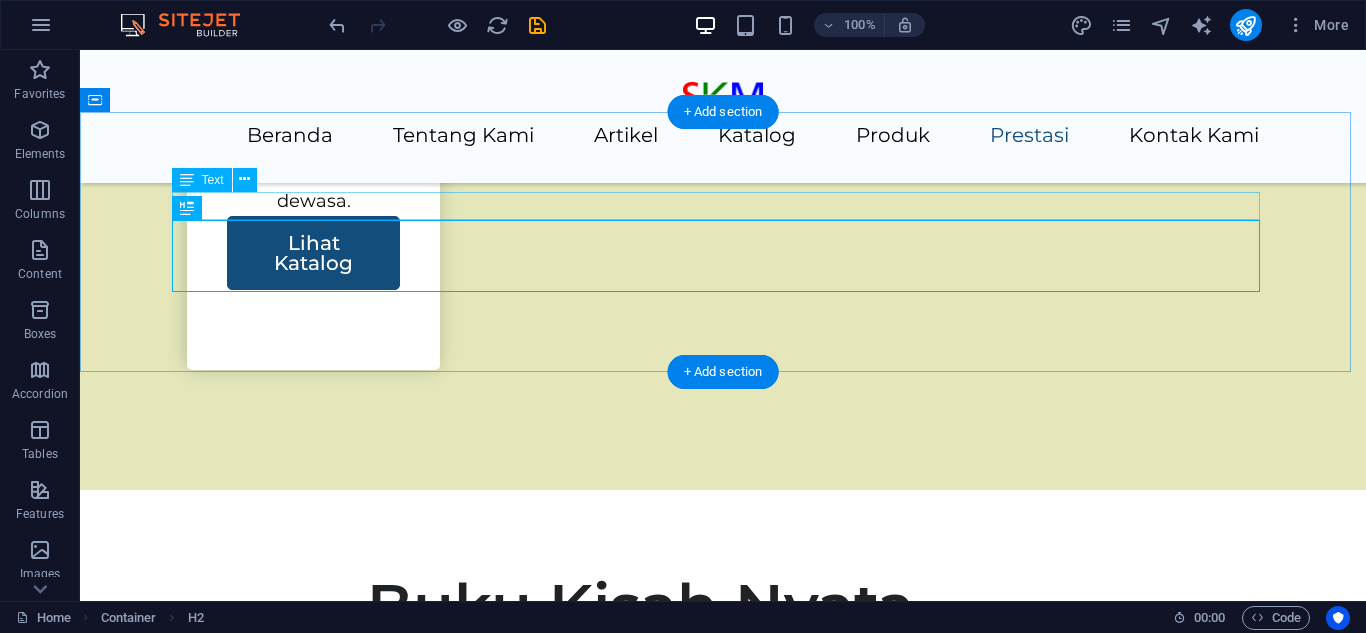 click on "New text element" at bounding box center (723, 6188) 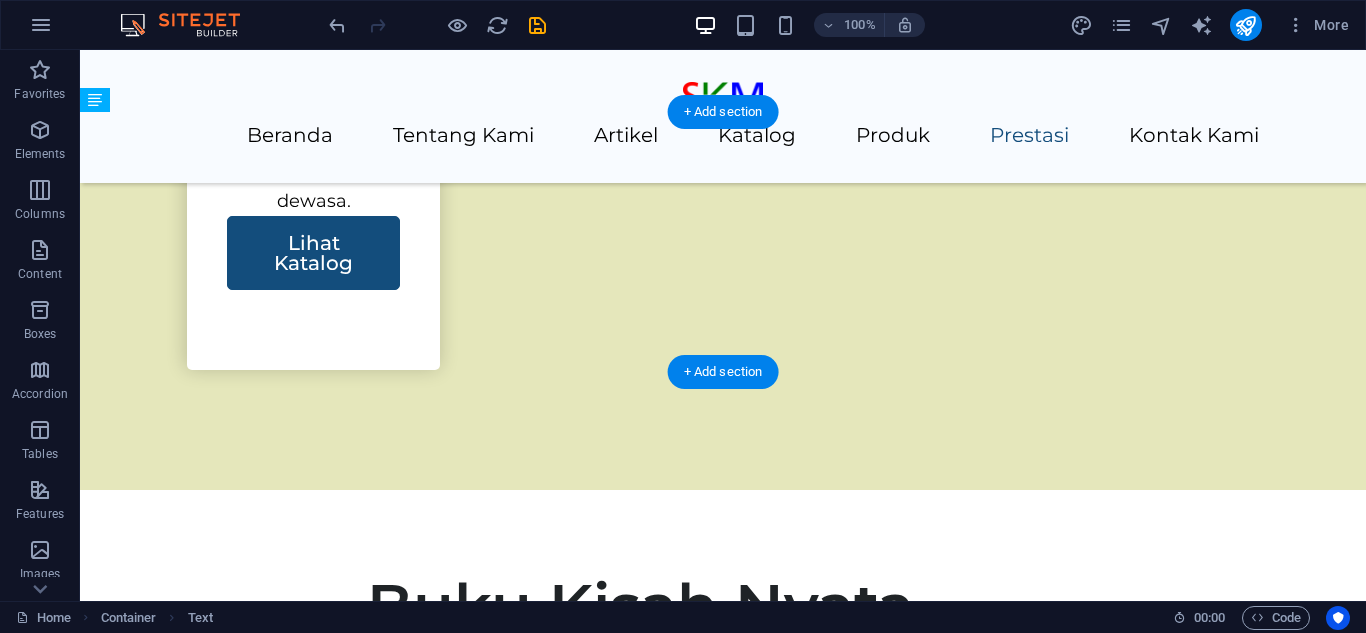 drag, startPoint x: 511, startPoint y: 209, endPoint x: 558, endPoint y: 269, distance: 76.2168 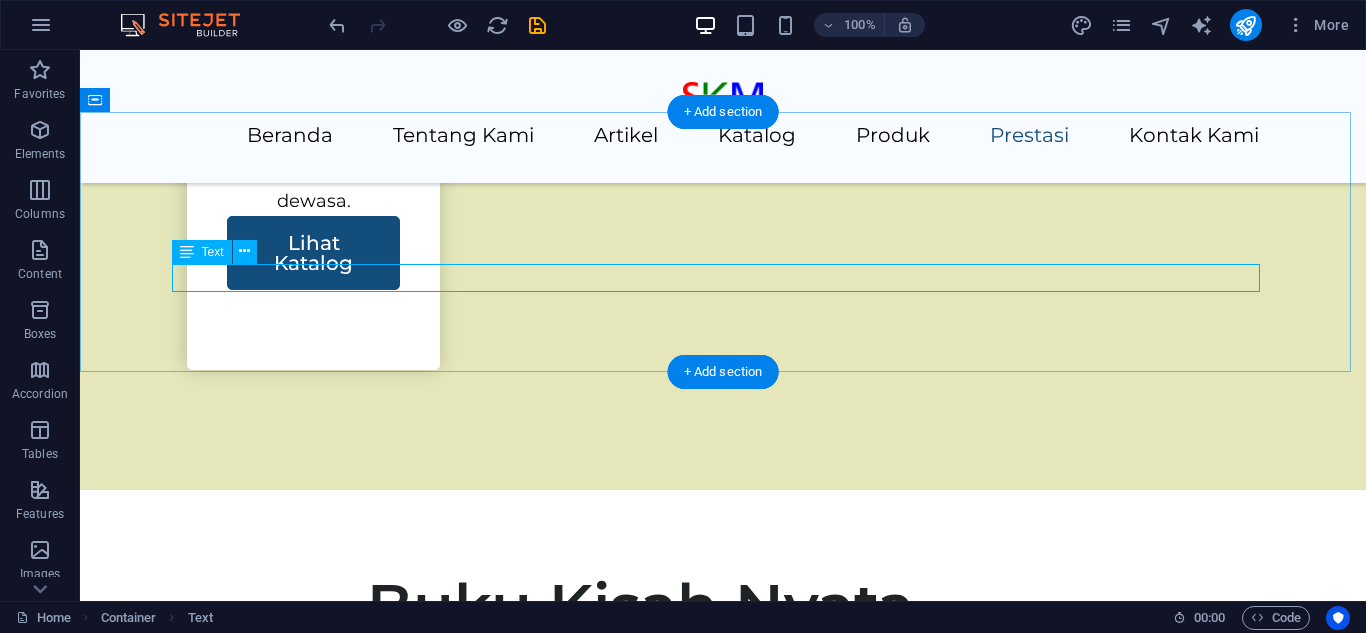 click on "New text element" at bounding box center [723, 6260] 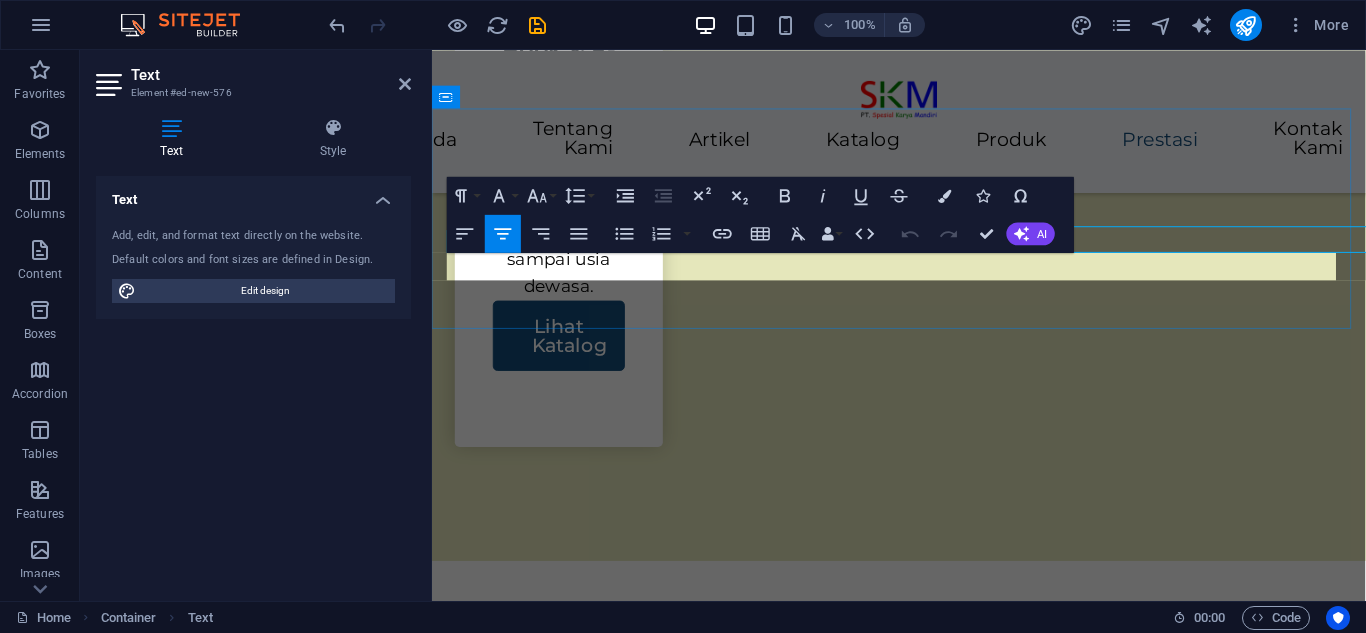 scroll, scrollTop: 4294, scrollLeft: 0, axis: vertical 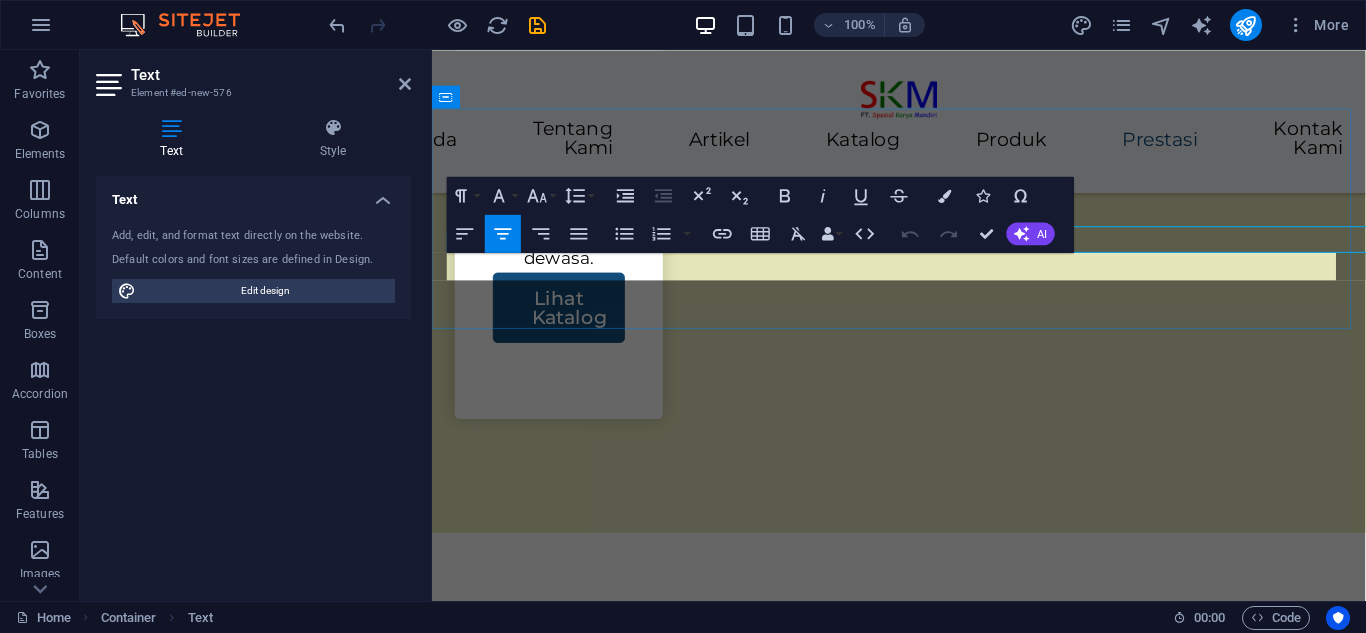 click on "New text element" at bounding box center [923, 5930] 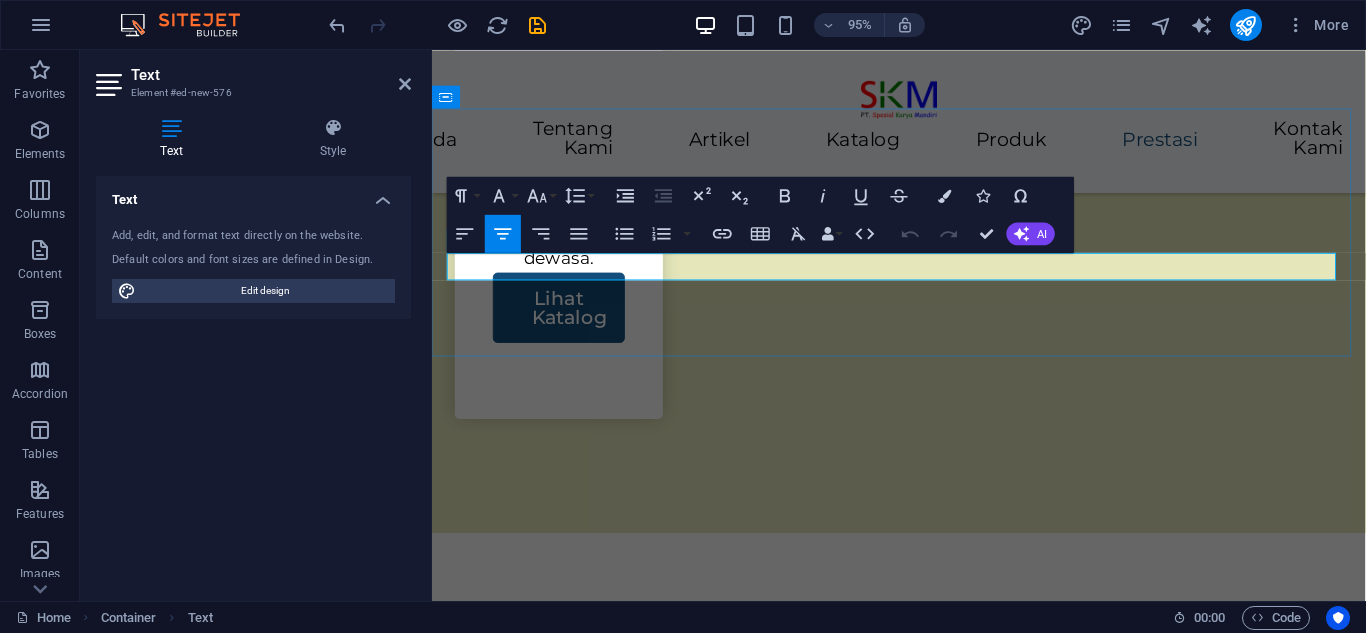 type 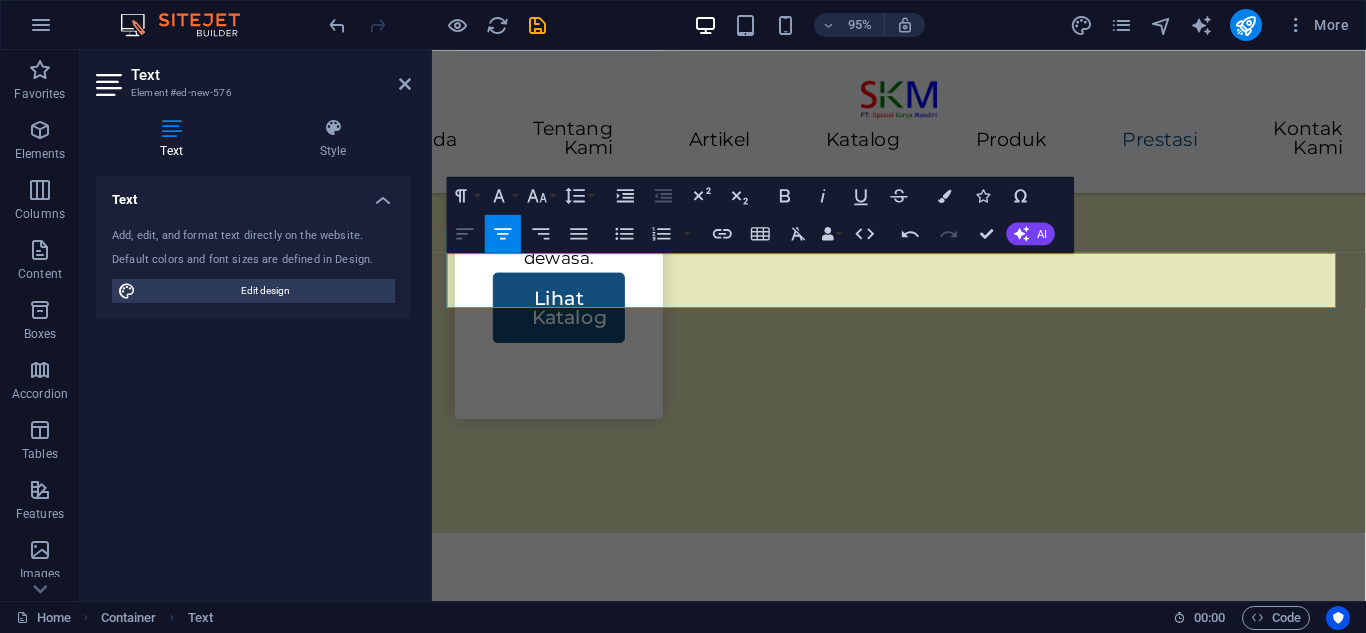 click on "Align Left" at bounding box center (465, 234) 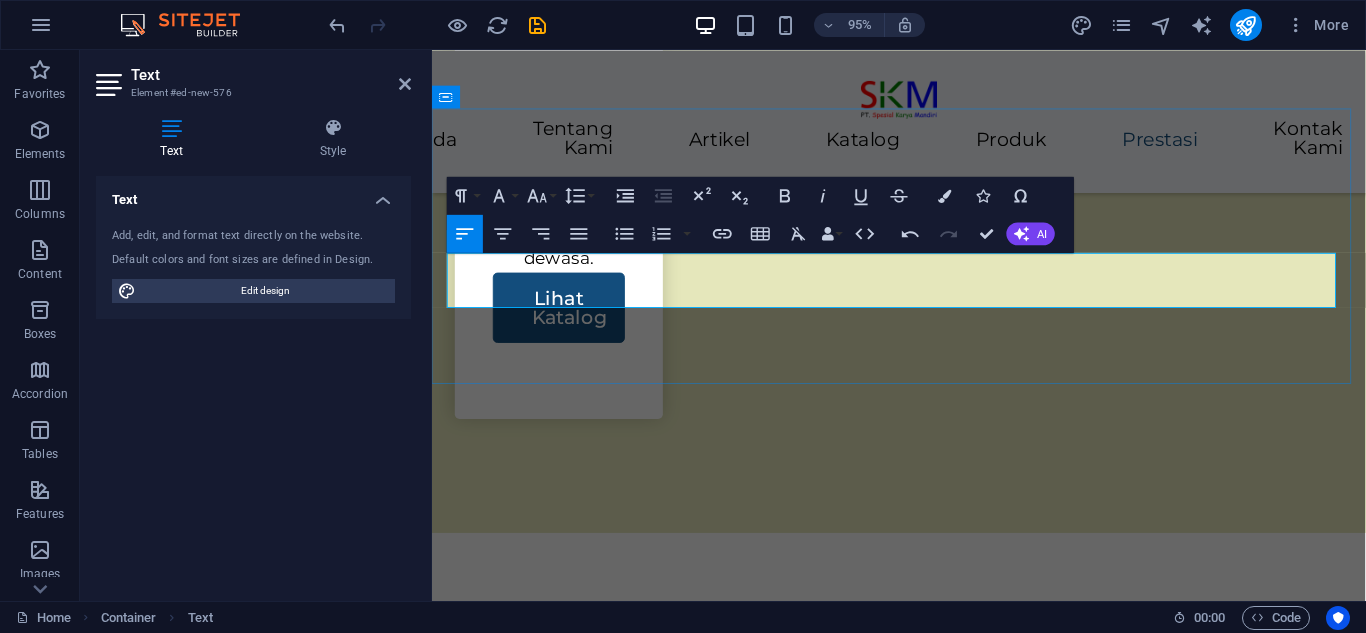 click at bounding box center [923, 5959] 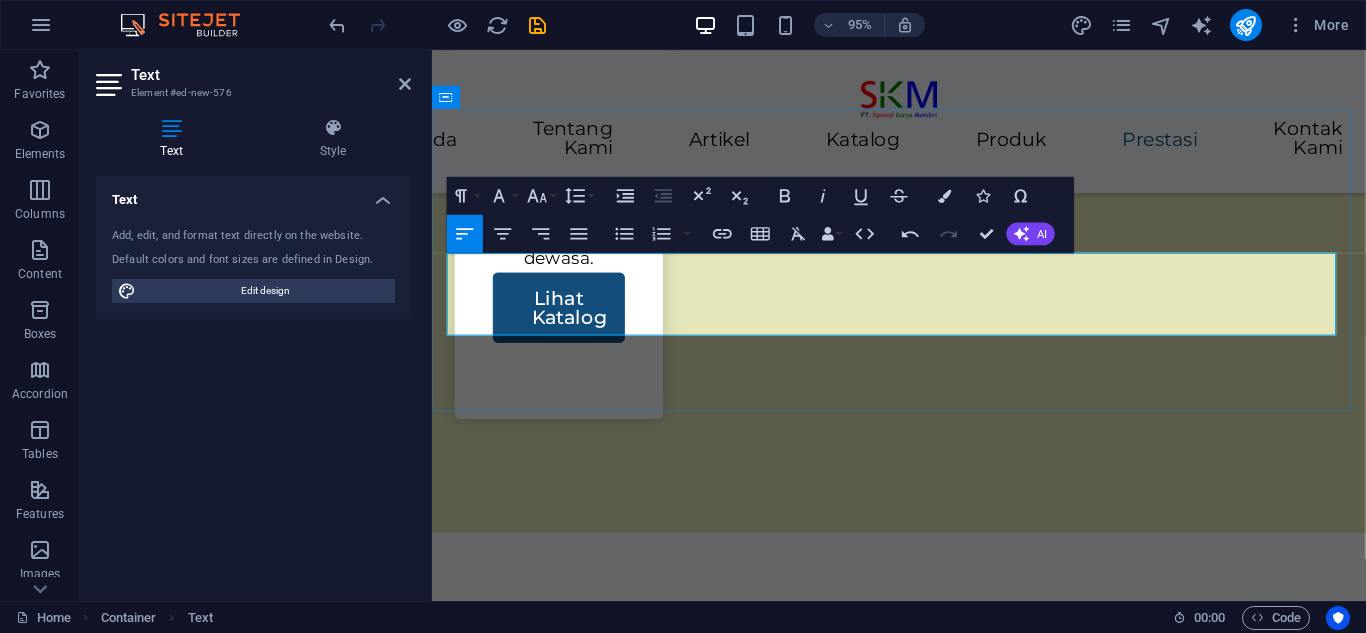 click at bounding box center (923, 5988) 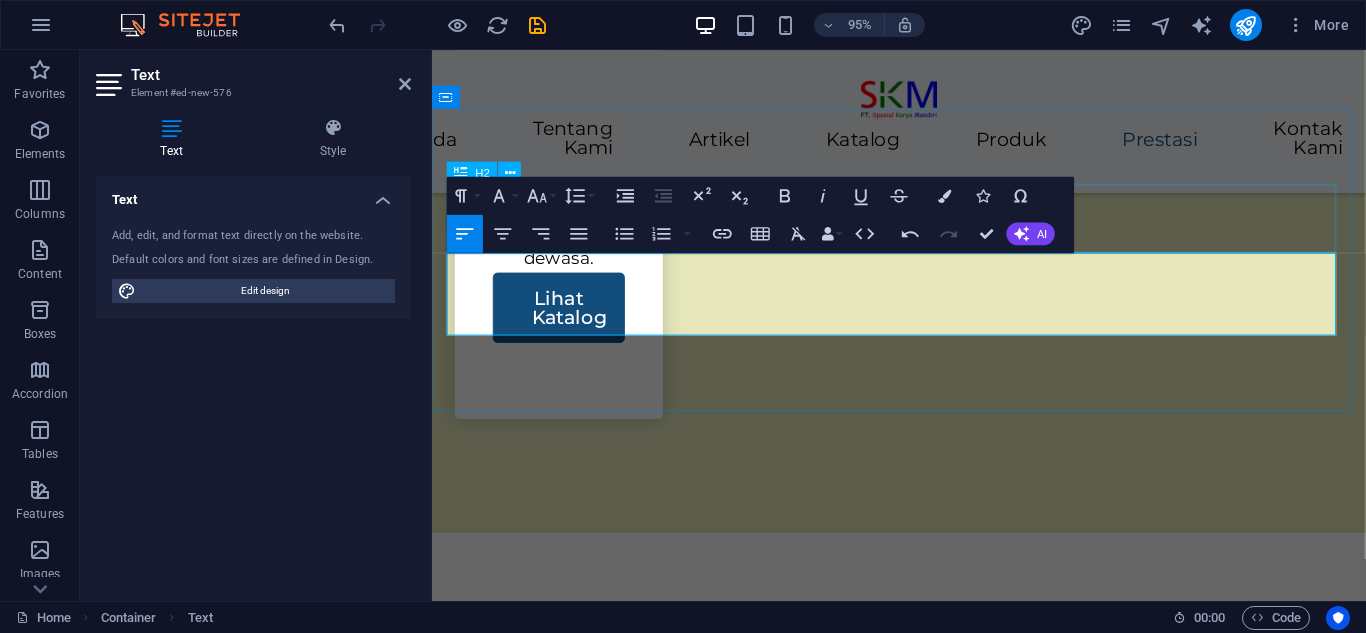 click on "Riwayat Kegiatan" at bounding box center [923, 5880] 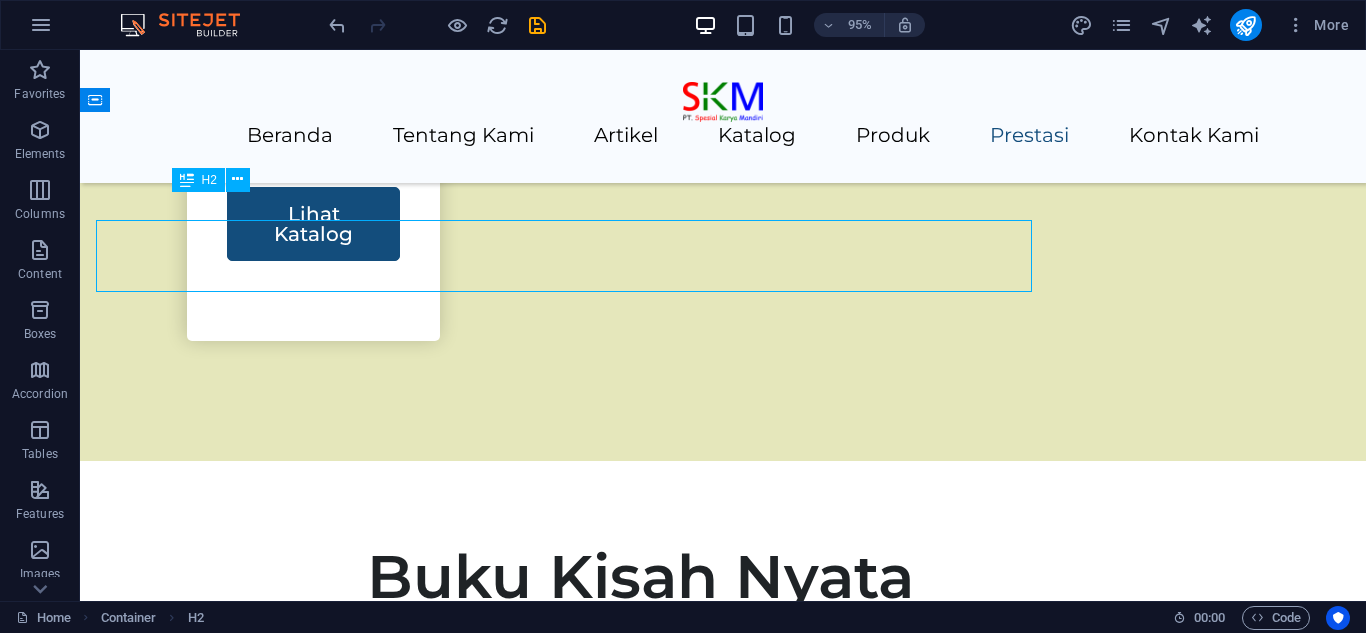 scroll, scrollTop: 4265, scrollLeft: 0, axis: vertical 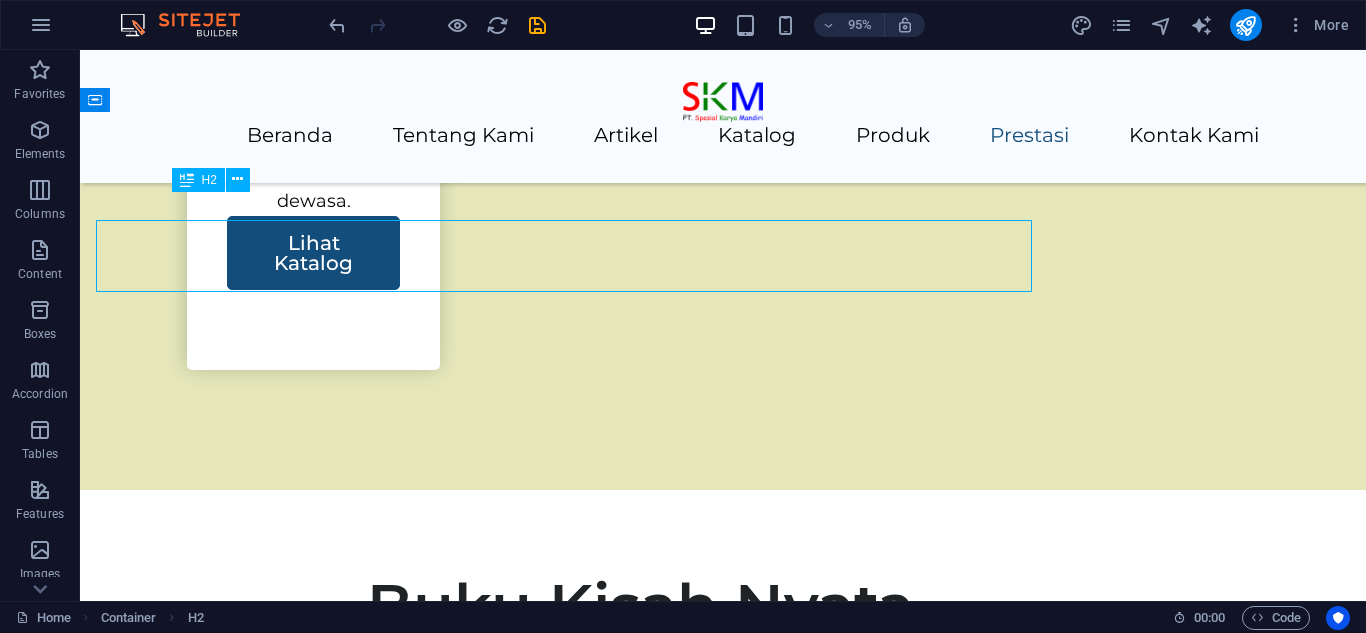 click on "Riwayat Kegiatan" at bounding box center (723, 6210) 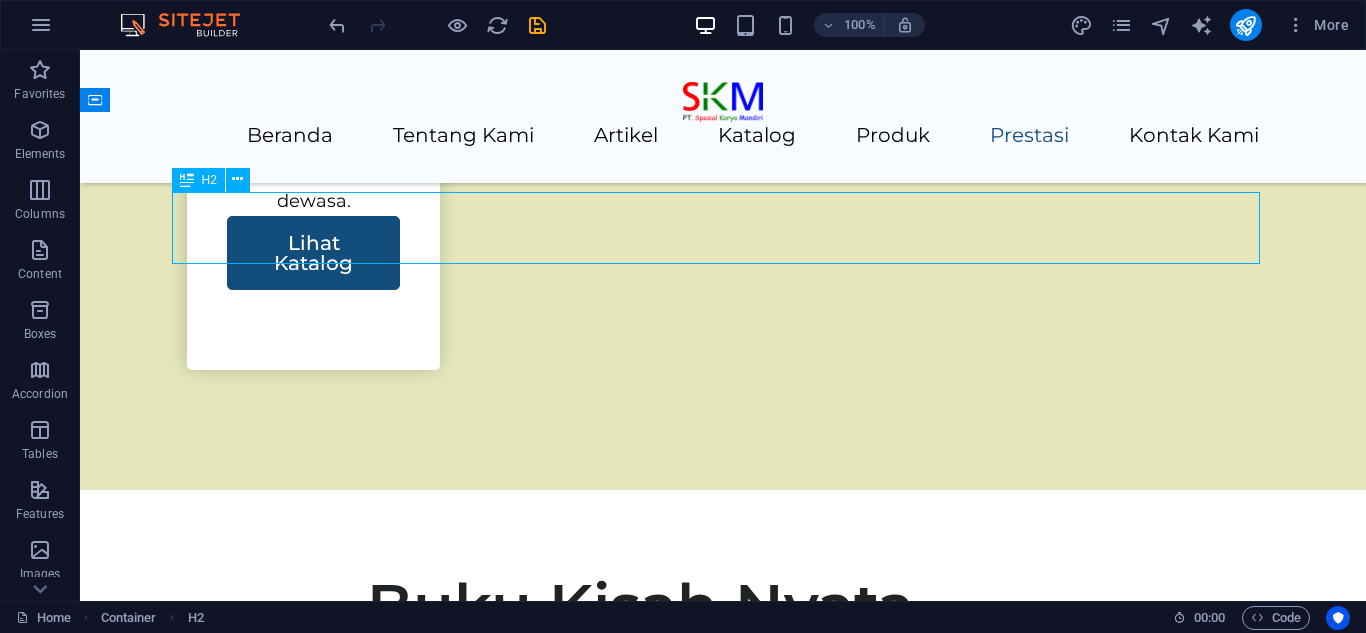 click on "Riwayat Kegiatan" at bounding box center (723, 6210) 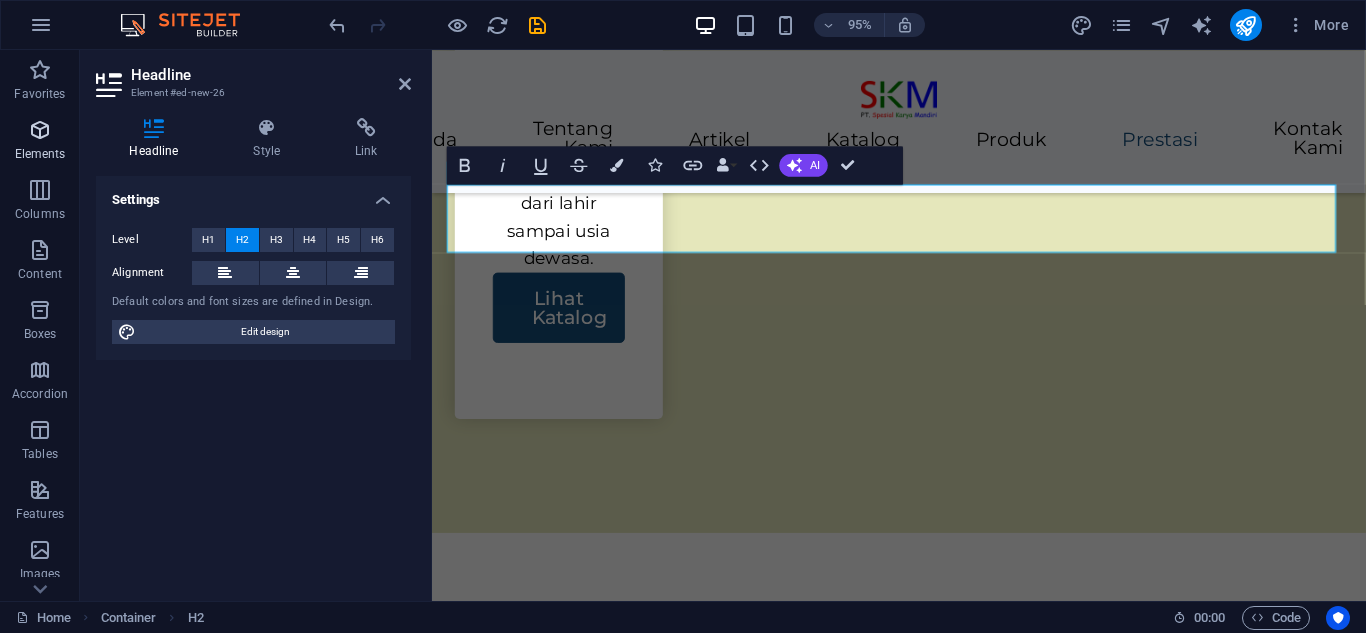 click at bounding box center (40, 130) 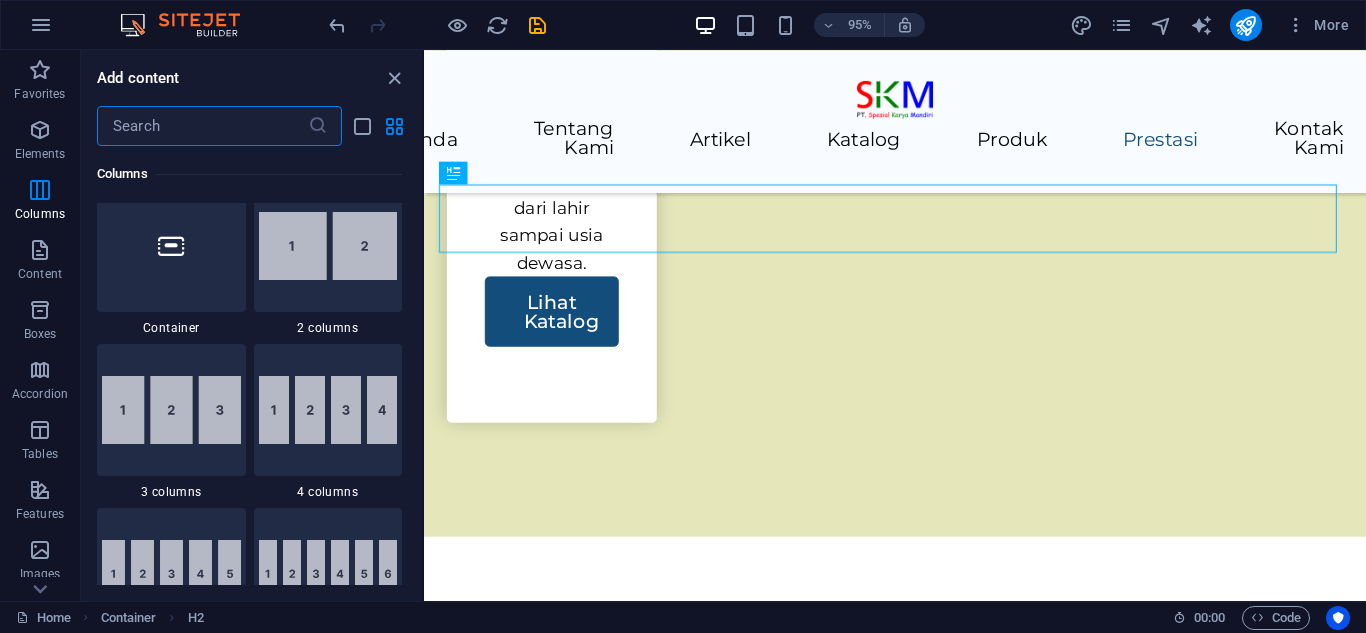 scroll, scrollTop: 1113, scrollLeft: 0, axis: vertical 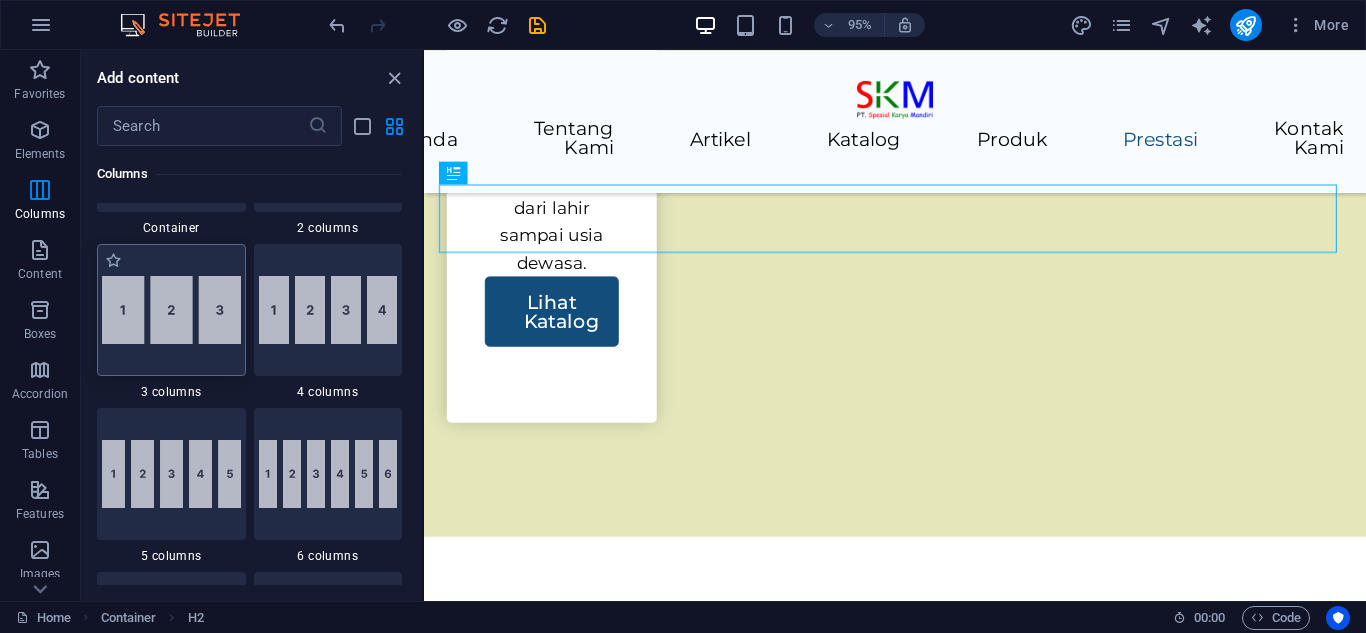 click at bounding box center [171, 310] 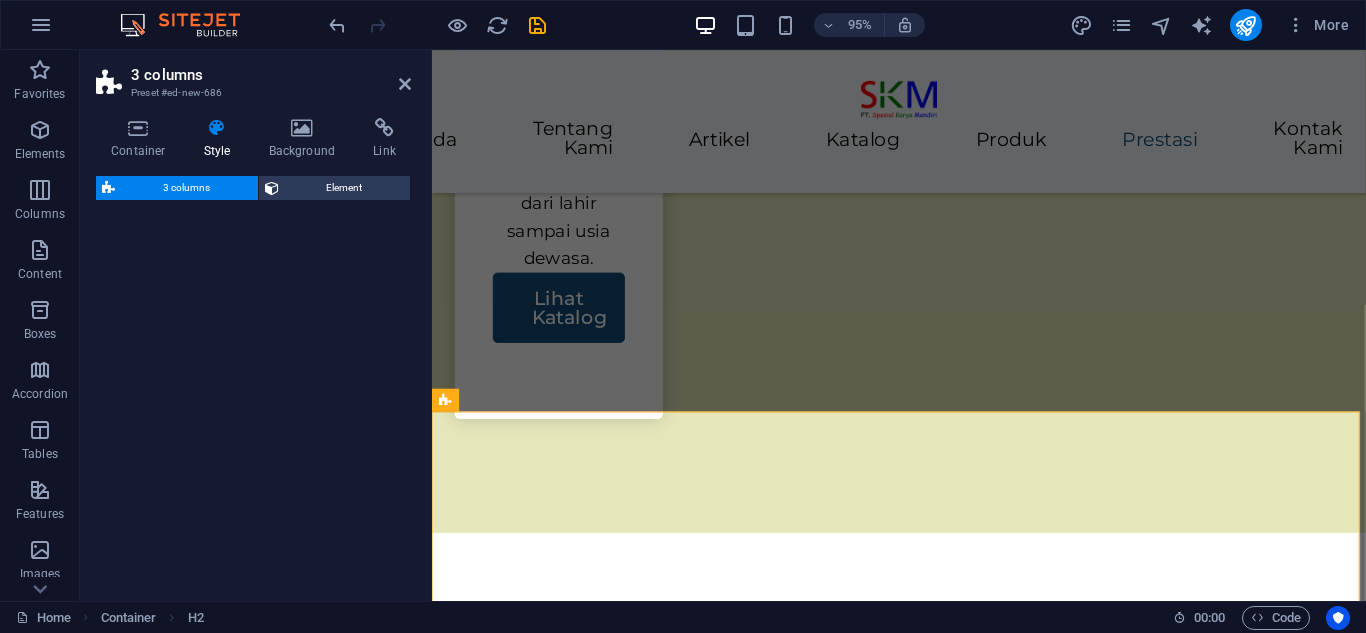 select on "rem" 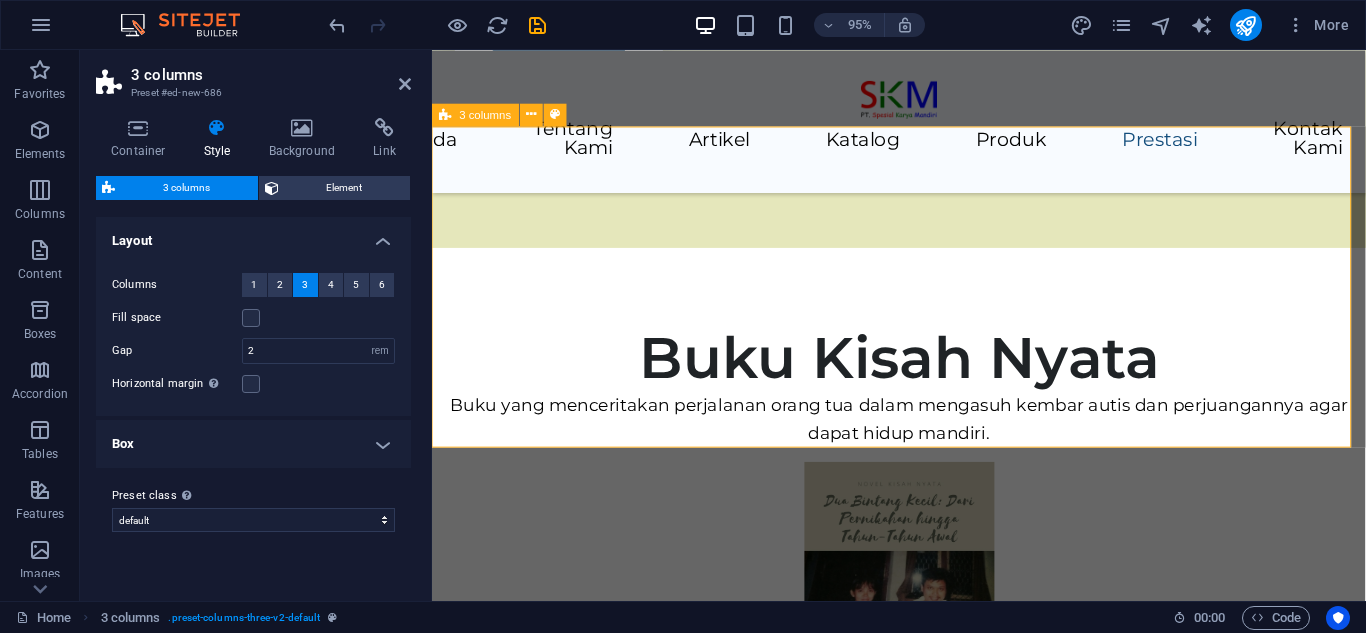 scroll, scrollTop: 4494, scrollLeft: 0, axis: vertical 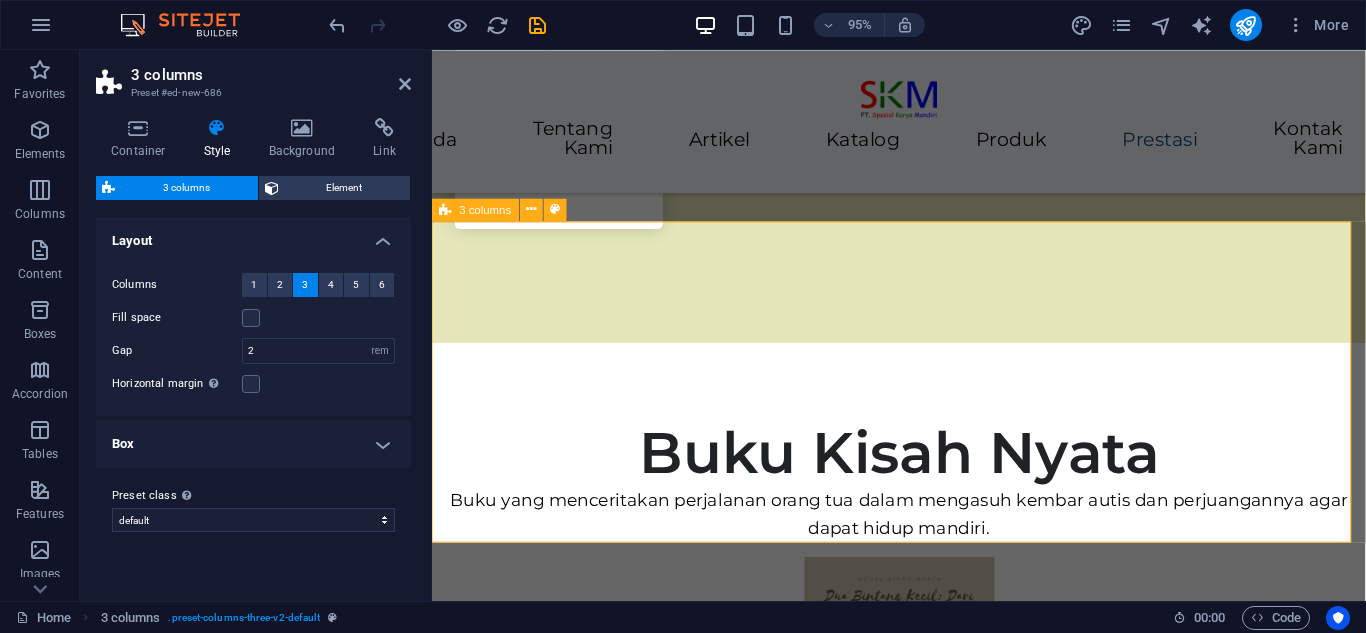 click on "Drop content here or  Add elements  Paste clipboard Drop content here or  Add elements  Paste clipboard Drop content here or  Add elements  Paste clipboard" at bounding box center (923, 6192) 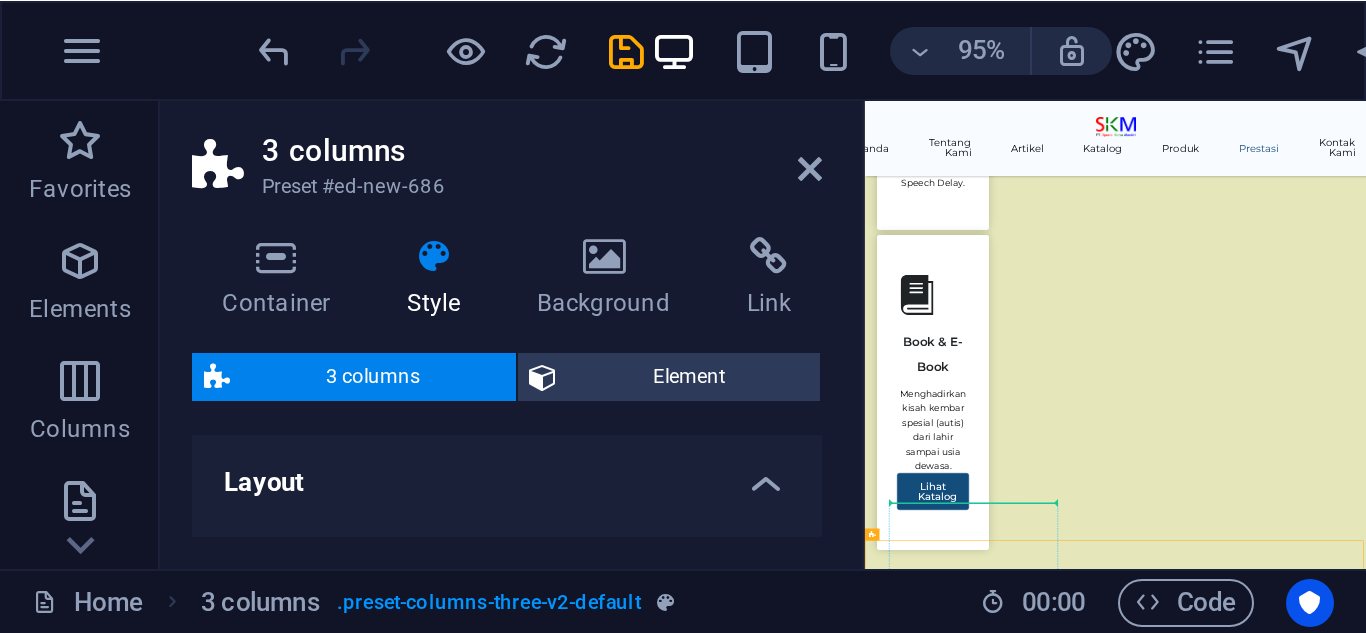 drag, startPoint x: 1154, startPoint y: 344, endPoint x: 610, endPoint y: 312, distance: 544.94037 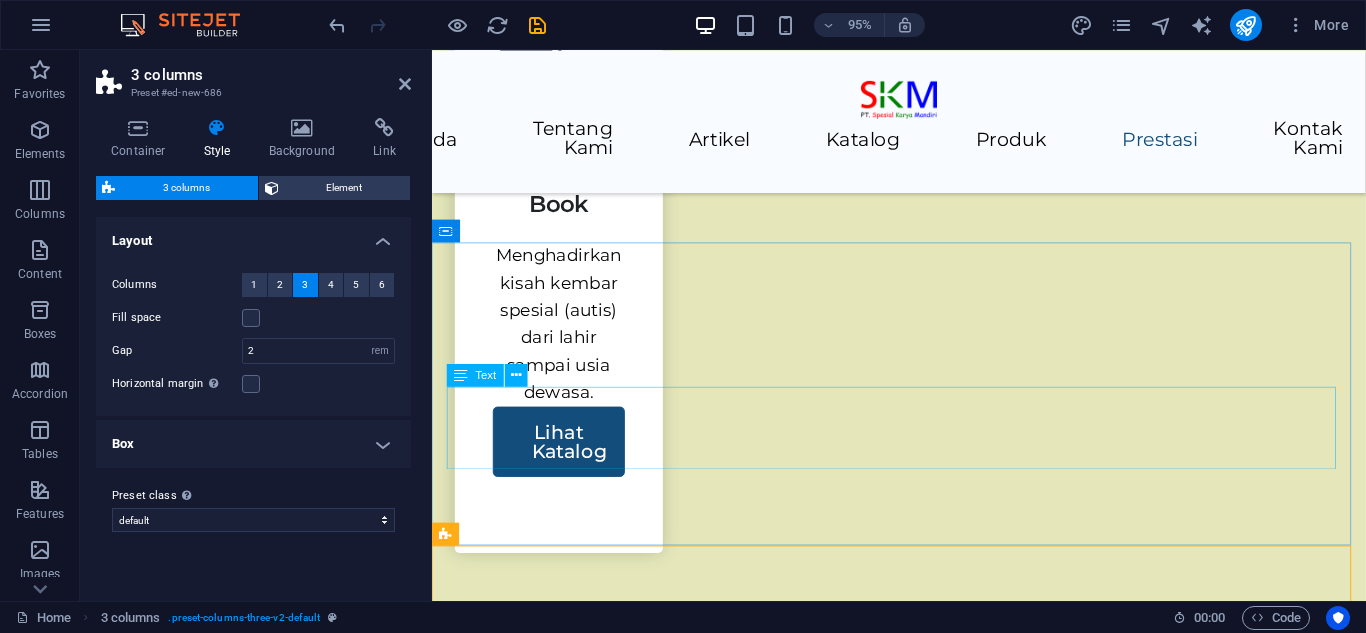 scroll, scrollTop: 4253, scrollLeft: 0, axis: vertical 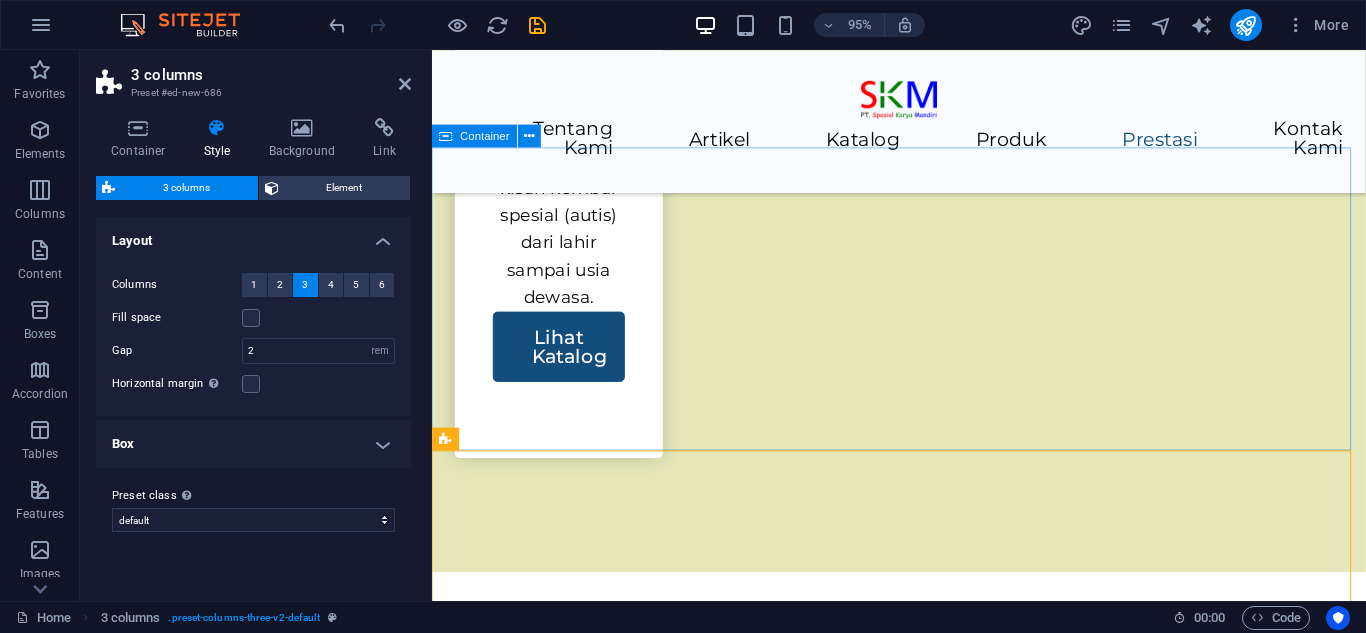 drag, startPoint x: 736, startPoint y: 448, endPoint x: 735, endPoint y: 460, distance: 12.0415945 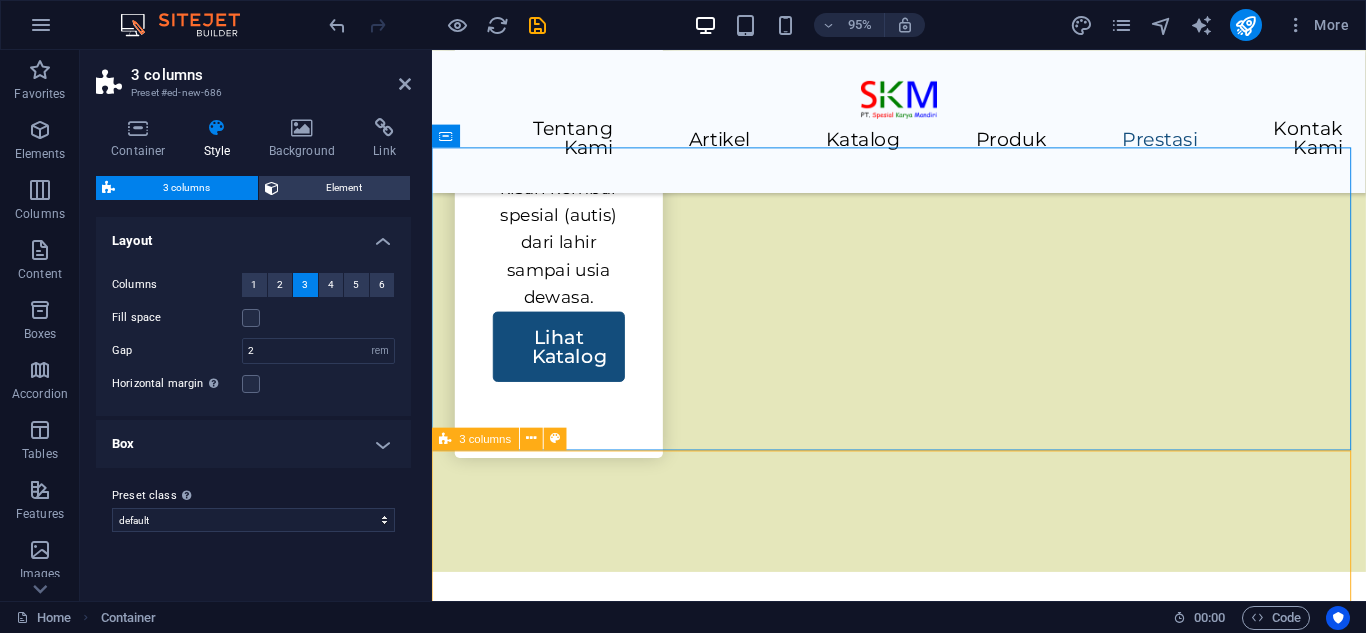 scroll, scrollTop: 4224, scrollLeft: 0, axis: vertical 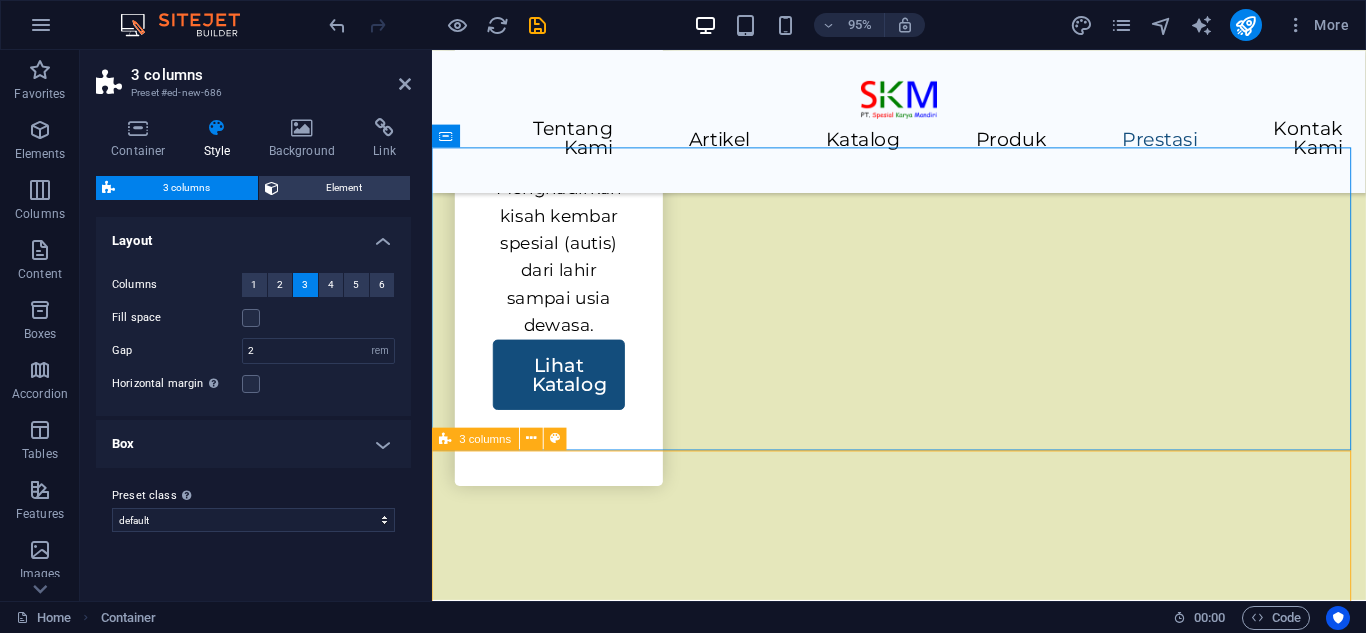 click on "Drop content here or  Add elements  Paste clipboard Drop content here or  Add elements  Paste clipboard Drop content here or  Add elements  Paste clipboard" at bounding box center (923, 6462) 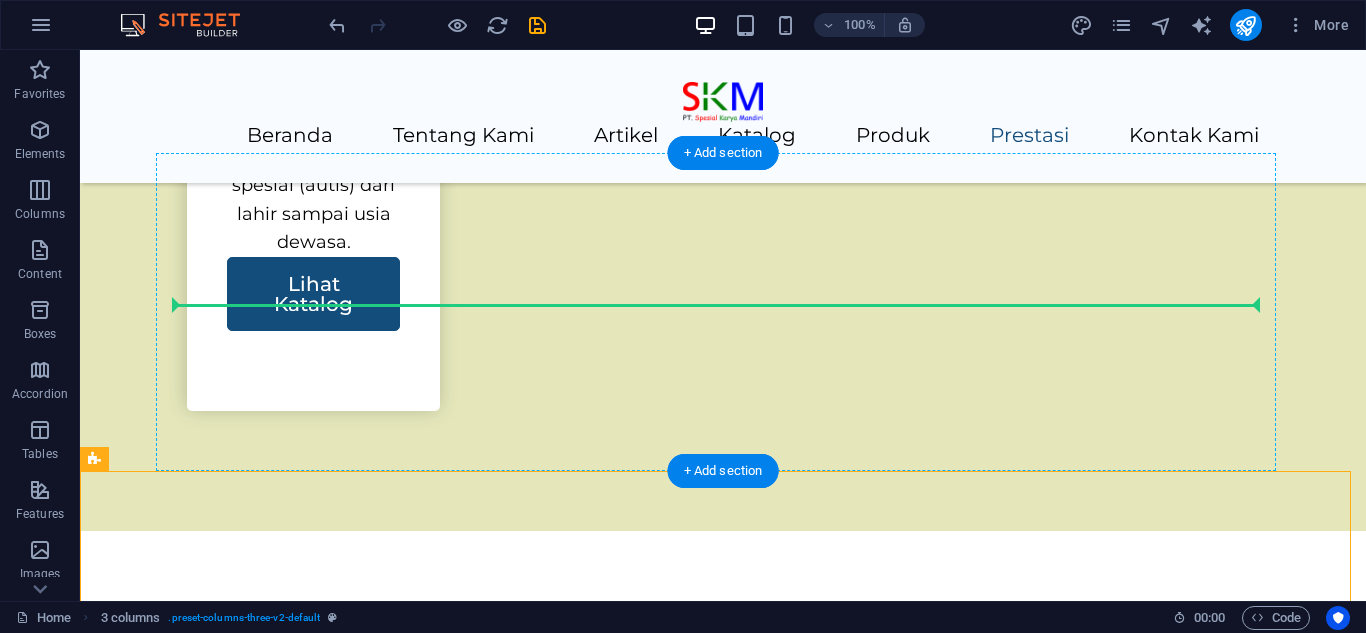 drag, startPoint x: 687, startPoint y: 500, endPoint x: 719, endPoint y: 318, distance: 184.79178 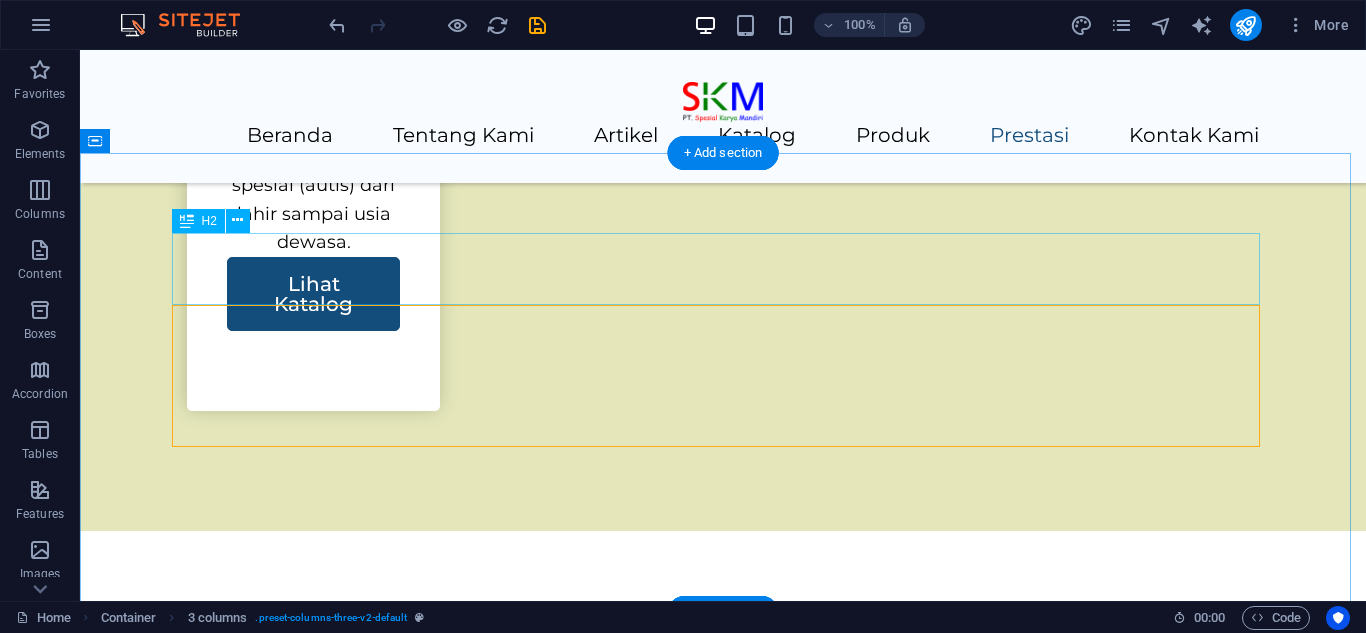 click on "Riwayat Kegiatan" at bounding box center [723, 6251] 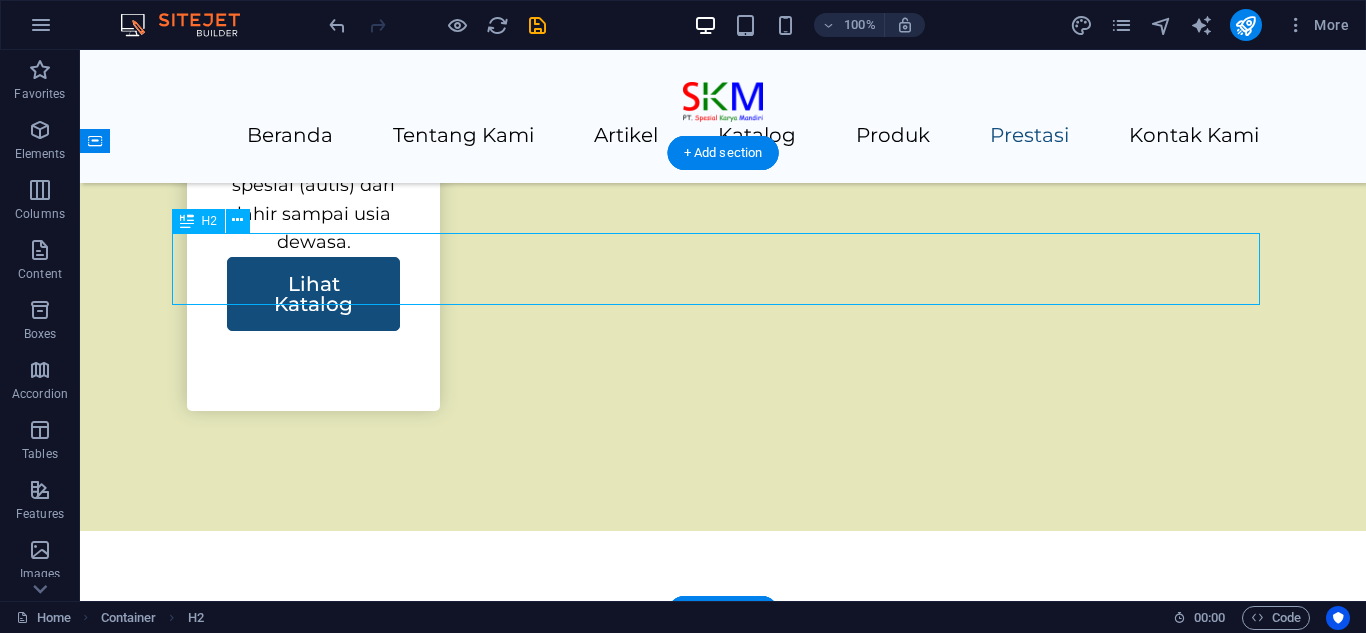 click on "Riwayat Kegiatan" at bounding box center (723, 6251) 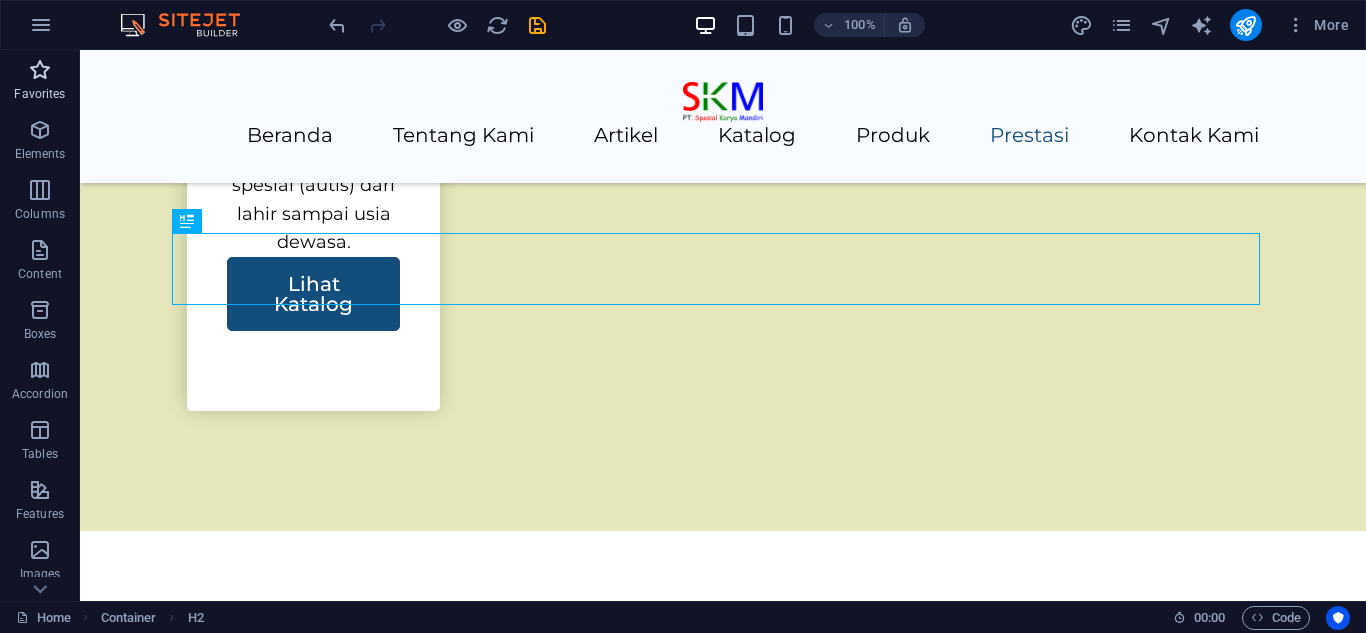 click on "Favorites" at bounding box center (39, 94) 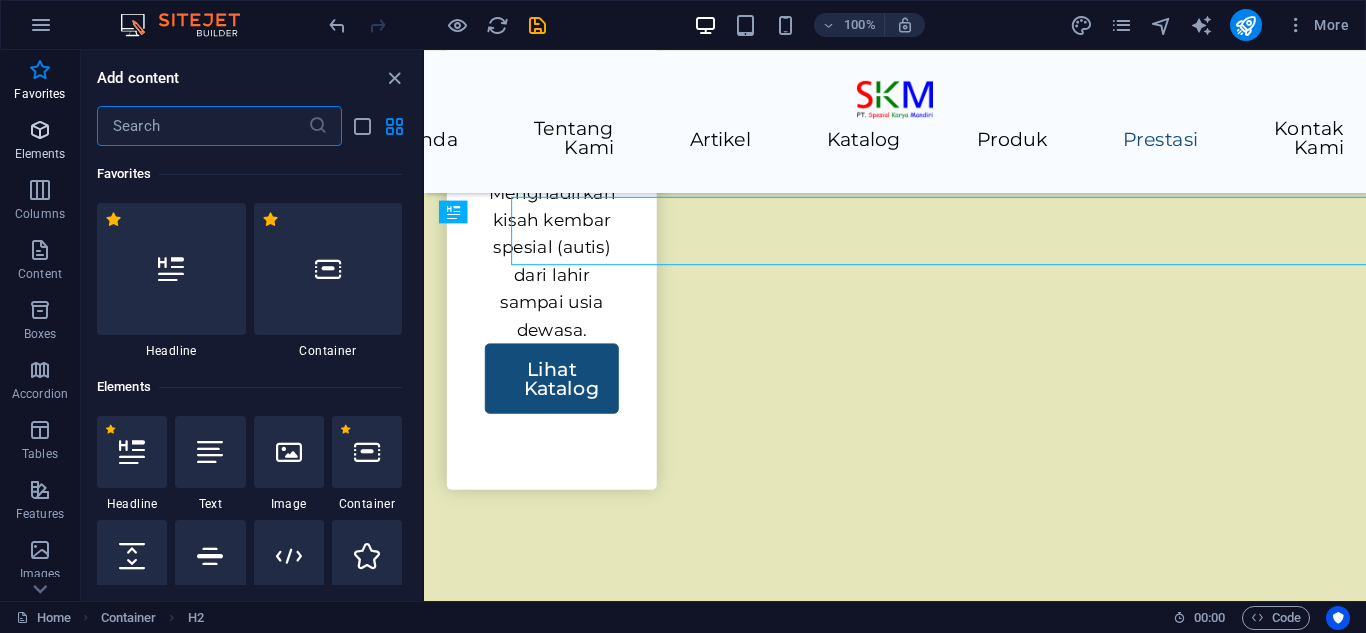 scroll, scrollTop: 4253, scrollLeft: 0, axis: vertical 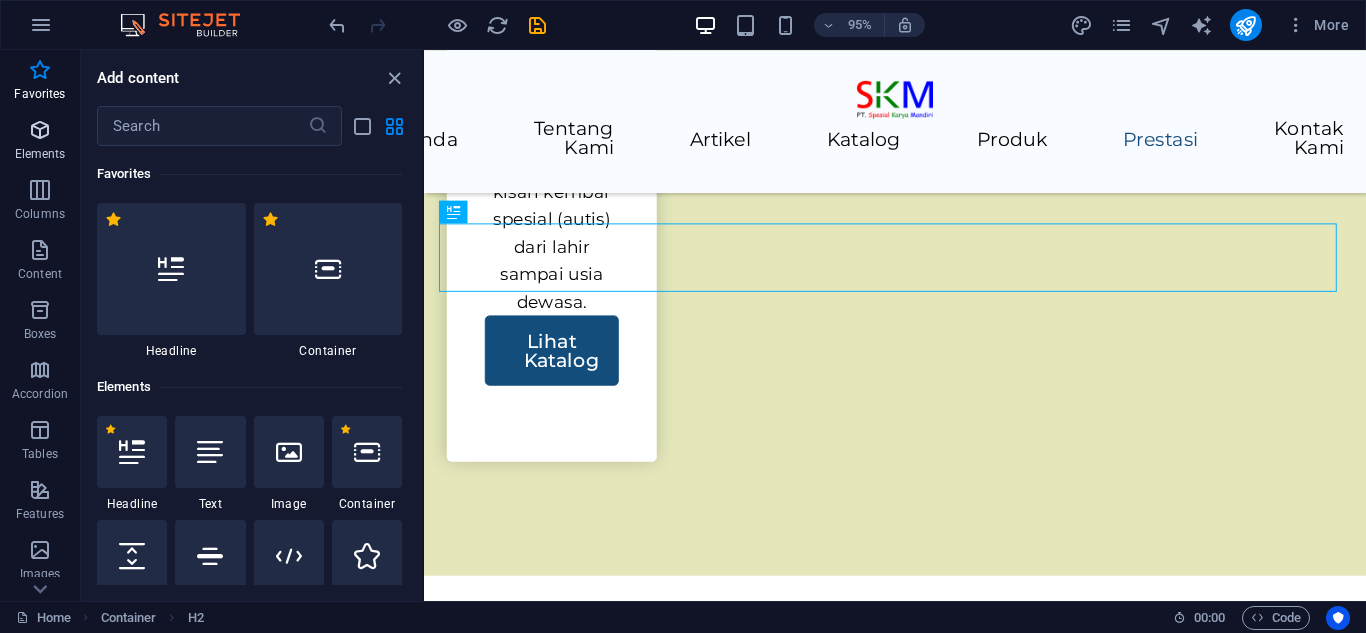 click at bounding box center (40, 130) 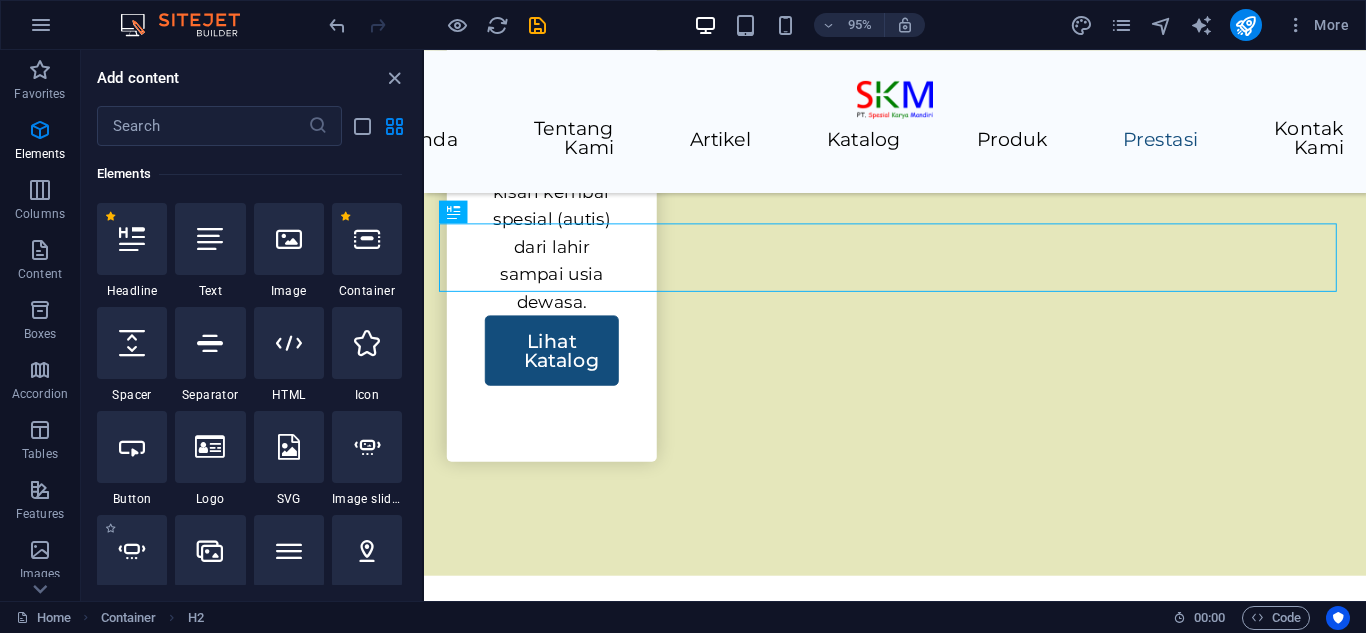 scroll, scrollTop: 113, scrollLeft: 0, axis: vertical 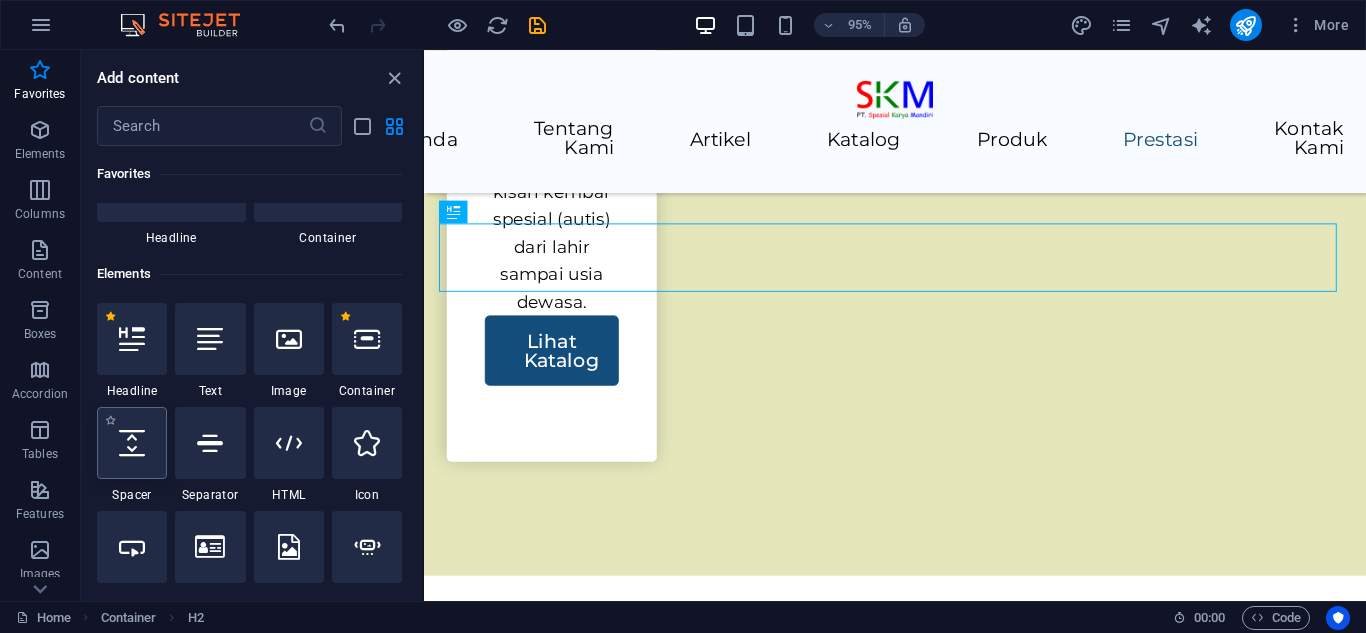 click at bounding box center [132, 443] 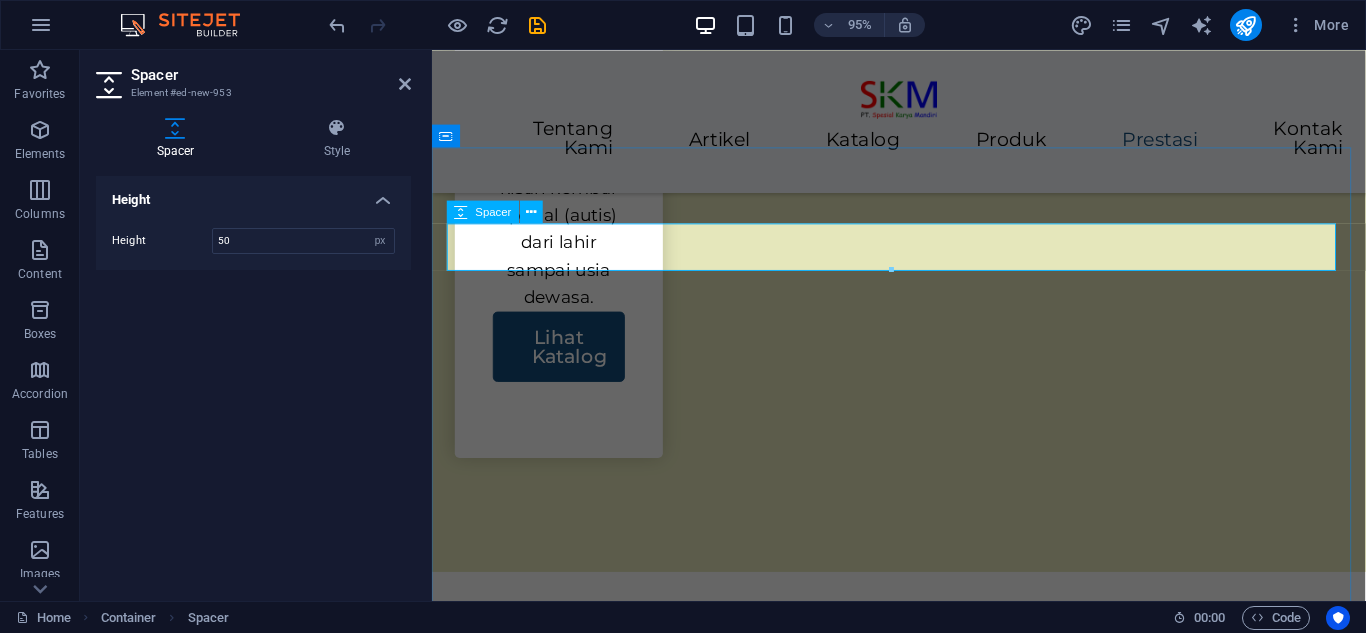 click on "Spacer" at bounding box center (483, 211) 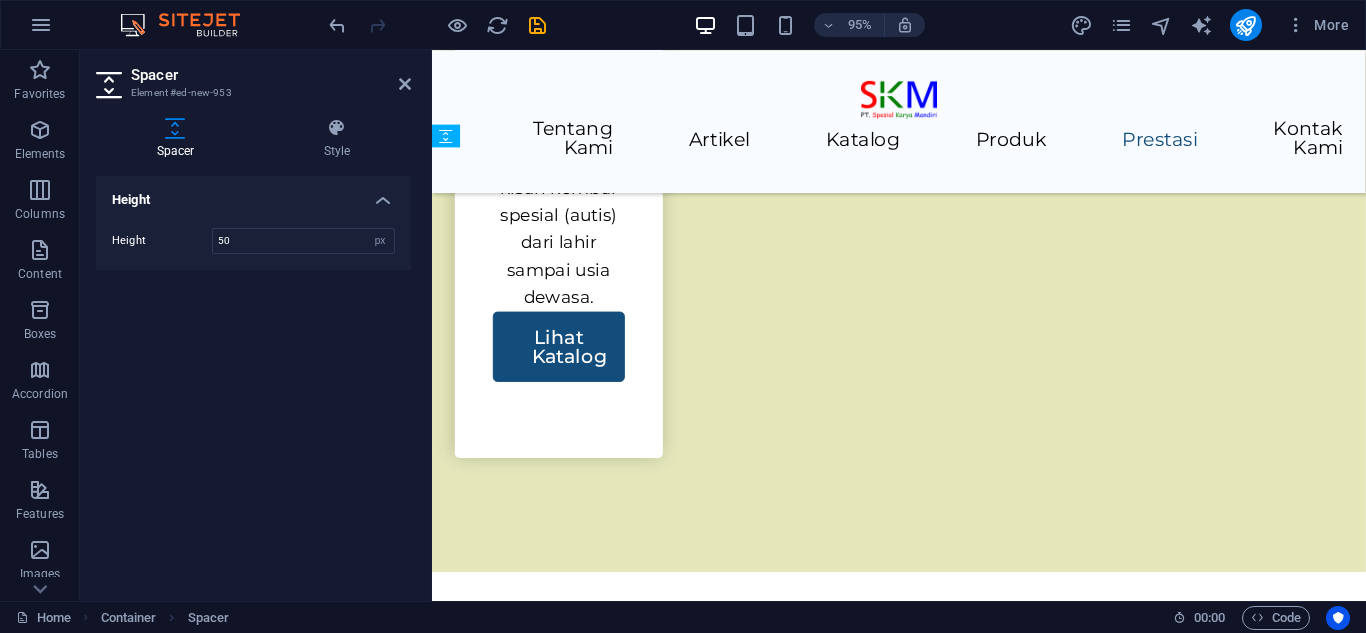 drag, startPoint x: 527, startPoint y: 247, endPoint x: 627, endPoint y: 348, distance: 142.13022 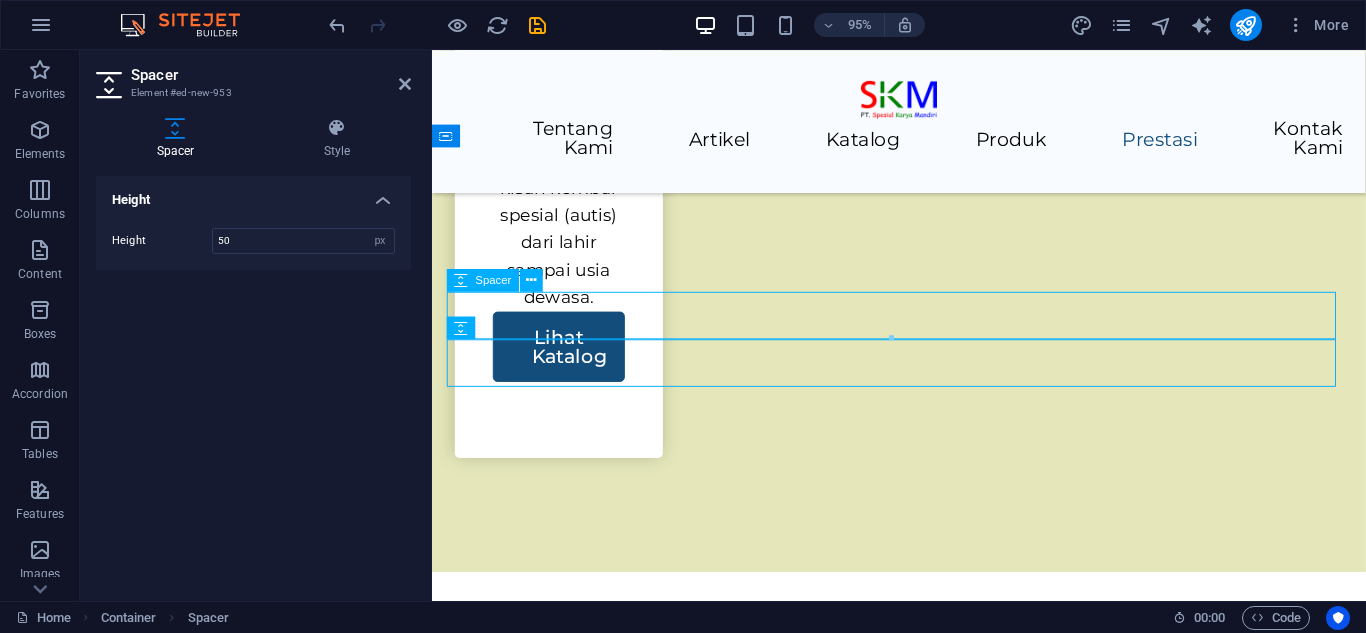 scroll, scrollTop: 4224, scrollLeft: 0, axis: vertical 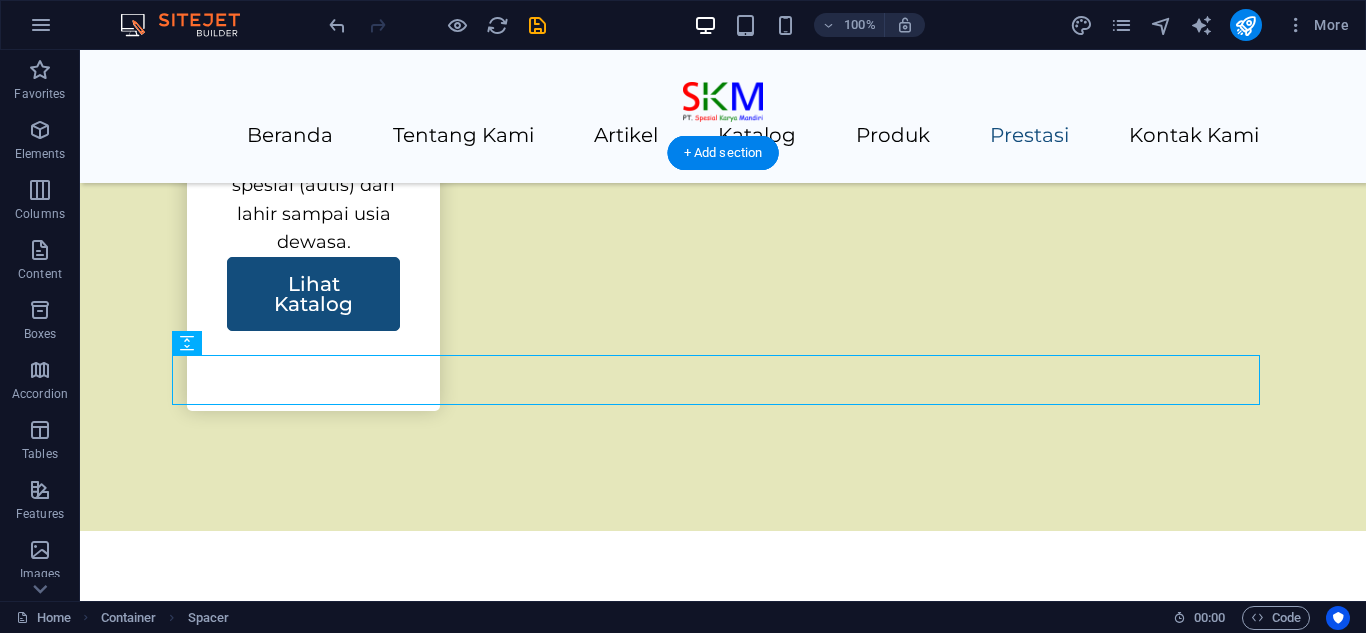 click at bounding box center (723, 6362) 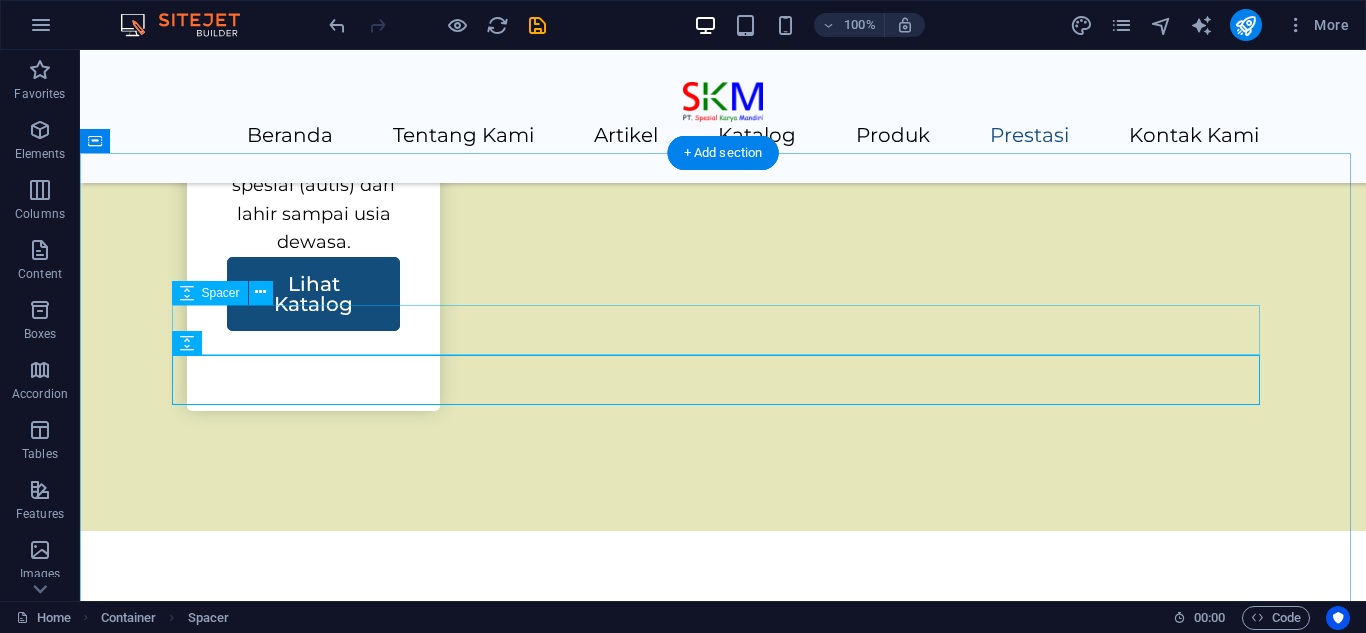 click at bounding box center [723, 6312] 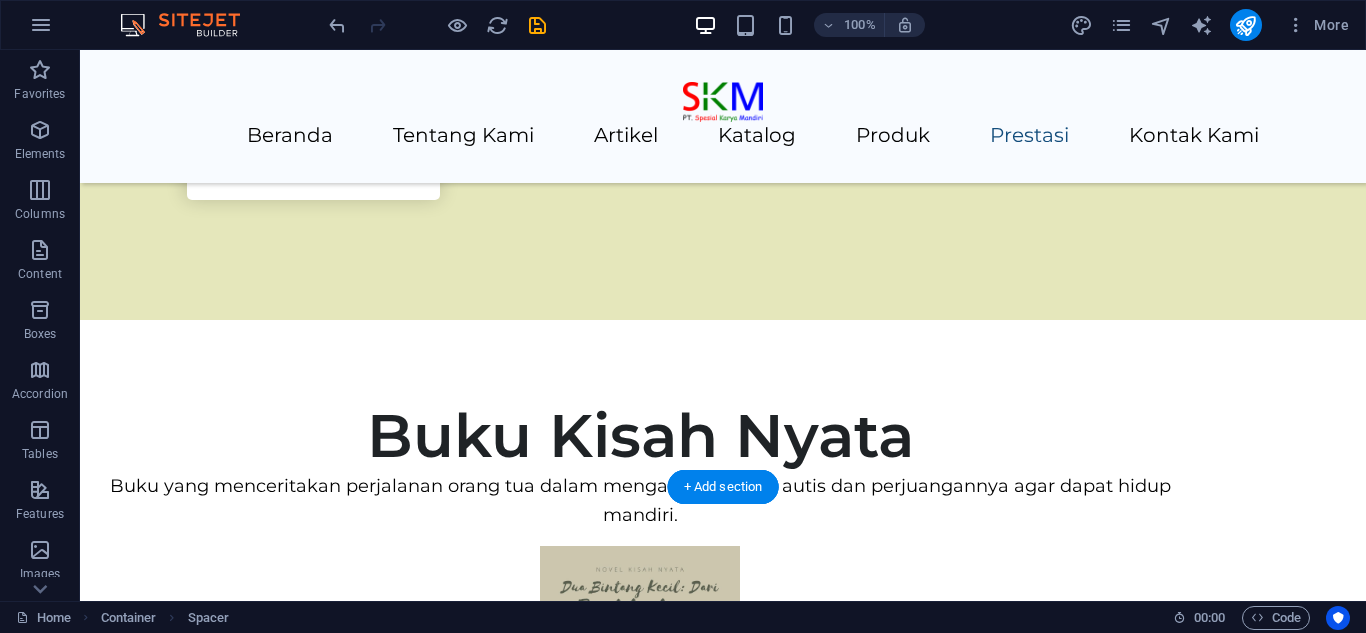 scroll, scrollTop: 4450, scrollLeft: 0, axis: vertical 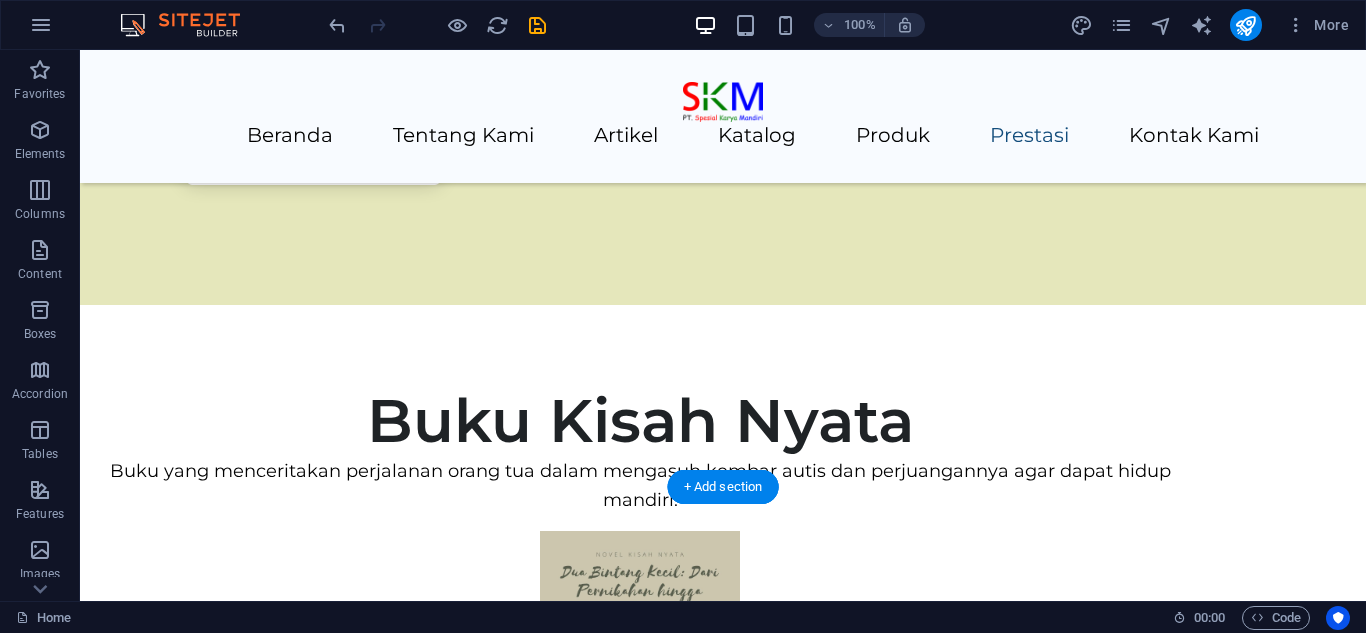 drag, startPoint x: 573, startPoint y: 330, endPoint x: 582, endPoint y: 280, distance: 50.803543 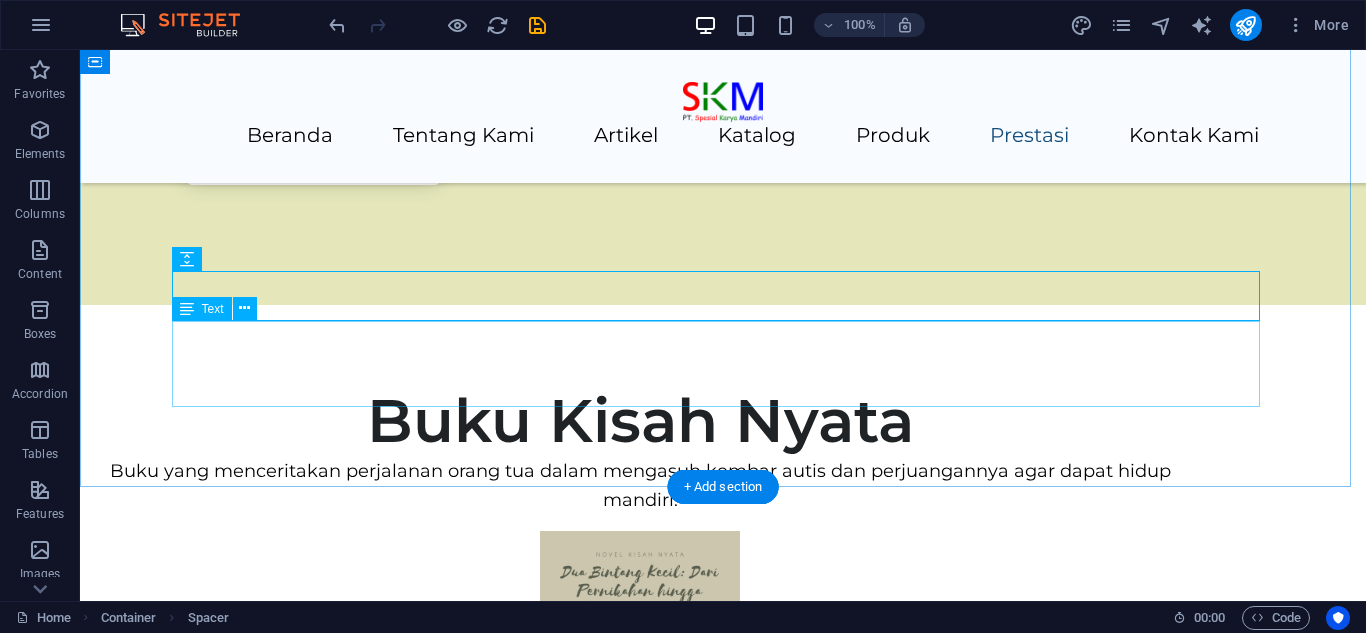 click on "Kami telah mengadakan beberapa kegiatan, diantaranya sebagai berikut:" at bounding box center [723, 6662] 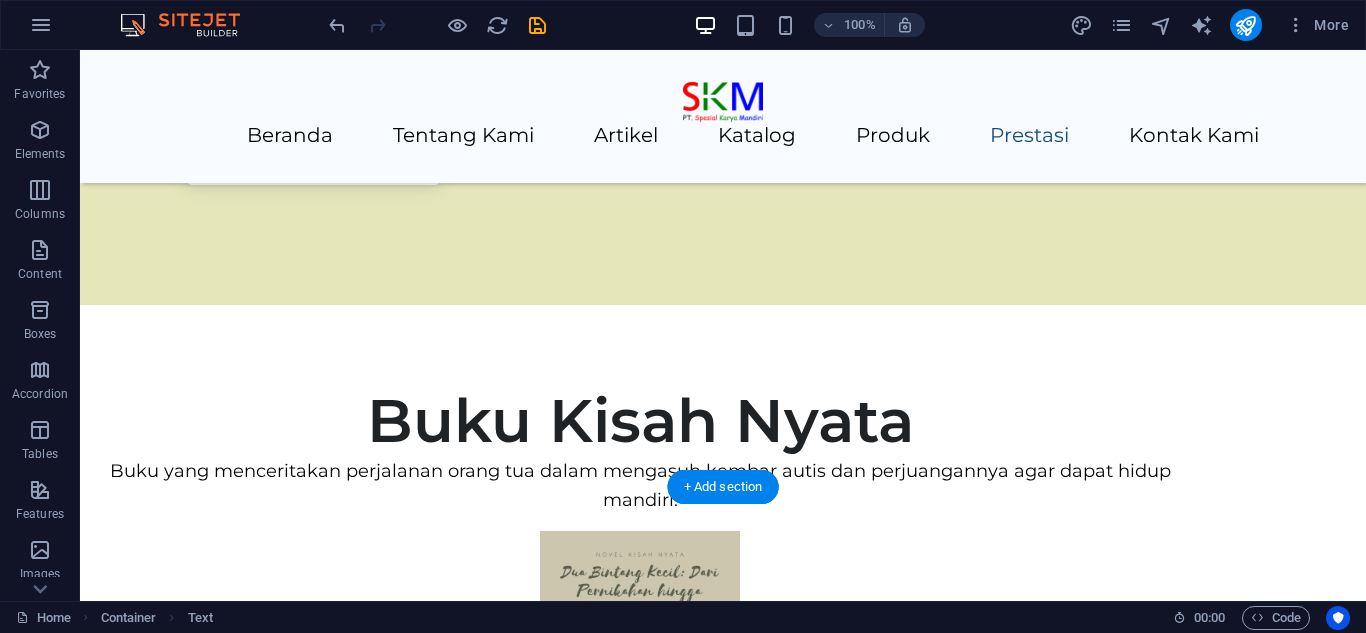 drag, startPoint x: 552, startPoint y: 327, endPoint x: 536, endPoint y: 282, distance: 47.759815 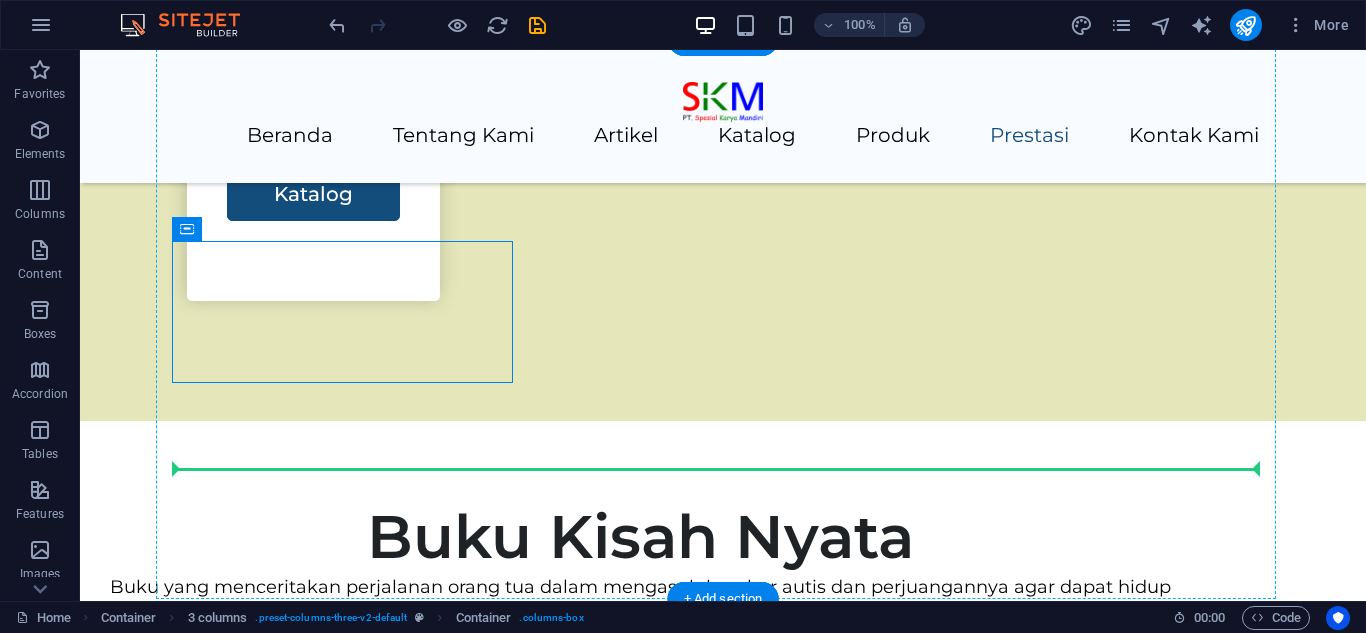 scroll, scrollTop: 4338, scrollLeft: 0, axis: vertical 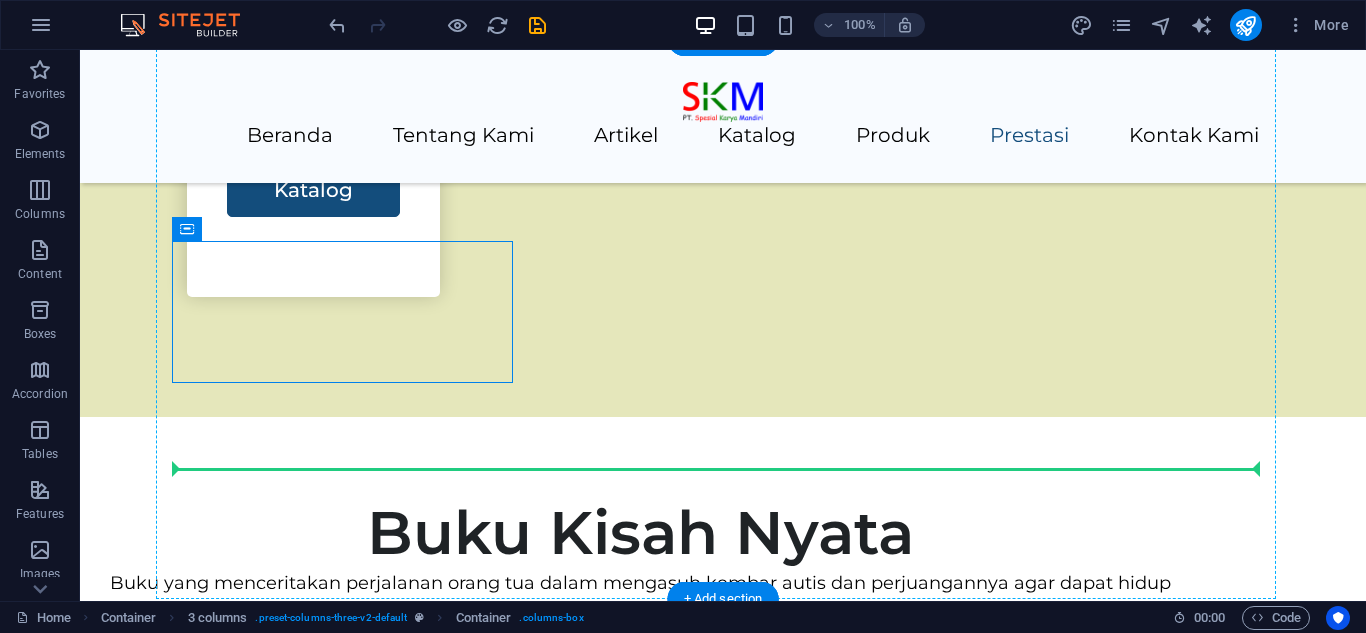 drag, startPoint x: 503, startPoint y: 354, endPoint x: 511, endPoint y: 460, distance: 106.30146 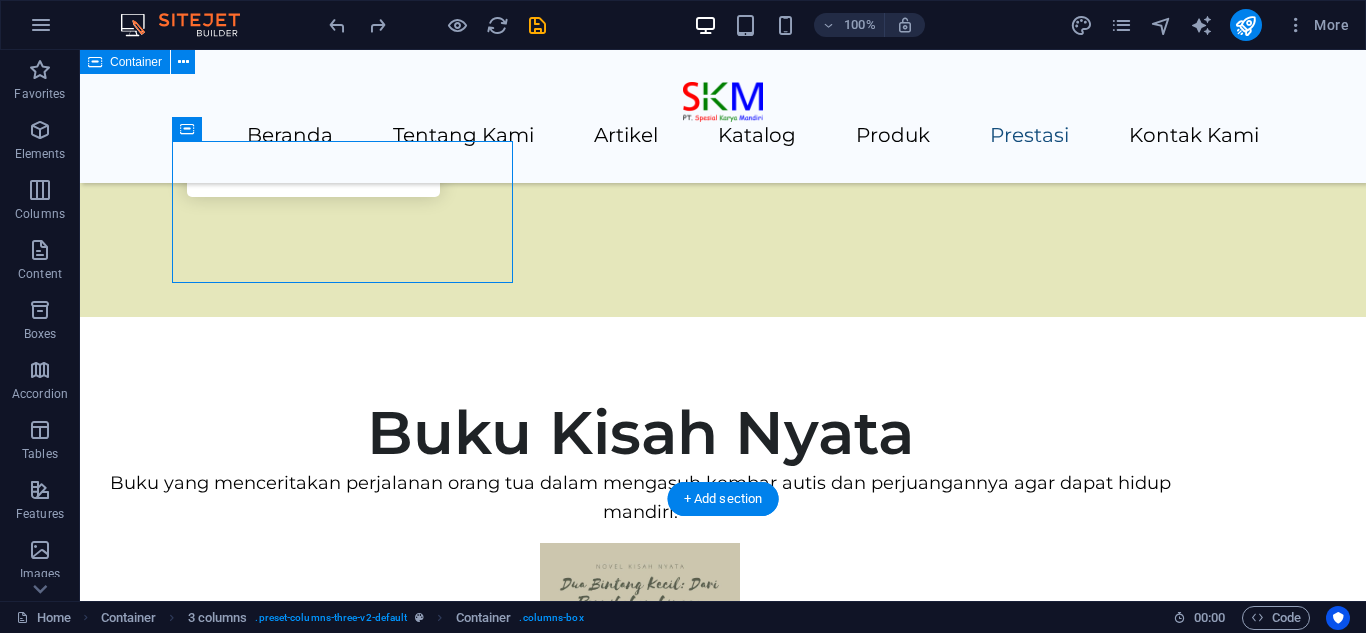 scroll, scrollTop: 4138, scrollLeft: 0, axis: vertical 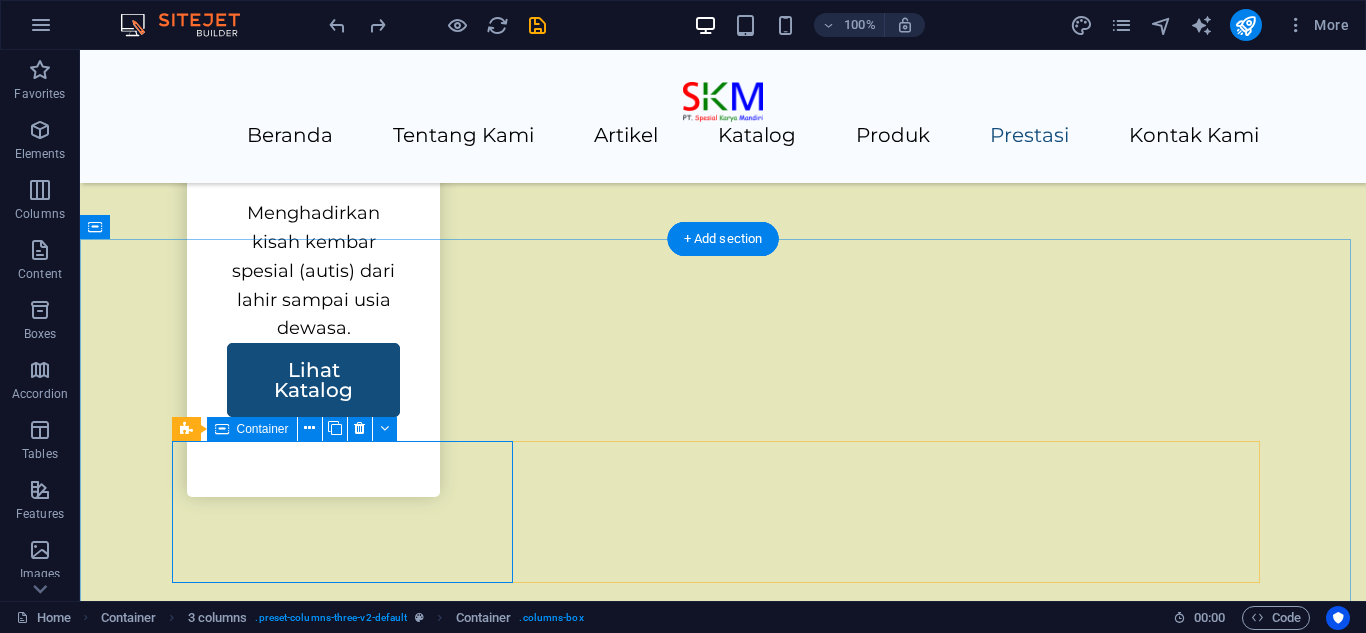 click on "Drop content here or  Add elements  Paste clipboard" at bounding box center [349, 6494] 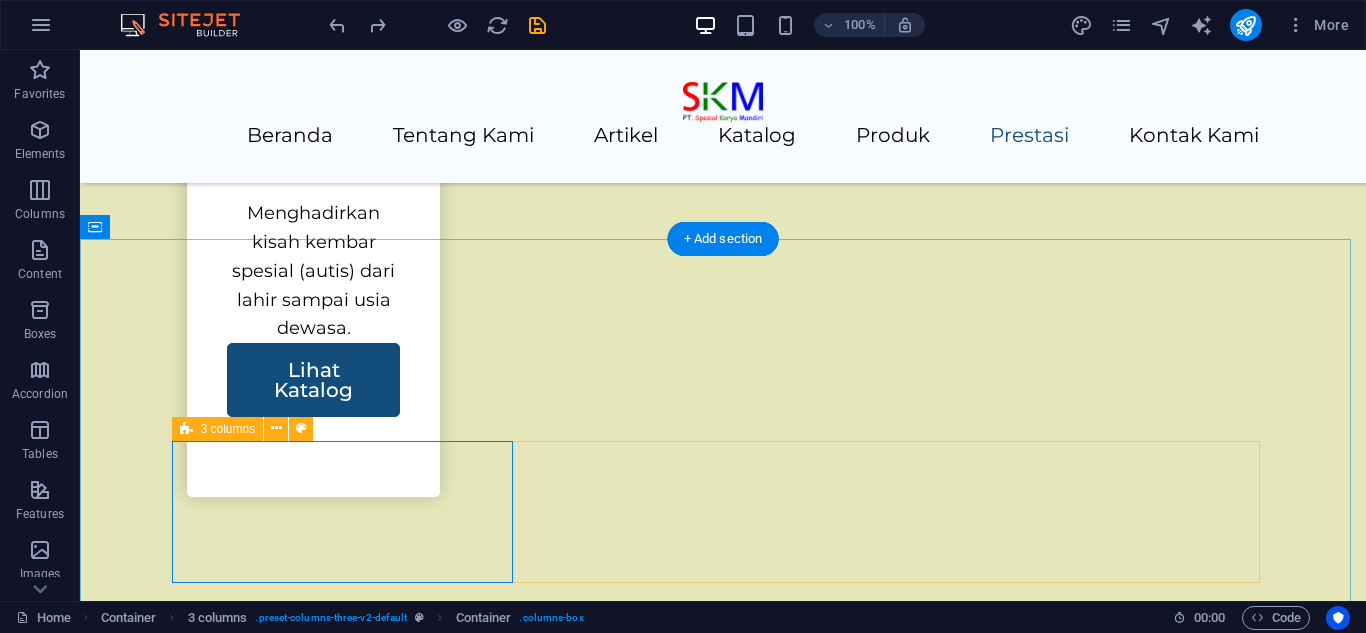 click on "Drop content here or  Add elements  Paste clipboard Drop content here or  Add elements  Paste clipboard Drop content here or  Add elements  Paste clipboard" at bounding box center [723, 6652] 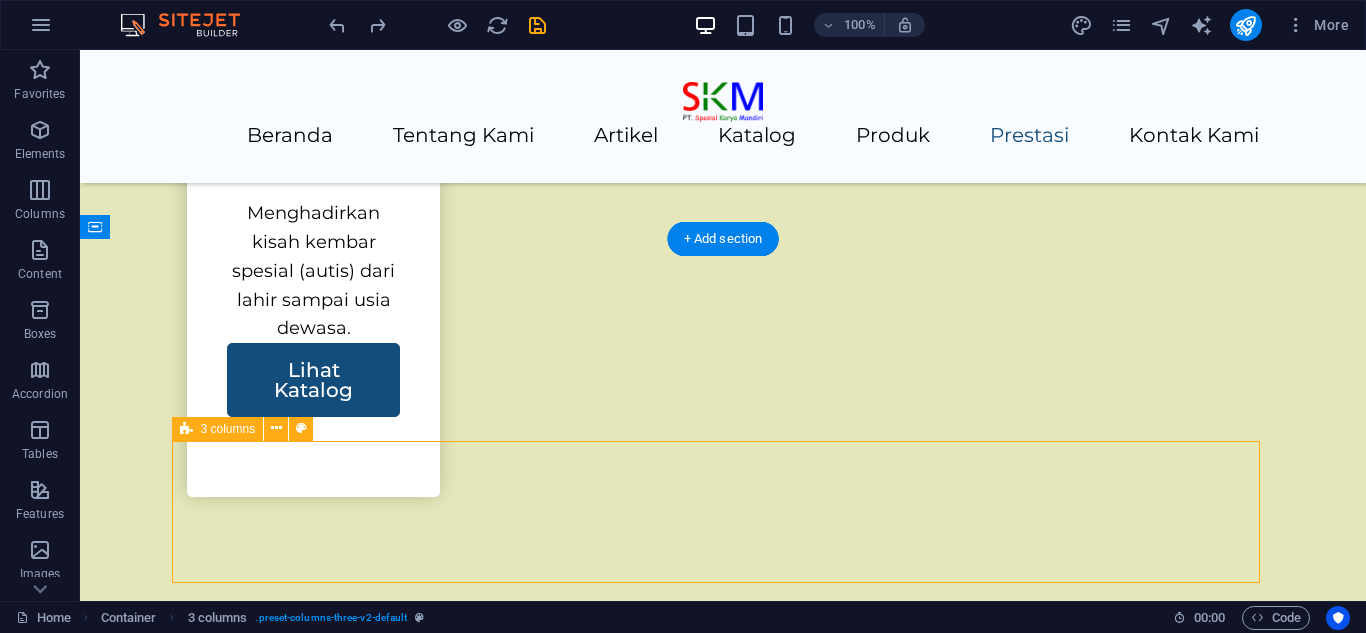 click on "Drop content here or  Add elements  Paste clipboard Drop content here or  Add elements  Paste clipboard Drop content here or  Add elements  Paste clipboard" at bounding box center [723, 6652] 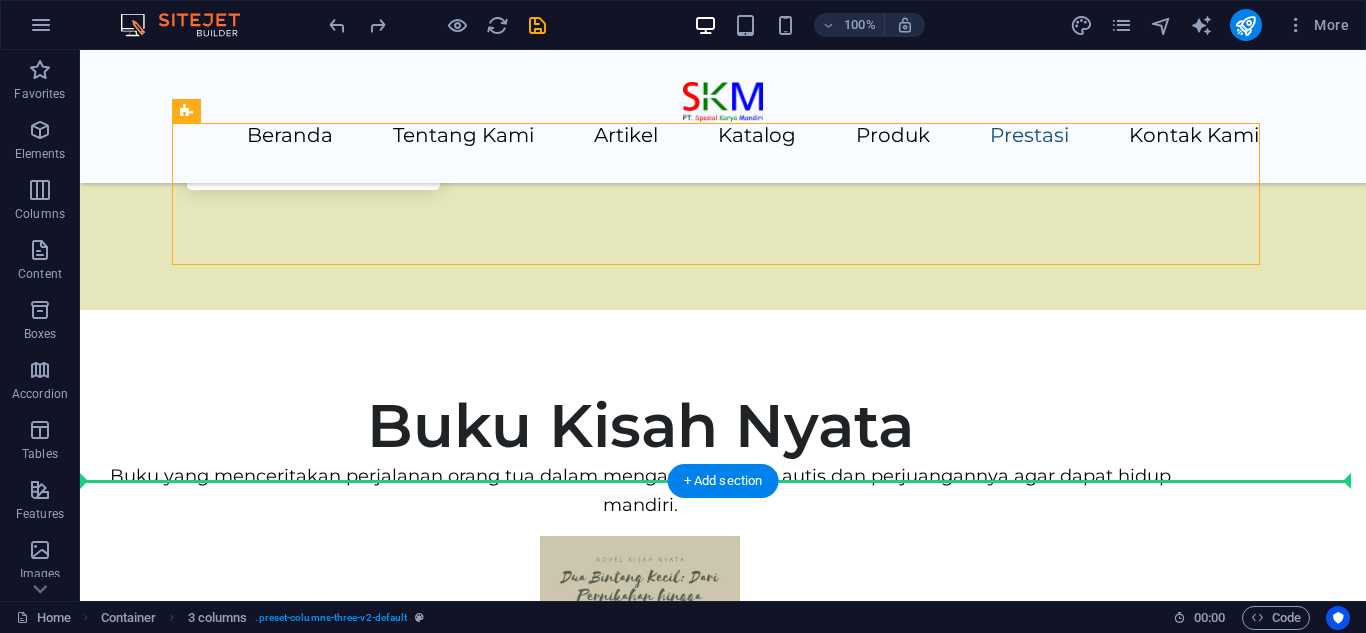 scroll, scrollTop: 4456, scrollLeft: 0, axis: vertical 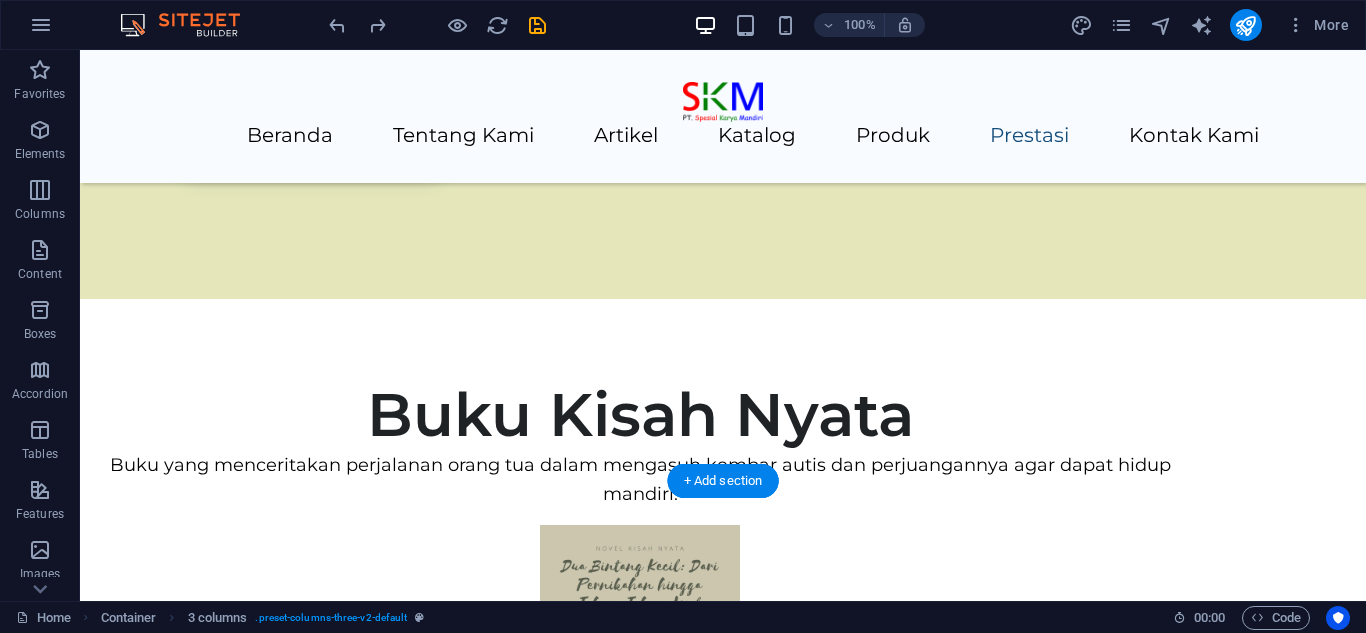 drag, startPoint x: 526, startPoint y: 468, endPoint x: 539, endPoint y: 370, distance: 98.85848 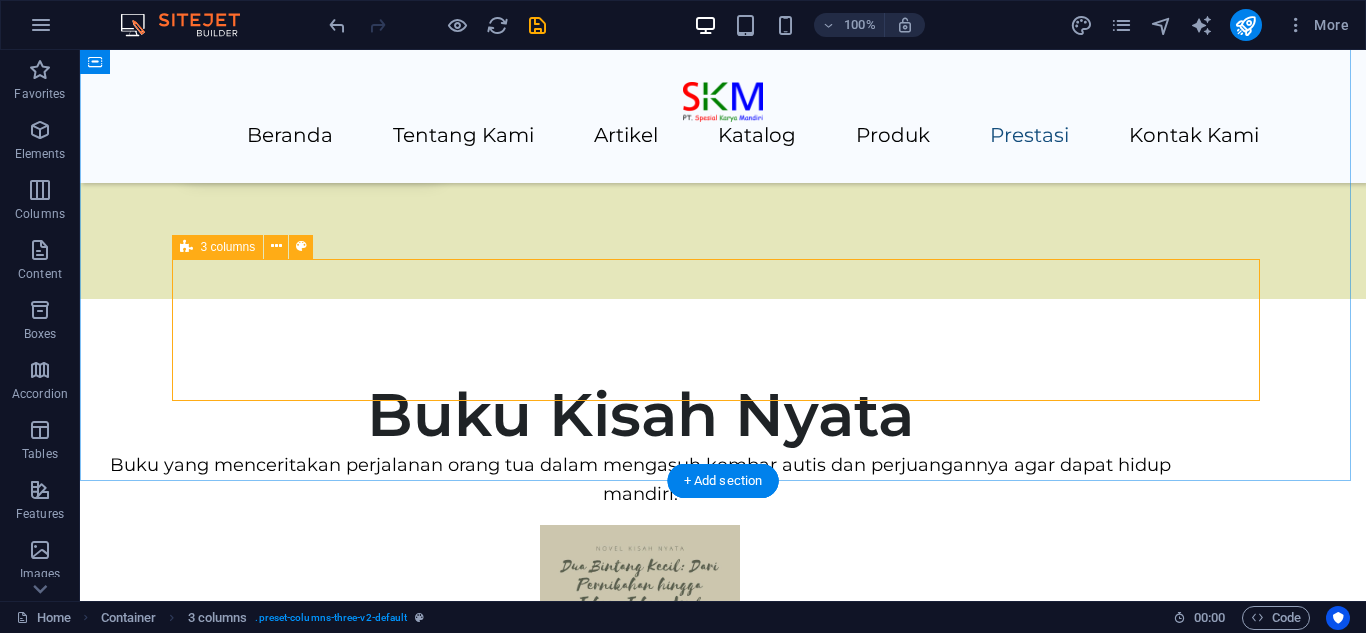 scroll, scrollTop: 4256, scrollLeft: 0, axis: vertical 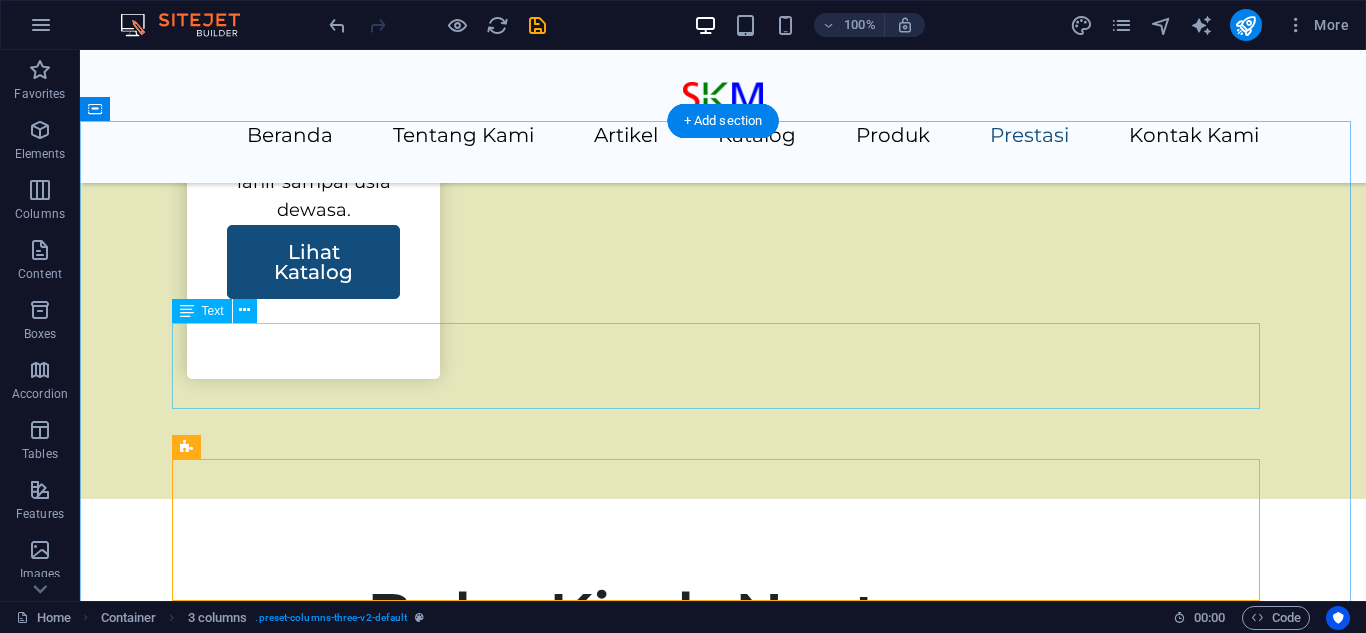 click on "Kami telah mengadakan beberapa kegiatan, diantaranya sebagai berikut:" at bounding box center [723, 6348] 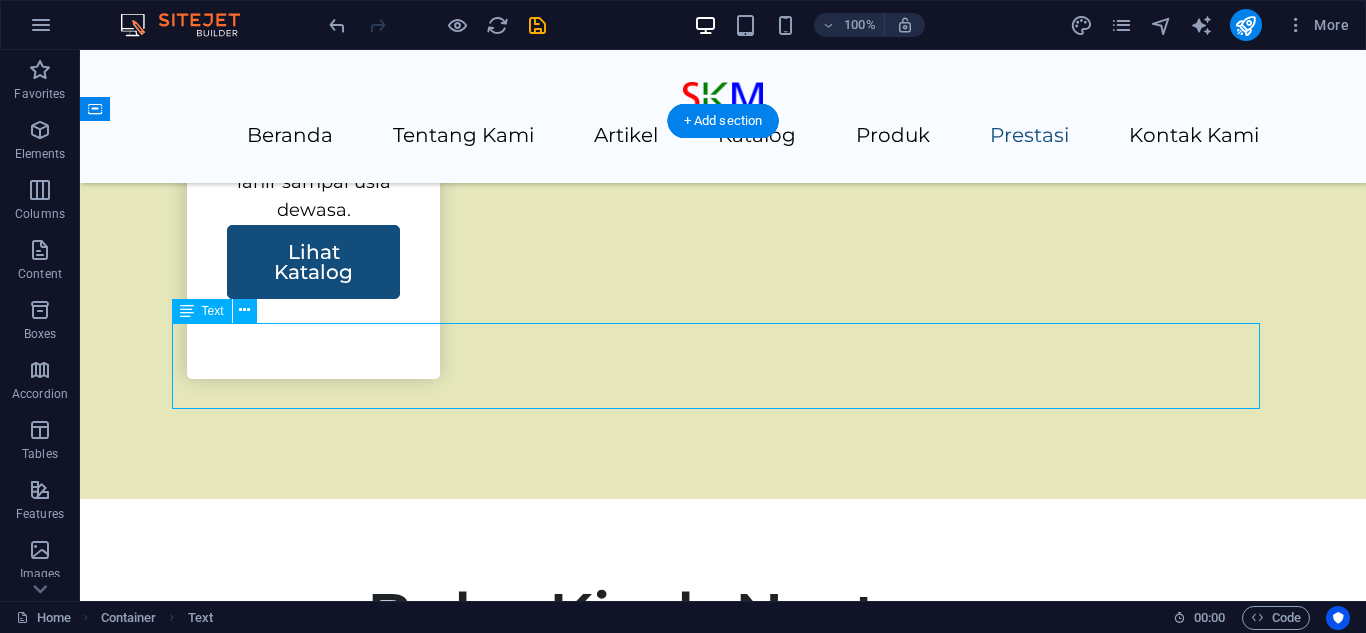click on "Kami telah mengadakan beberapa kegiatan, diantaranya sebagai berikut:" at bounding box center [723, 6348] 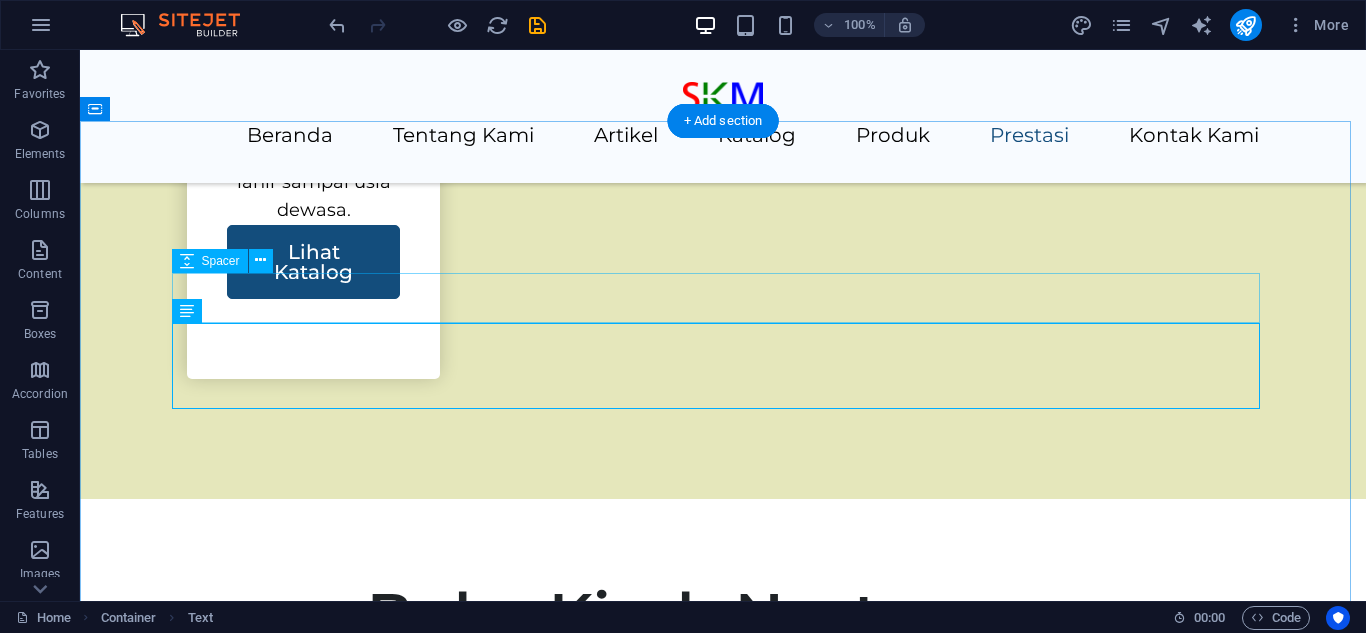 click at bounding box center (723, 6280) 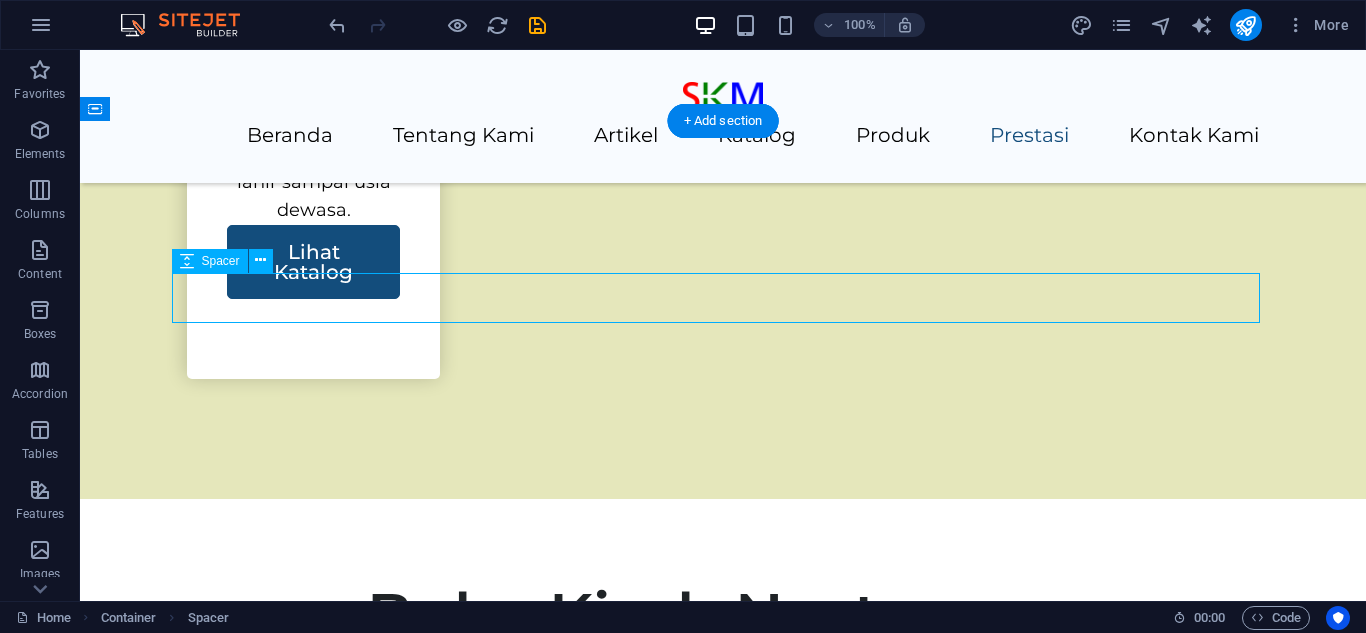 click at bounding box center [723, 6280] 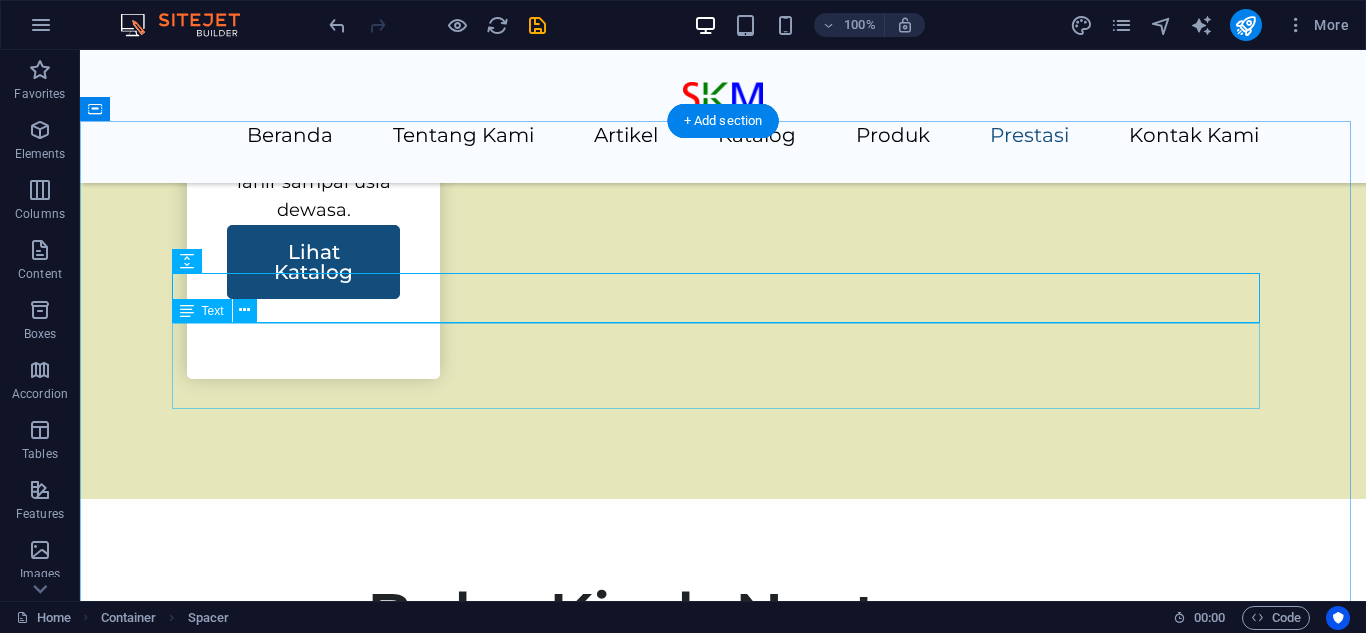 click on "Kami telah mengadakan beberapa kegiatan, diantaranya sebagai berikut:" at bounding box center (723, 6348) 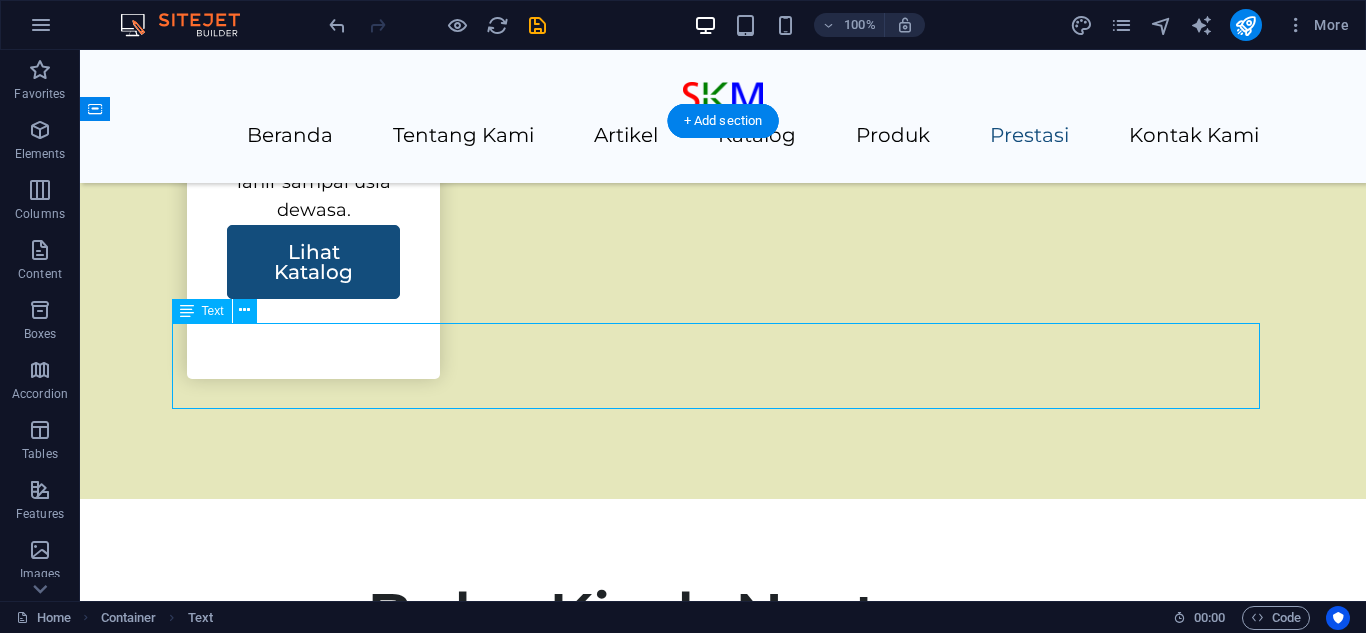 click on "Kami telah mengadakan beberapa kegiatan, diantaranya sebagai berikut:" at bounding box center [723, 6348] 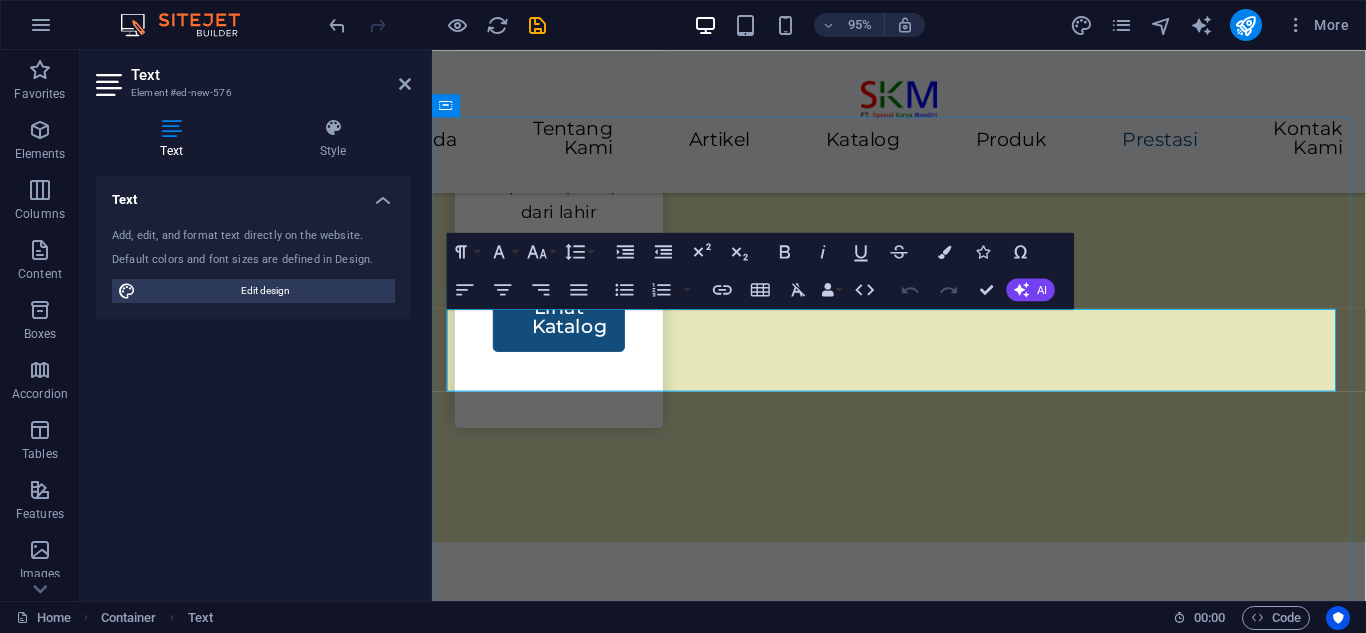click at bounding box center (923, 6047) 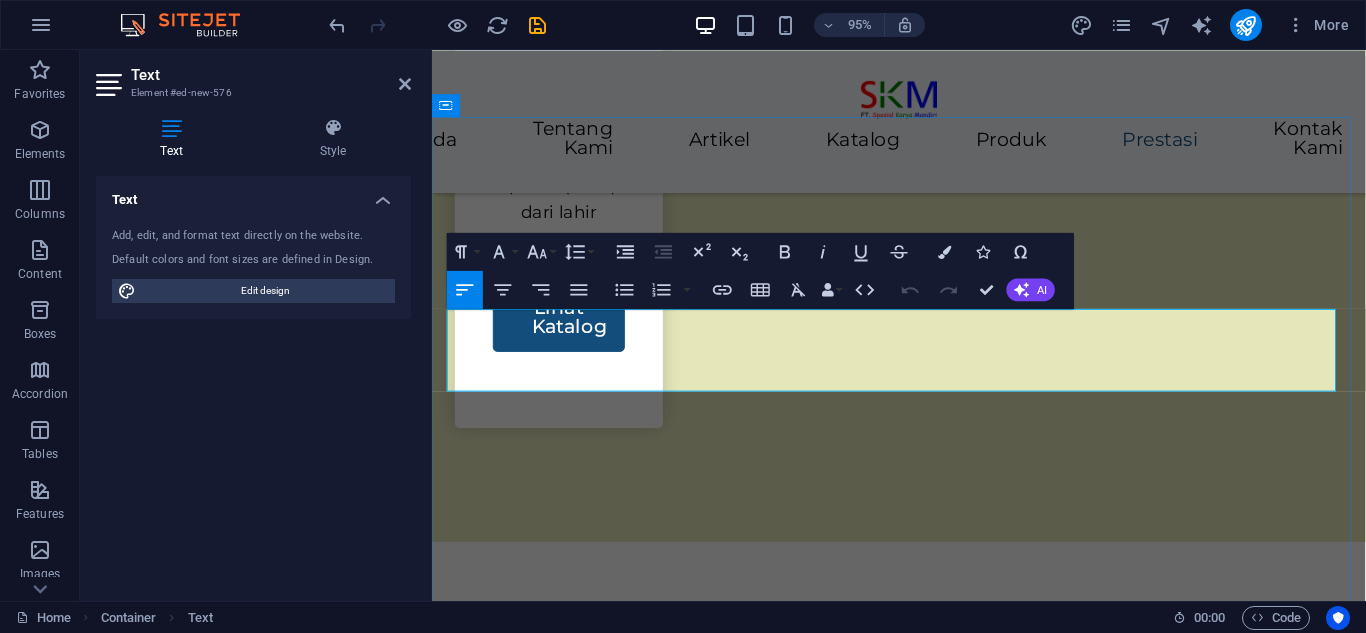 click at bounding box center [923, 6047] 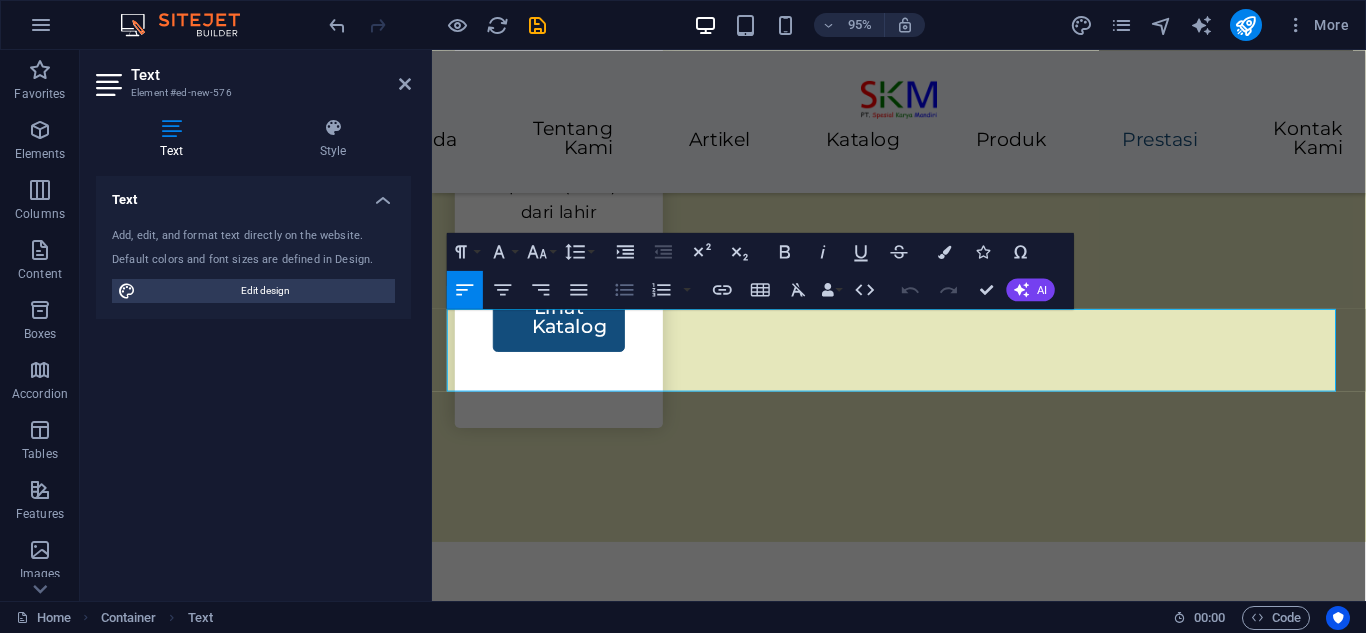 click 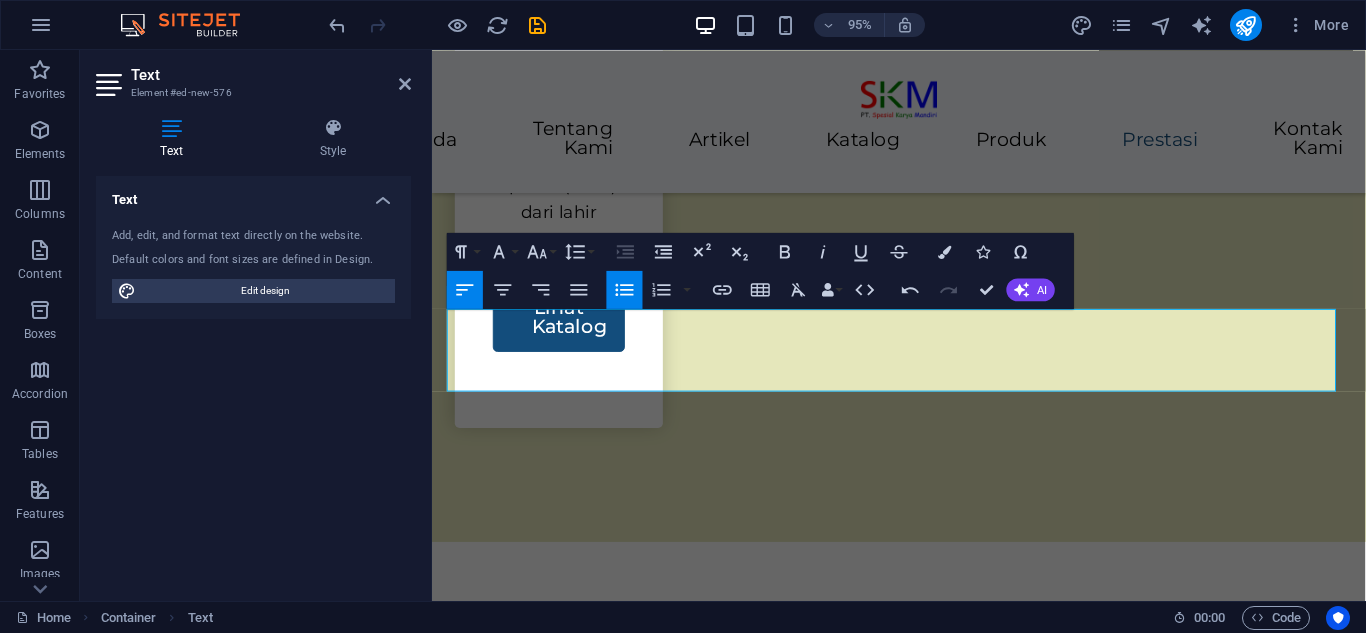 click on "Unordered List" at bounding box center [625, 290] 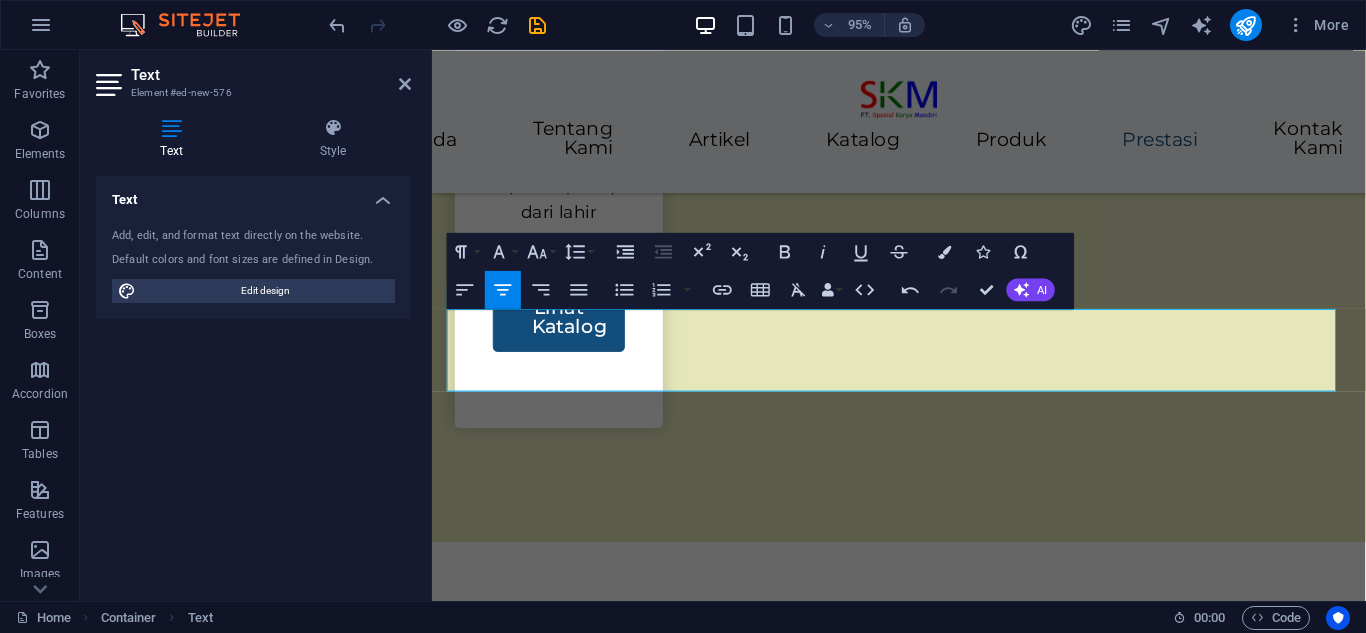 click 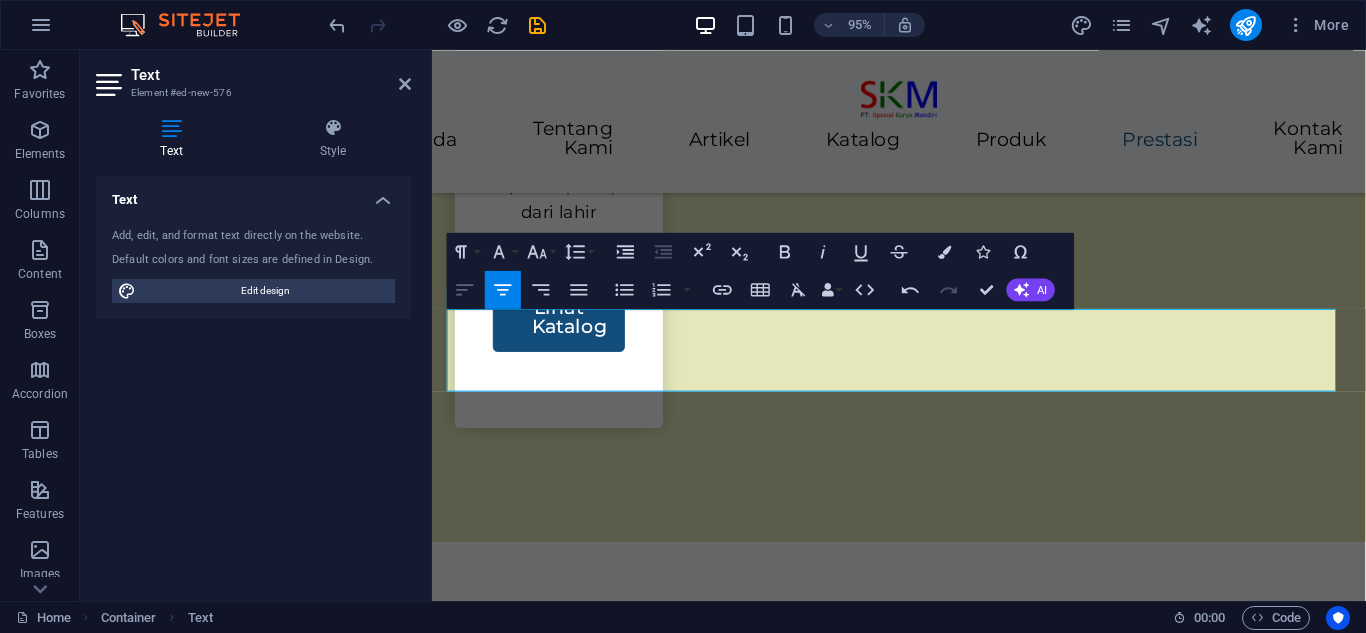 click 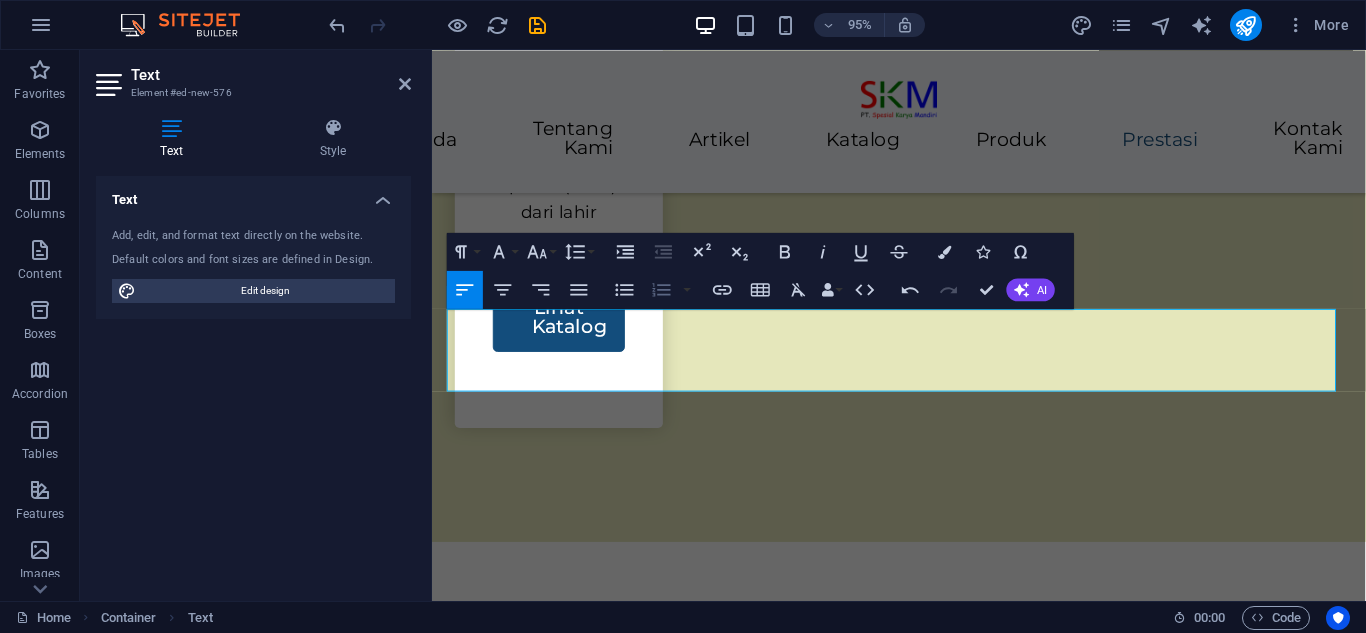 click 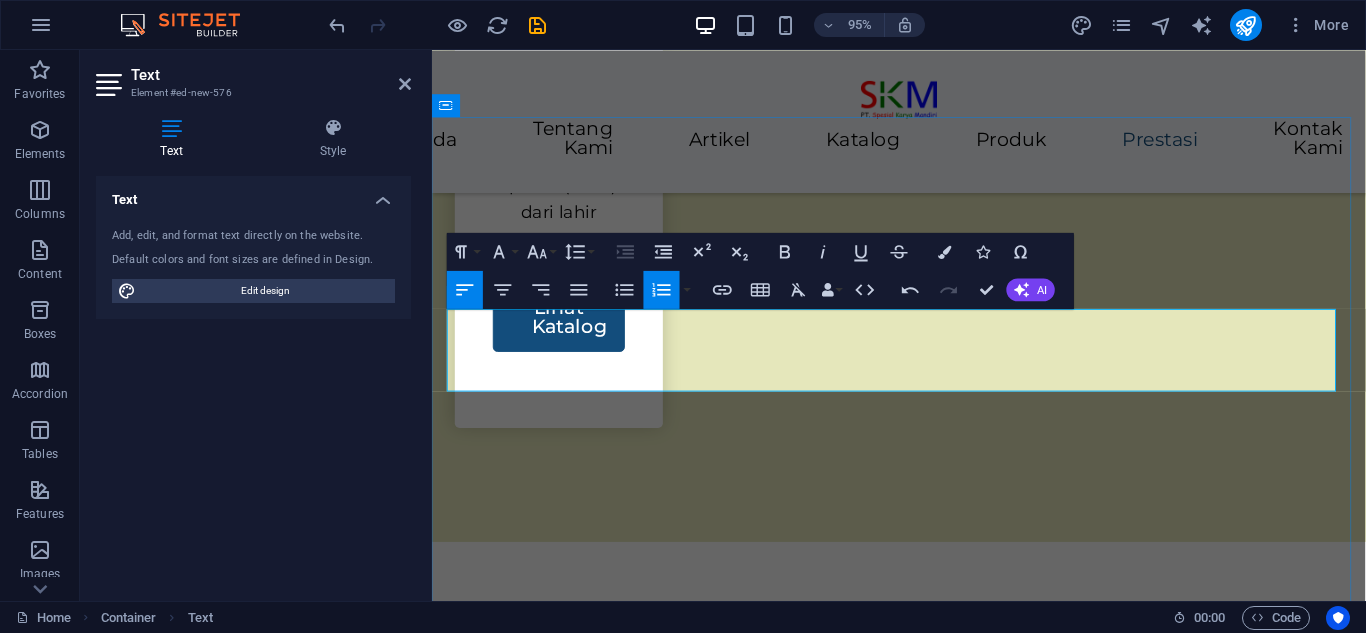 type 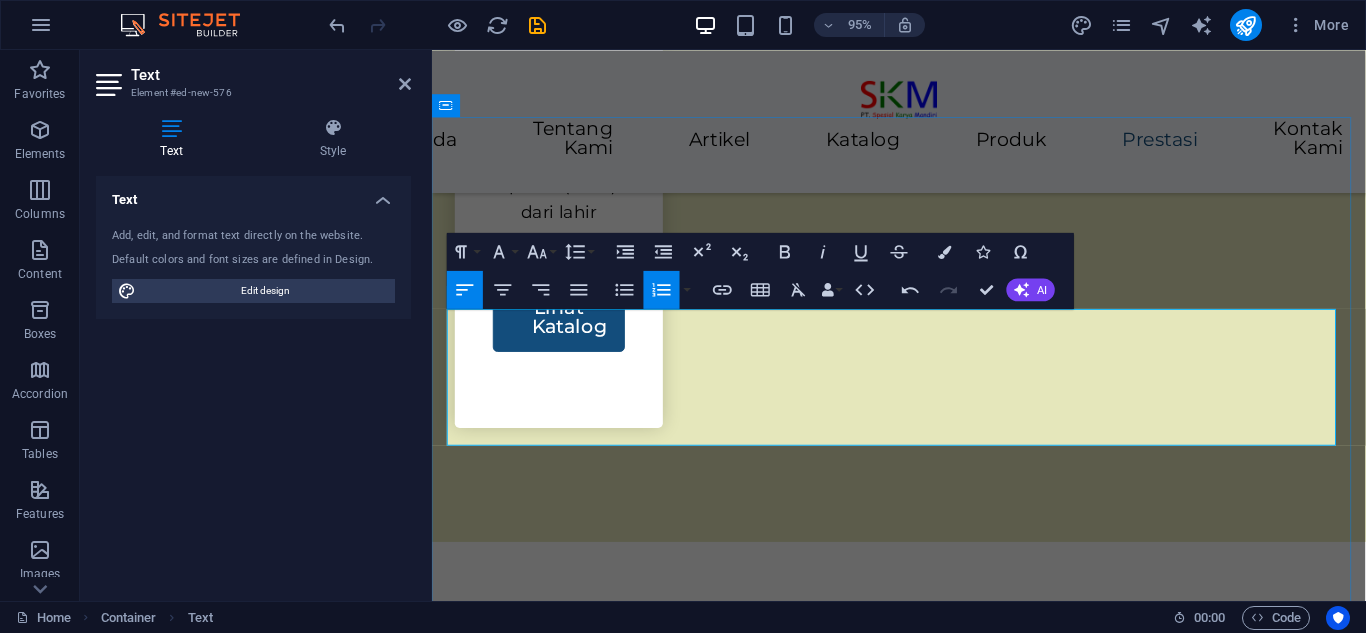 click at bounding box center (923, 6105) 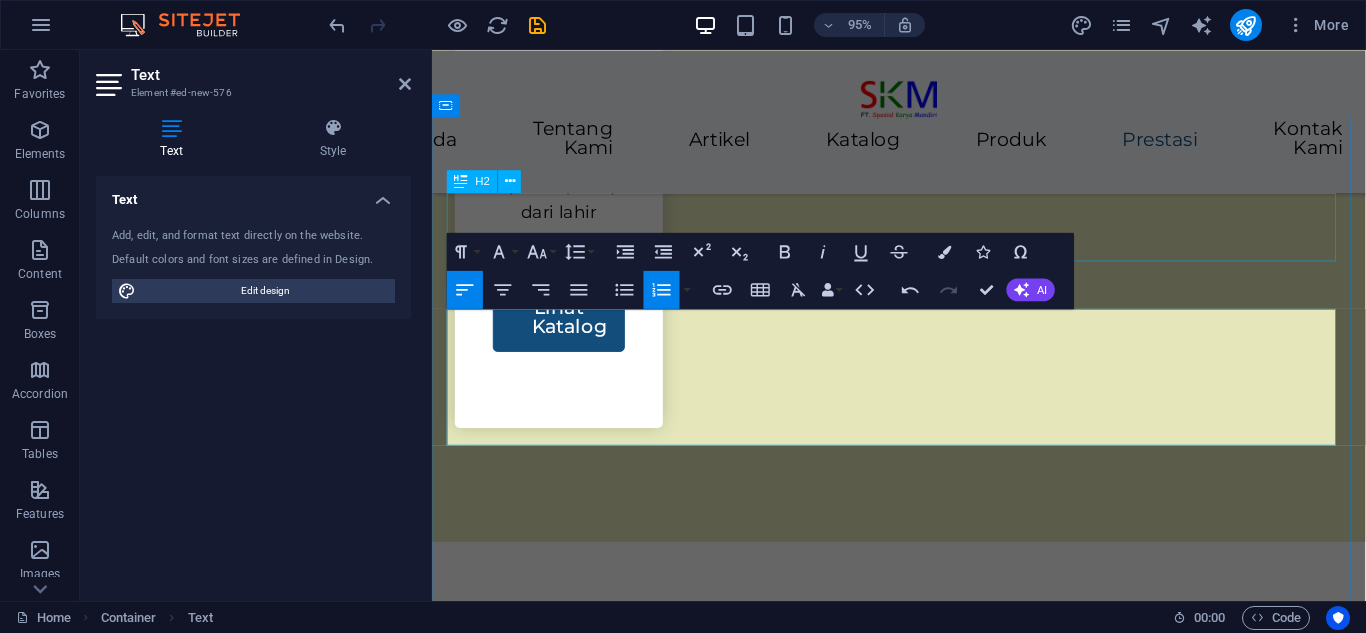 scroll, scrollTop: 502, scrollLeft: 8, axis: both 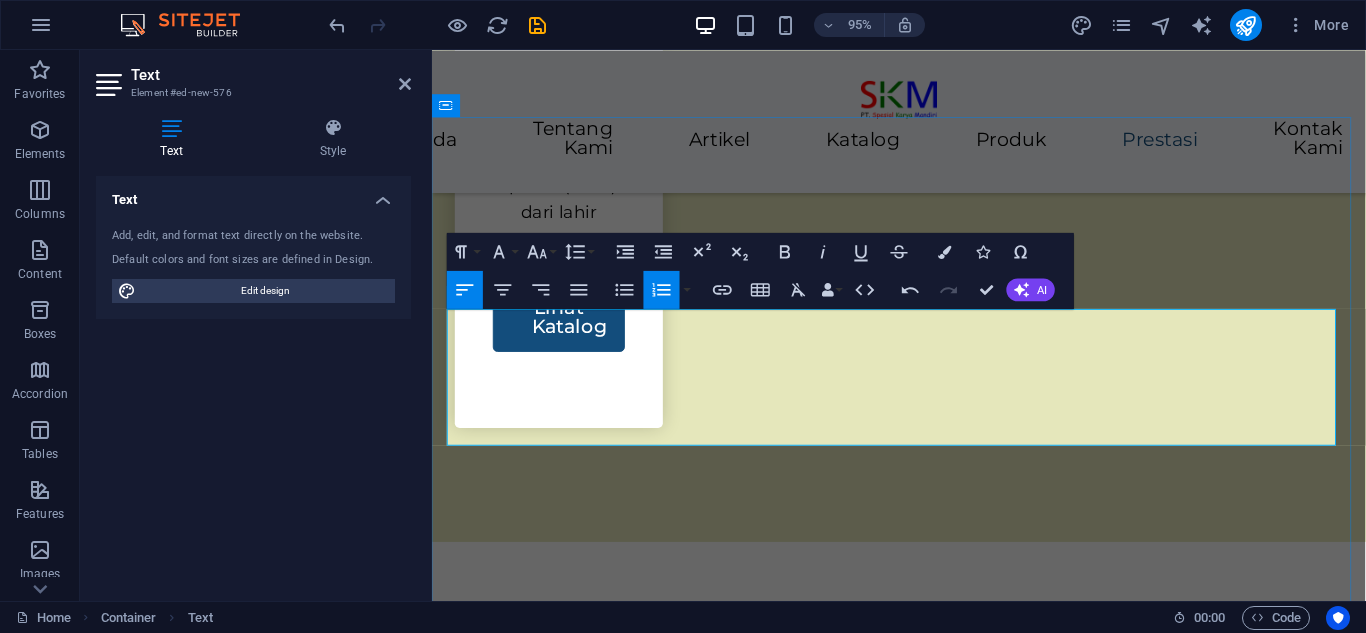 click on "tips dan trik menghadapi anak berkebutuhan khusus" at bounding box center [923, 6105] 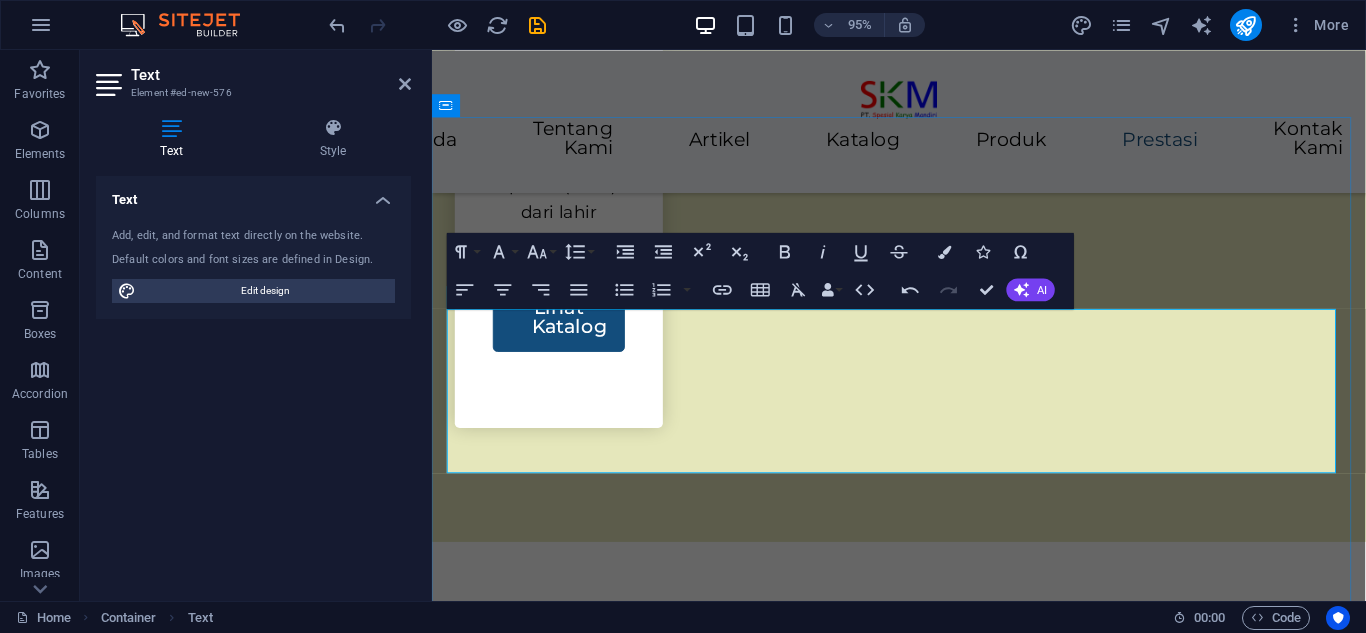 click on "Workshop Dasar-Dasar CSS Bagian 1 (" at bounding box center [923, 6133] 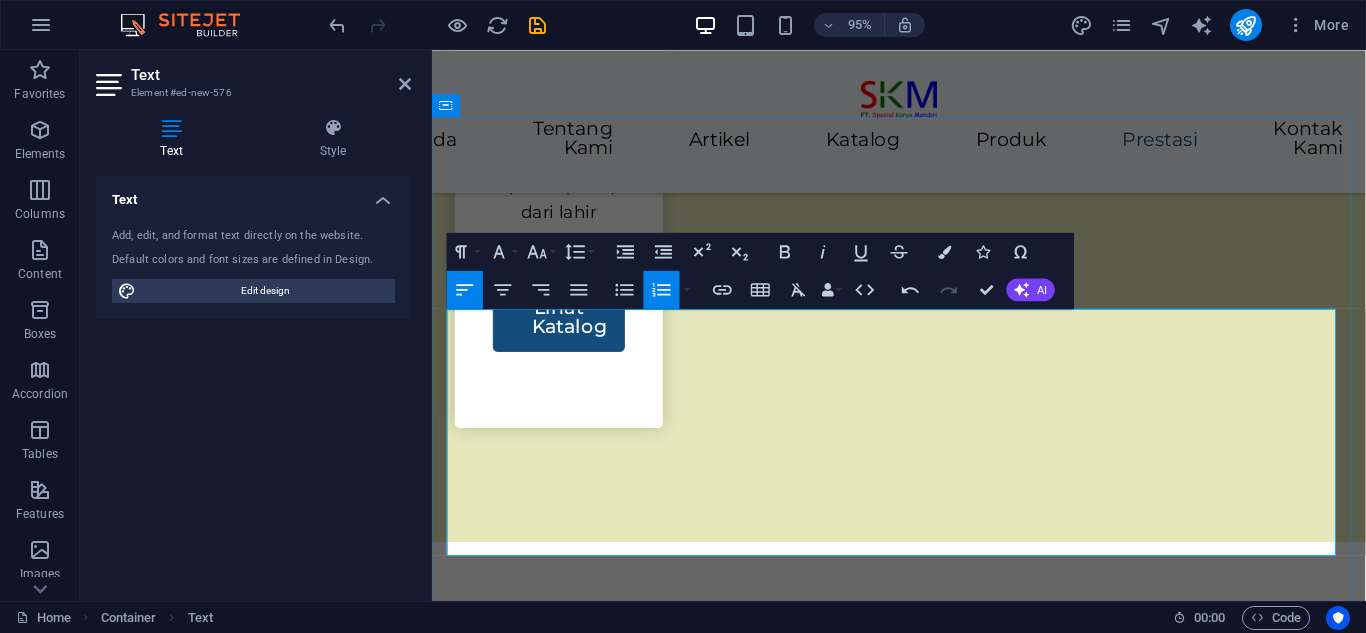 drag, startPoint x: 916, startPoint y: 423, endPoint x: 465, endPoint y: 430, distance: 451.05432 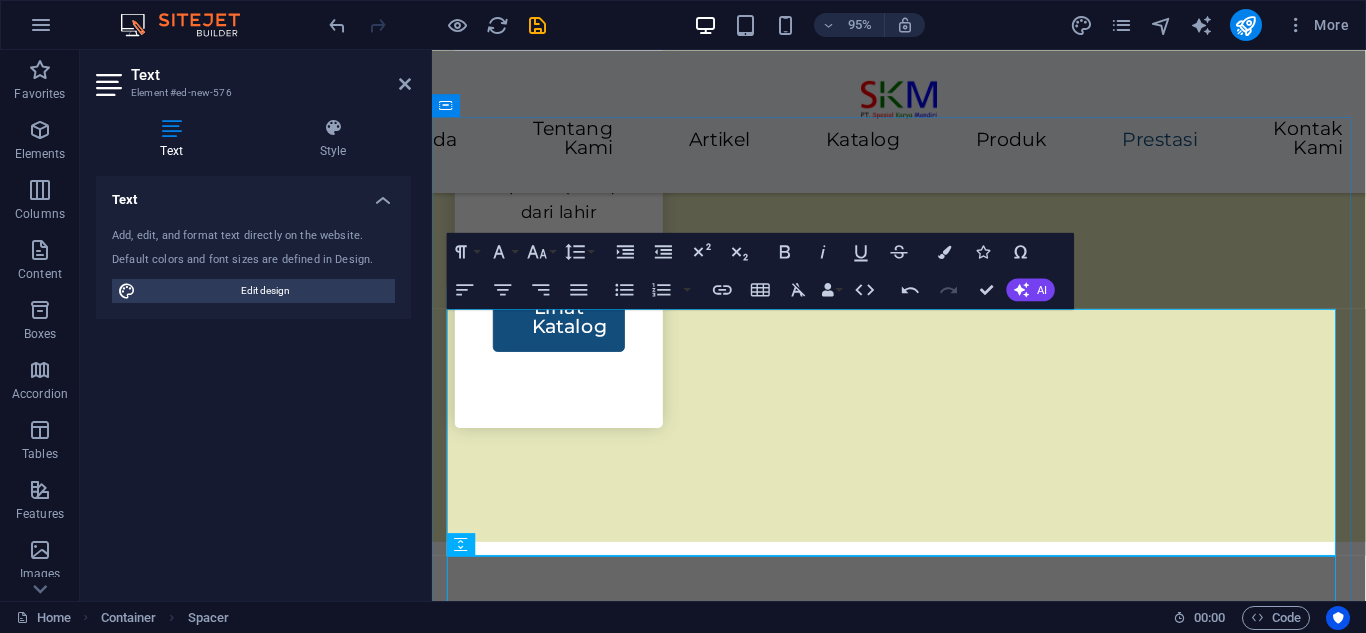 scroll, scrollTop: 4257, scrollLeft: 0, axis: vertical 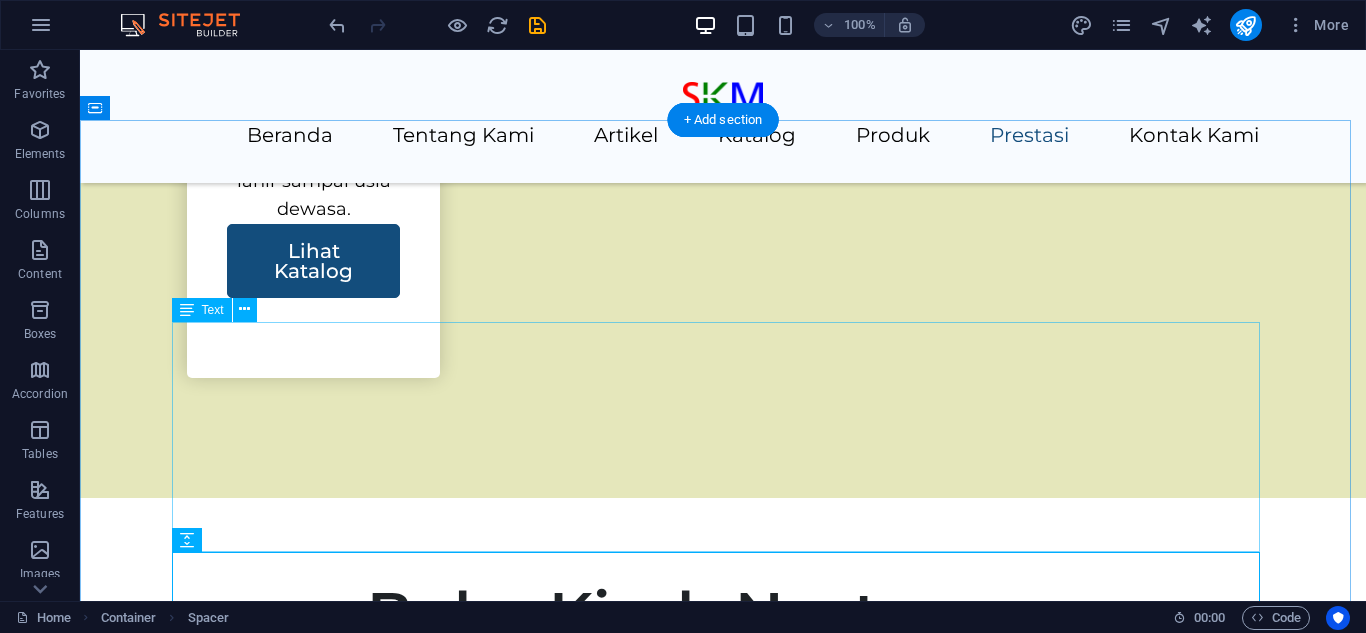 click on "Kami telah mengadakan beberapa kegiatan, diantaranya sebagai berikut: Kata Siapa Autisme tidak bisa berbisnis ([DATE]) Workshop Dasar-Dasar HTML Bagian 1 ([DATE]) Tips dan Trik menghadapi Anak Berkebutuhan Khusus ([DATE]) Workshop Dasar-Dasar CSS Bagian 1 ([DATE]) Peran Keluarga dalam Menyikapi  dan Mendampingi Anak Berkebutuhan Khusus ([DATE]) Workshop Dasar-Dasar HTML Bagian 2 ([DATE])" at bounding box center (723, 6419) 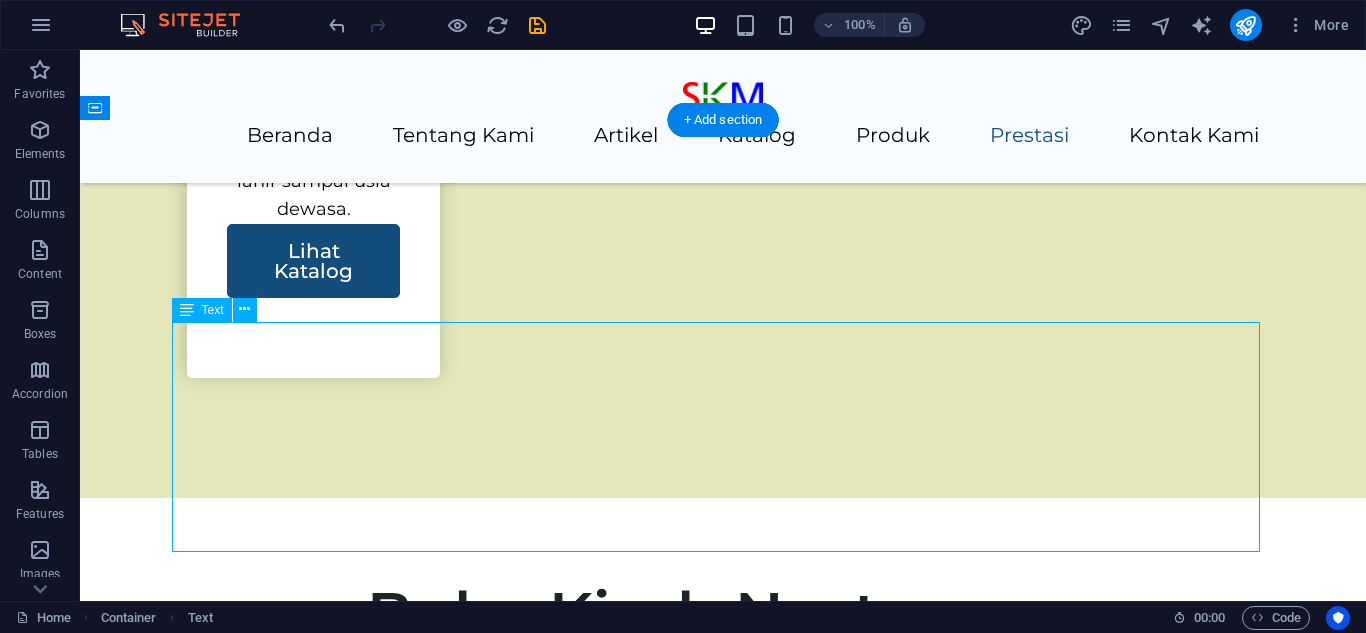 click on "Kami telah mengadakan beberapa kegiatan, diantaranya sebagai berikut: Kata Siapa Autisme tidak bisa berbisnis ([DATE]) Workshop Dasar-Dasar HTML Bagian 1 ([DATE]) Tips dan Trik menghadapi Anak Berkebutuhan Khusus ([DATE]) Workshop Dasar-Dasar CSS Bagian 1 ([DATE]) Peran Keluarga dalam Menyikapi  dan Mendampingi Anak Berkebutuhan Khusus ([DATE]) Workshop Dasar-Dasar HTML Bagian 2 ([DATE])" at bounding box center [723, 6419] 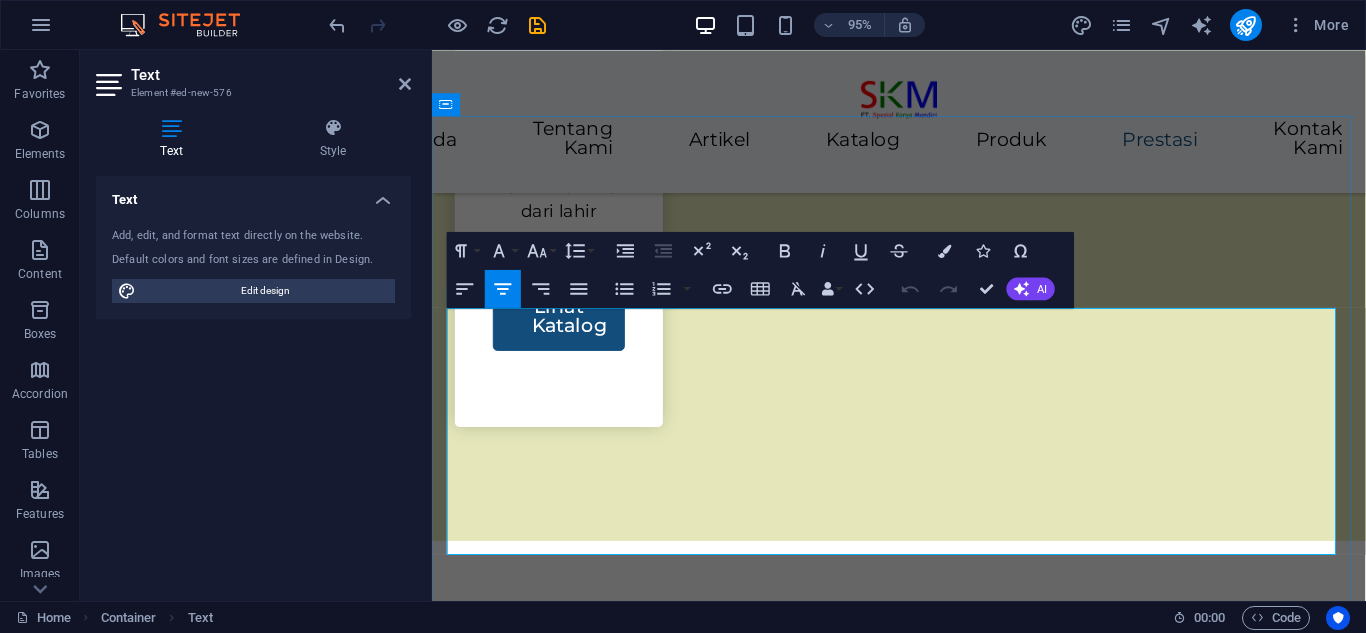 click on "Workshop Dasar-Dasar HTML Bagian 2 (26 September 2024)" at bounding box center [923, 6190] 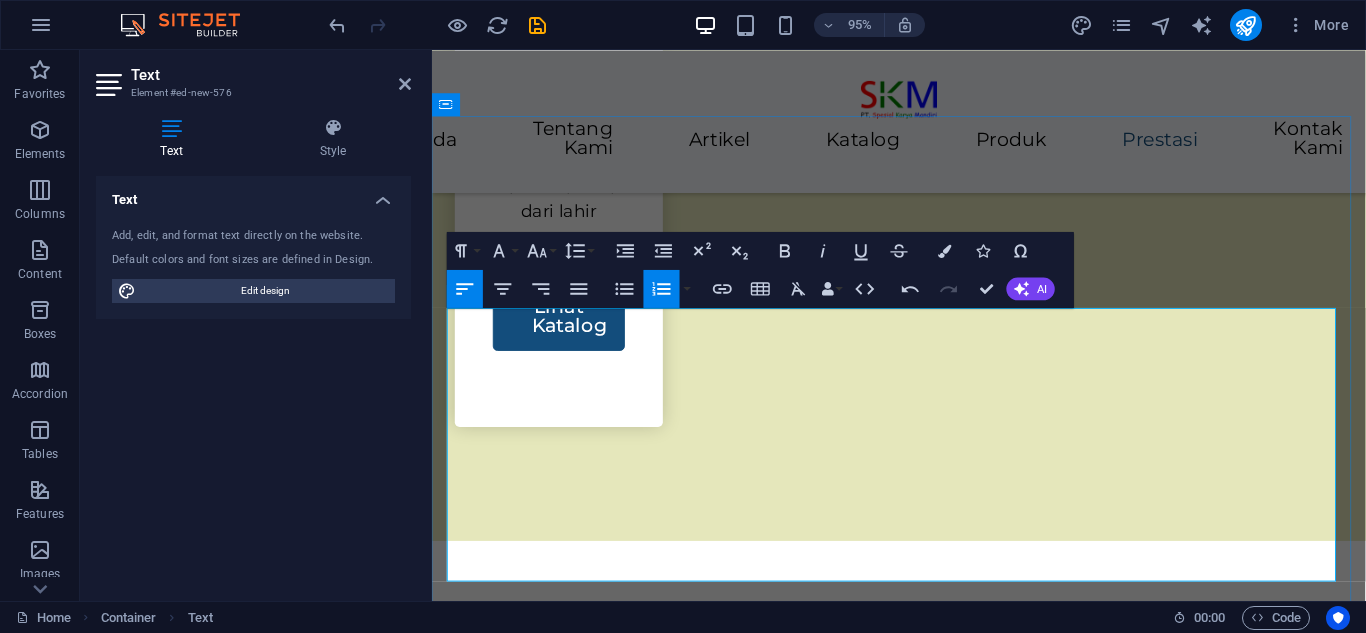 type 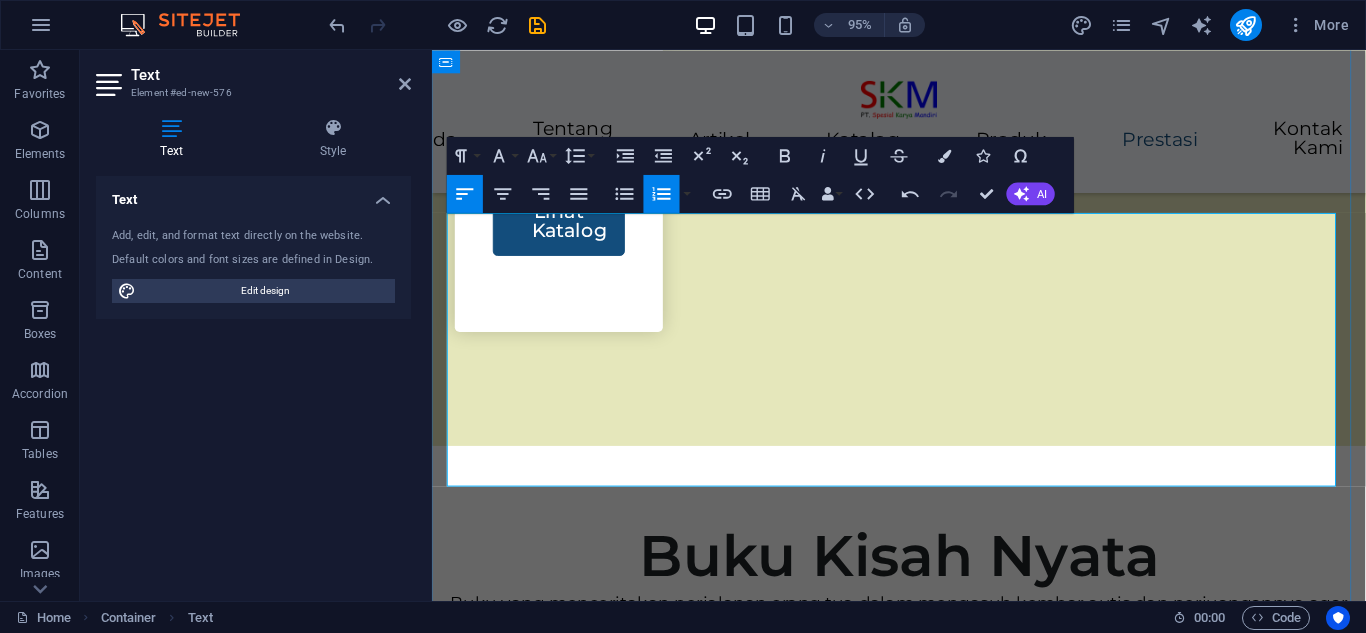 click on "Menangani Anak Berkebutuhan Khusus di Sekolah ([DATE])" at bounding box center (923, 6119) 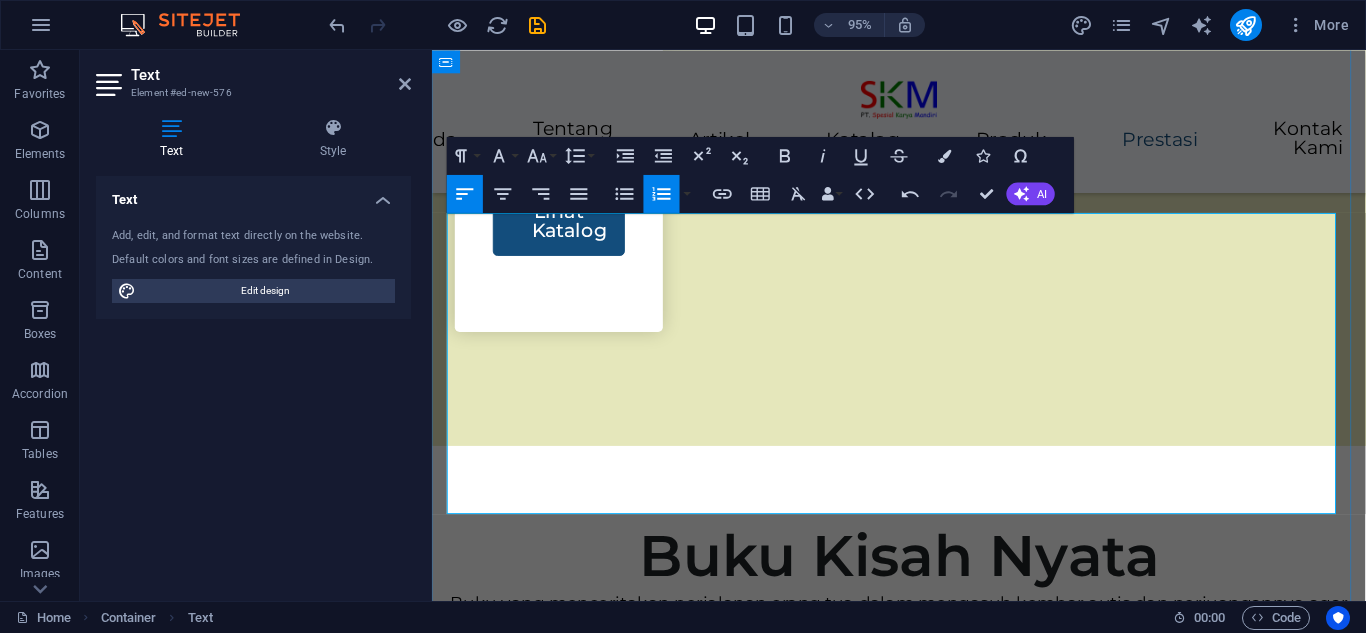 drag, startPoint x: 1028, startPoint y: 527, endPoint x: 1100, endPoint y: 493, distance: 79.624115 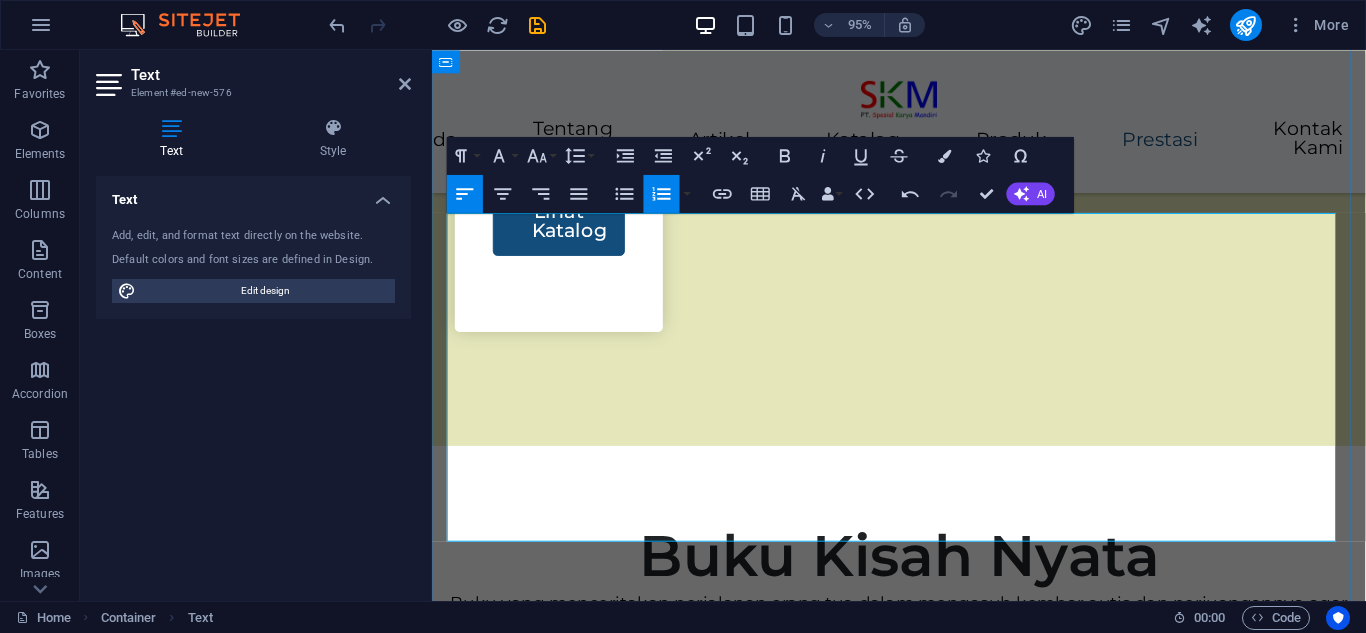 drag, startPoint x: 1030, startPoint y: 466, endPoint x: 549, endPoint y: 442, distance: 481.5984 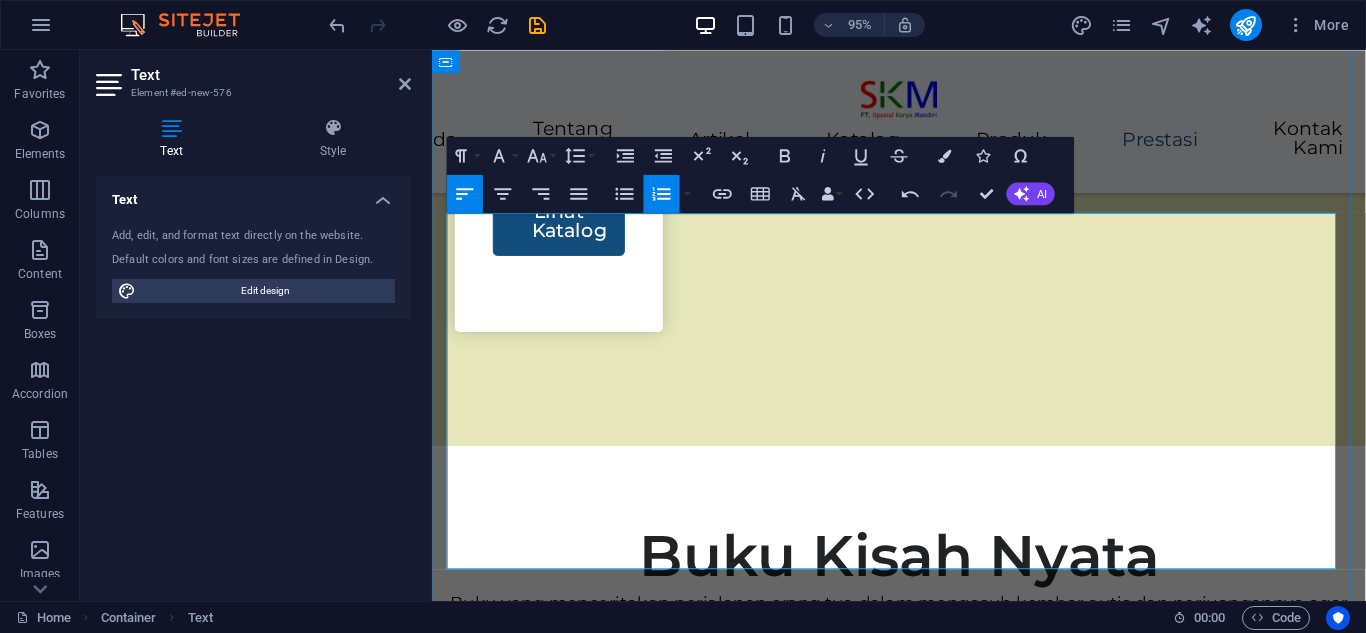click at bounding box center [923, 6205] 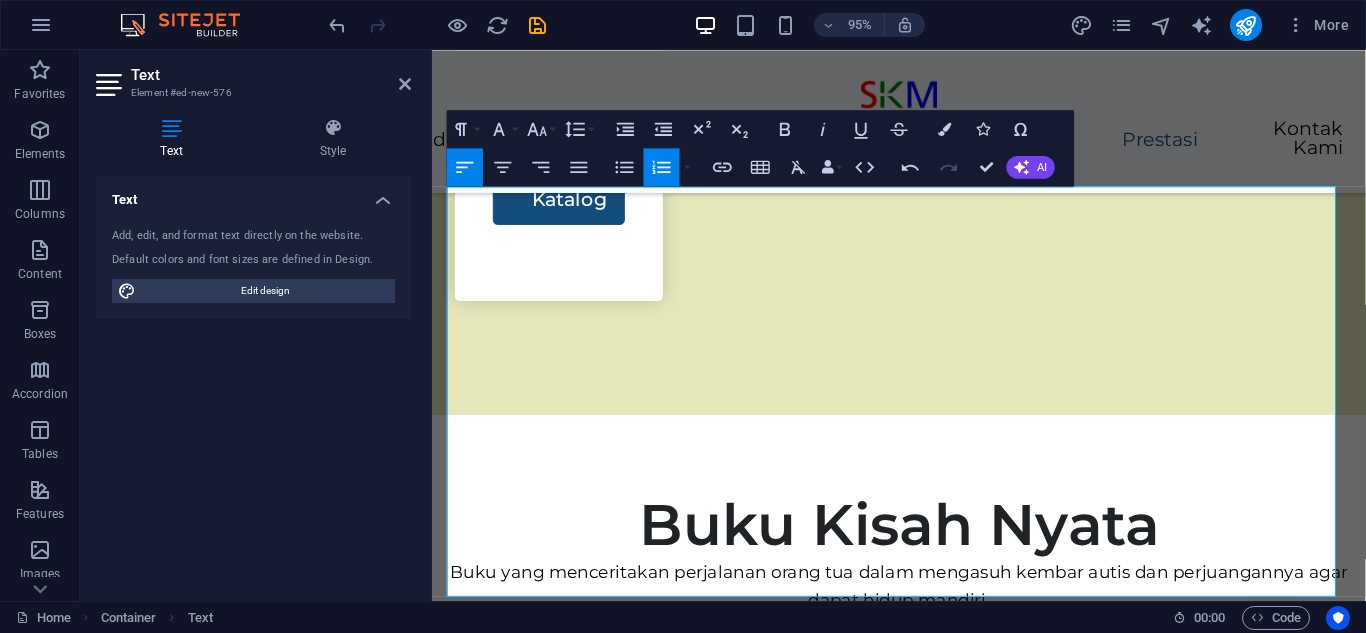 scroll, scrollTop: 4421, scrollLeft: 0, axis: vertical 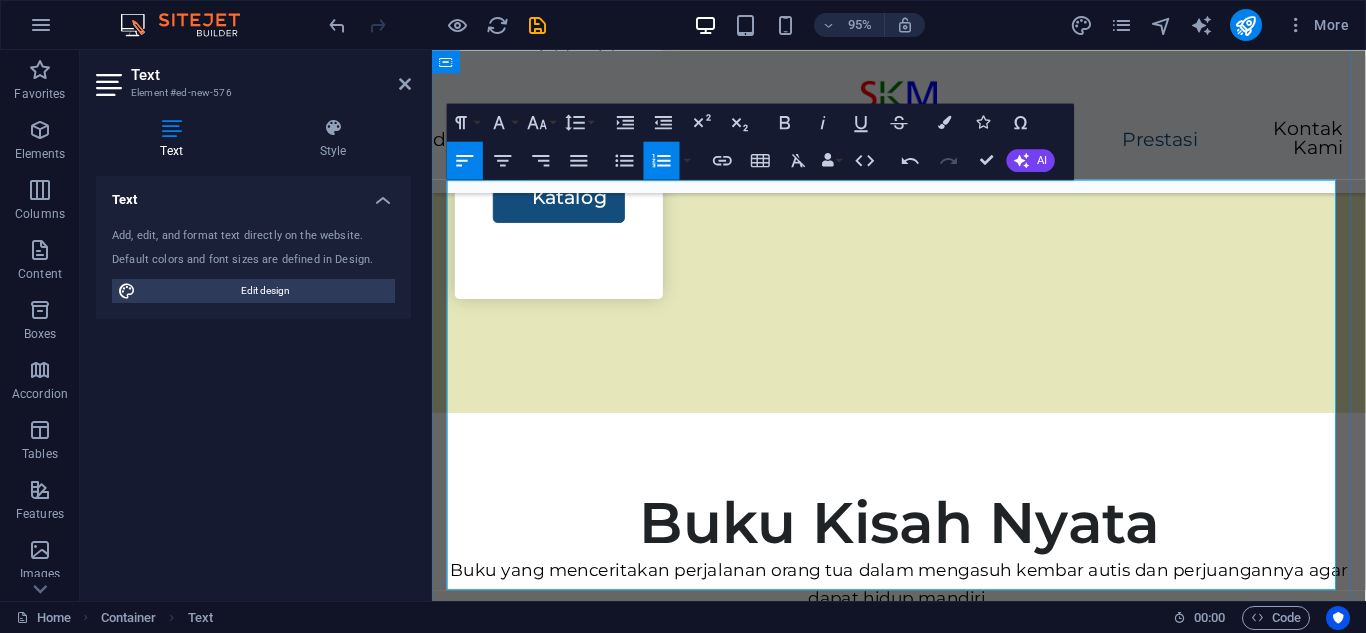 drag, startPoint x: 919, startPoint y: 605, endPoint x: 1248, endPoint y: 567, distance: 331.18726 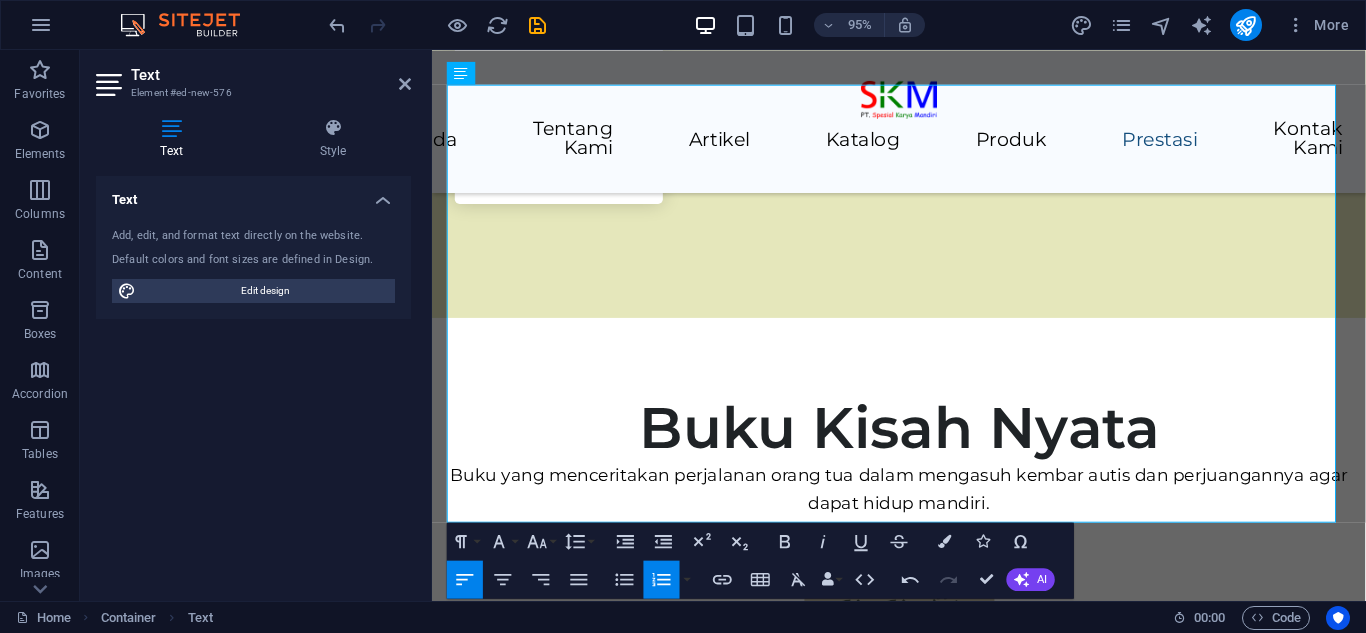 scroll, scrollTop: 4621, scrollLeft: 0, axis: vertical 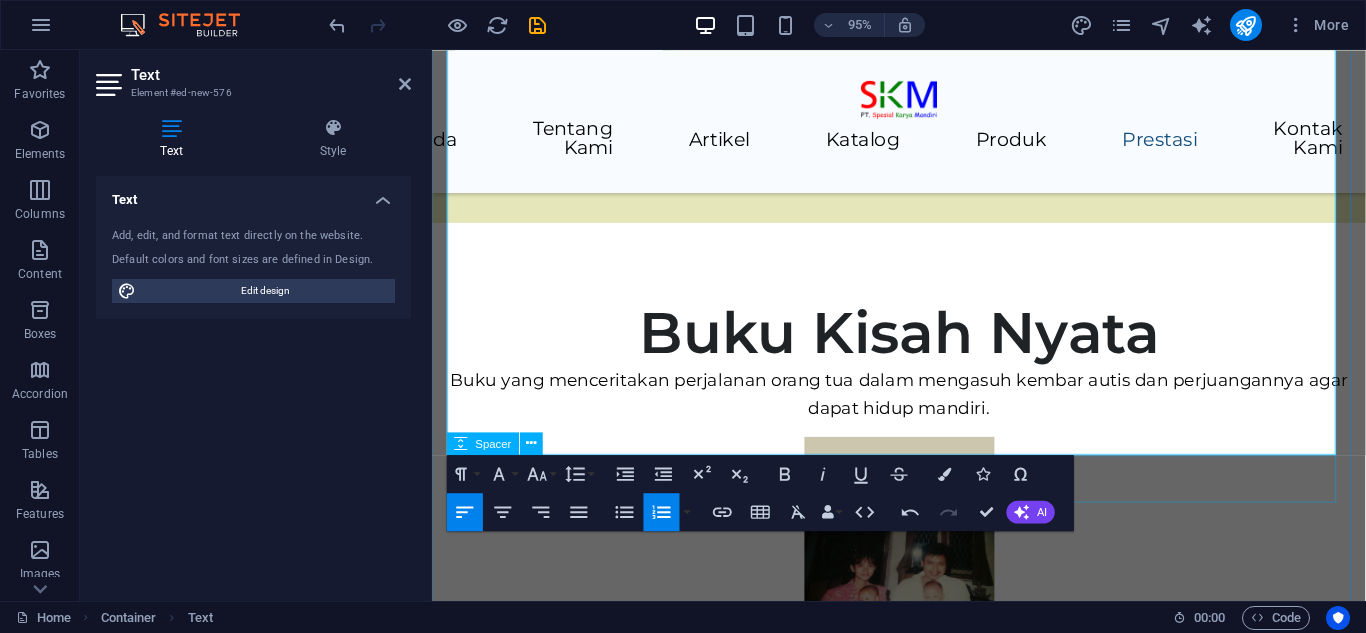 click at bounding box center (923, 6096) 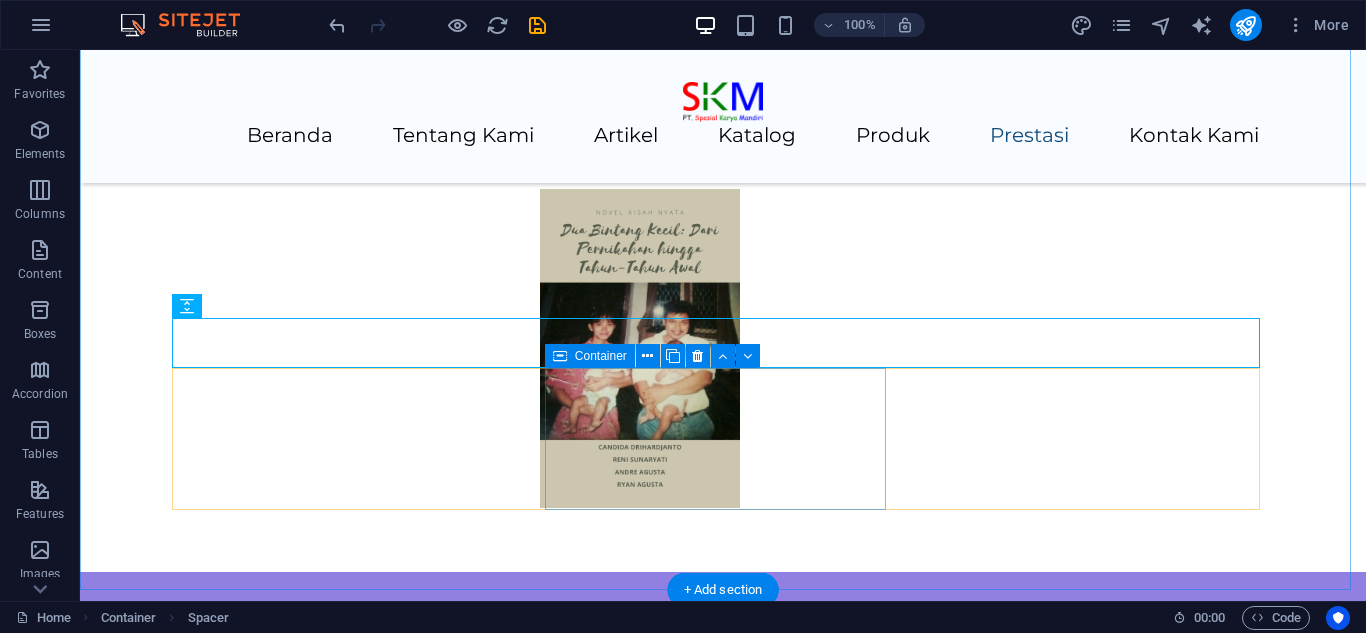 scroll, scrollTop: 4892, scrollLeft: 0, axis: vertical 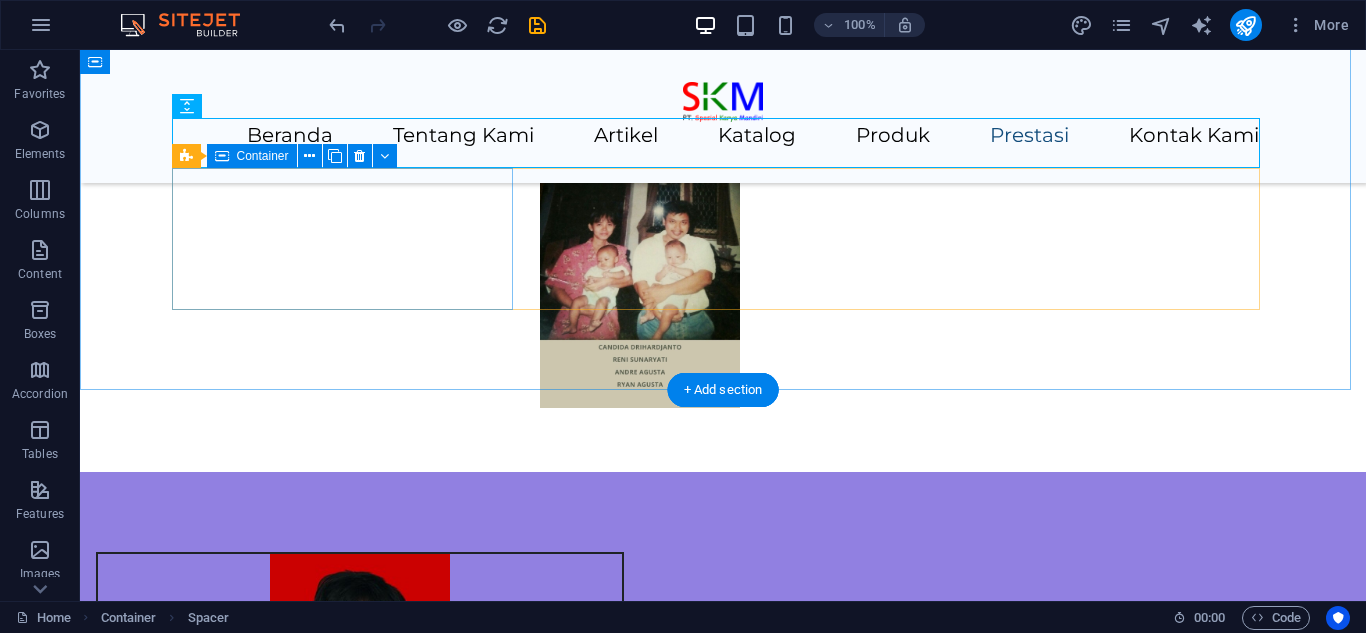 click on "Drop content here or  Add elements  Paste clipboard" at bounding box center [349, 6222] 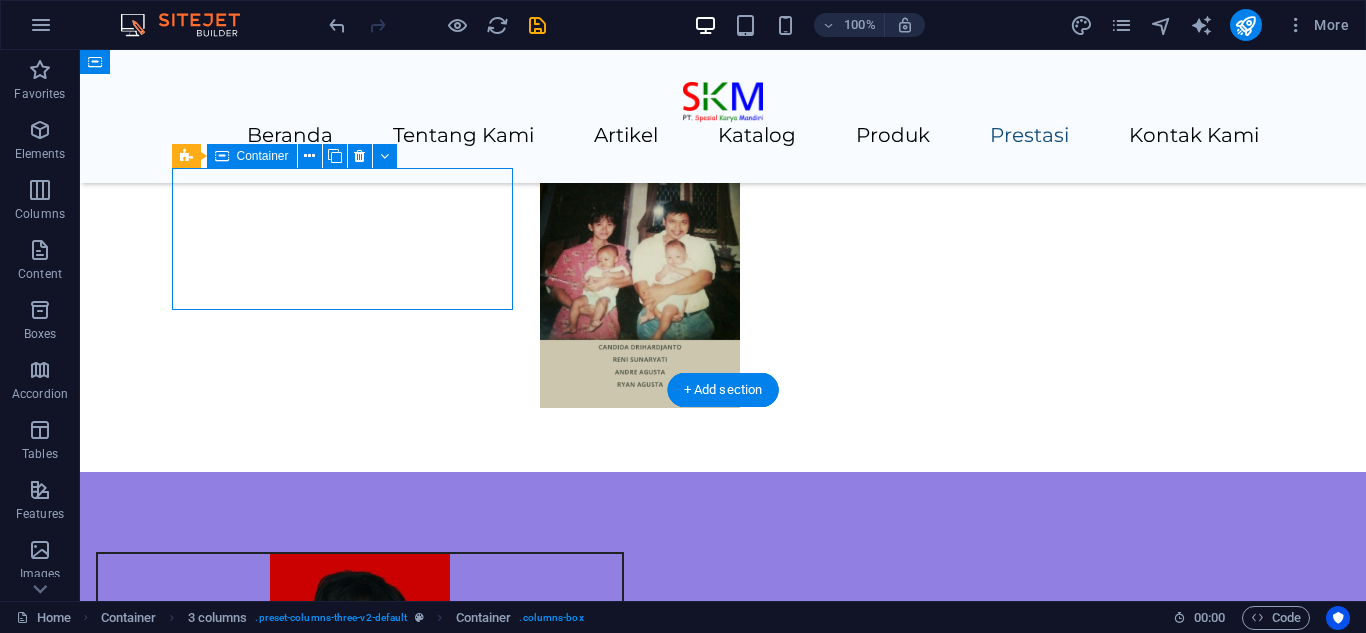 click on "Add elements" at bounding box center [290, 6252] 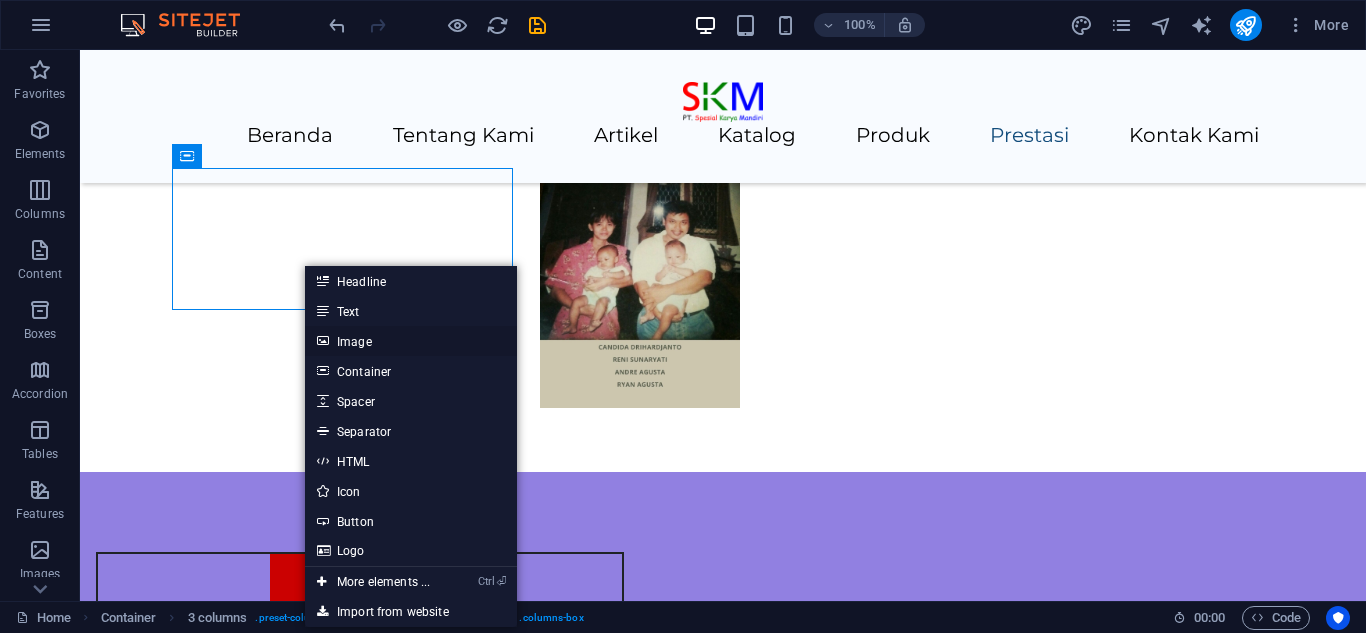 click on "Image" at bounding box center (411, 341) 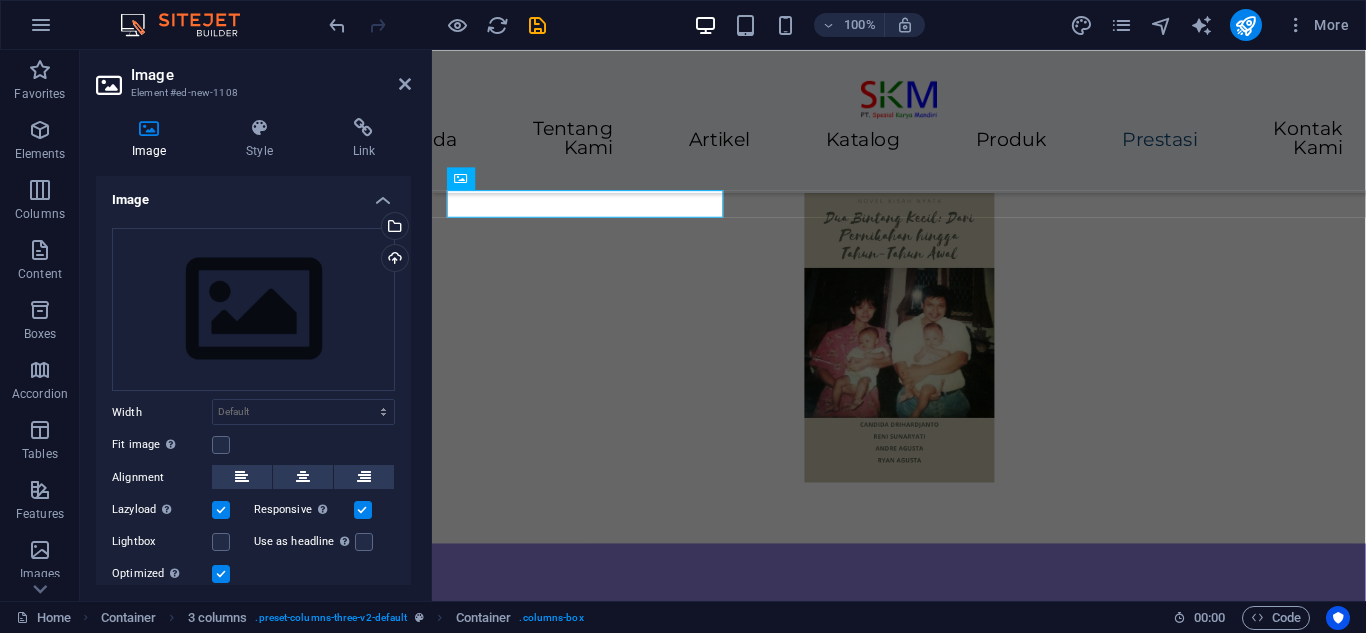 scroll, scrollTop: 4950, scrollLeft: 0, axis: vertical 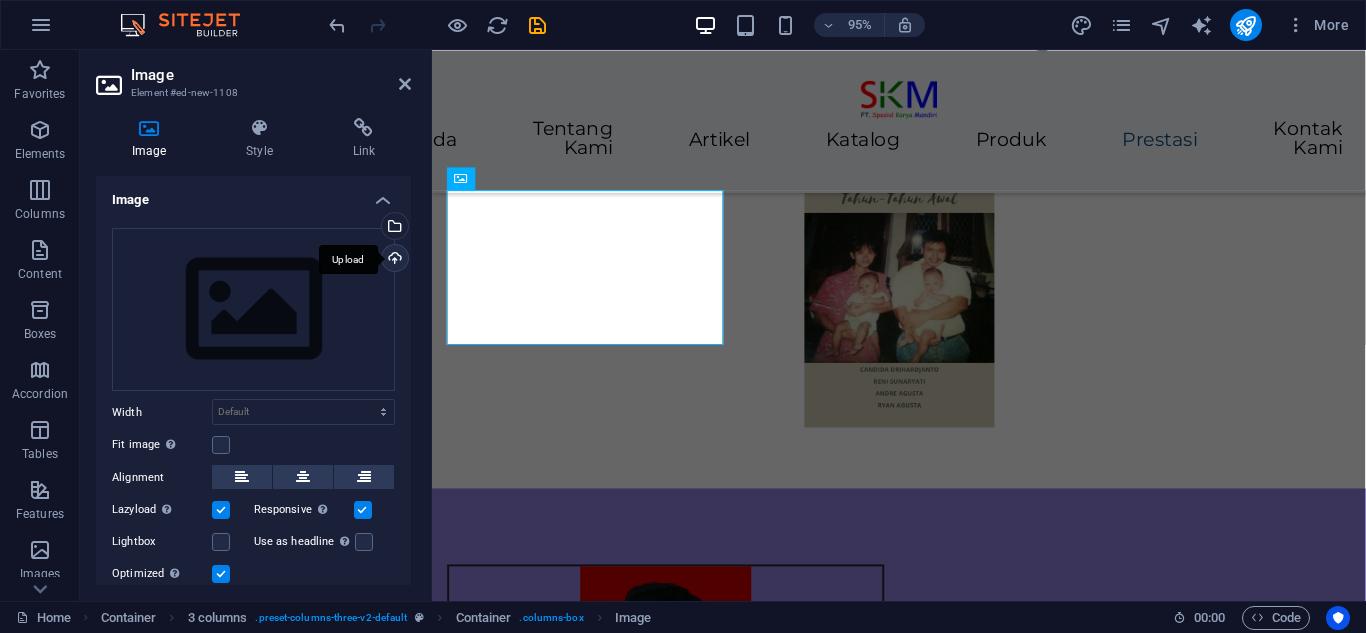 click on "Upload" at bounding box center (393, 260) 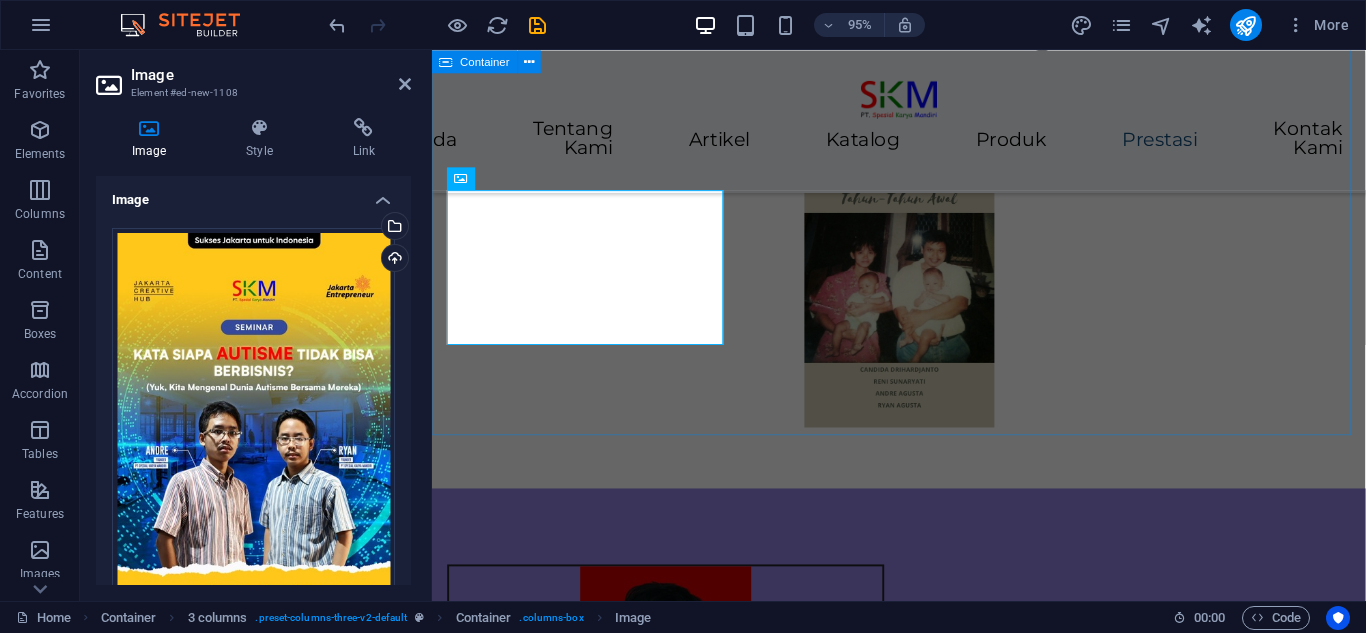 click on "Riwayat Kegiatan Kami telah mengadakan beberapa kegiatan, diantaranya sebagai berikut: Kata Siapa Autisme tidak bisa berbisnis ([DATE]) Workshop Dasar-Dasar HTML Bagian 1 ([DATE]) Tips dan Trik menghadapi Anak Berkebutuhan Khusus ([DATE]) Workshop Dasar-Dasar CSS Bagian 1 ([DATE]) Peran Keluarga dalam Menyikapi  dan Mendampingi Anak Berkebutuhan Khusus ([DATE]) Workshop Dasar-Dasar HTML Bagian 2 ([DATE]) Menangani Anak Berkebutuhan Khusus di Sekolah ([DATE]) Workshop Dasar-Dasar HTML Bagian 3 ([DATE]) Menghadapi Tantrum pada Anak Berkebutuhan Khusus ([DATE]) Workshop Dasar-Dasar HTML Bagian 4 ([DATE]) Kesejahteraan Mental dan Fisik bagi Orang Tua dalam Pengasuhan Anak Disabilitas ([DATE])  Workshop AI dan Disabililtas ([DATE]) Menggali Potensi Anak Berkebutuhan Khusus ([DATE]) Drop content here or  Add elements  Paste clipboard Drop content here or  Add elements  Paste clipboard" at bounding box center (923, 6522) 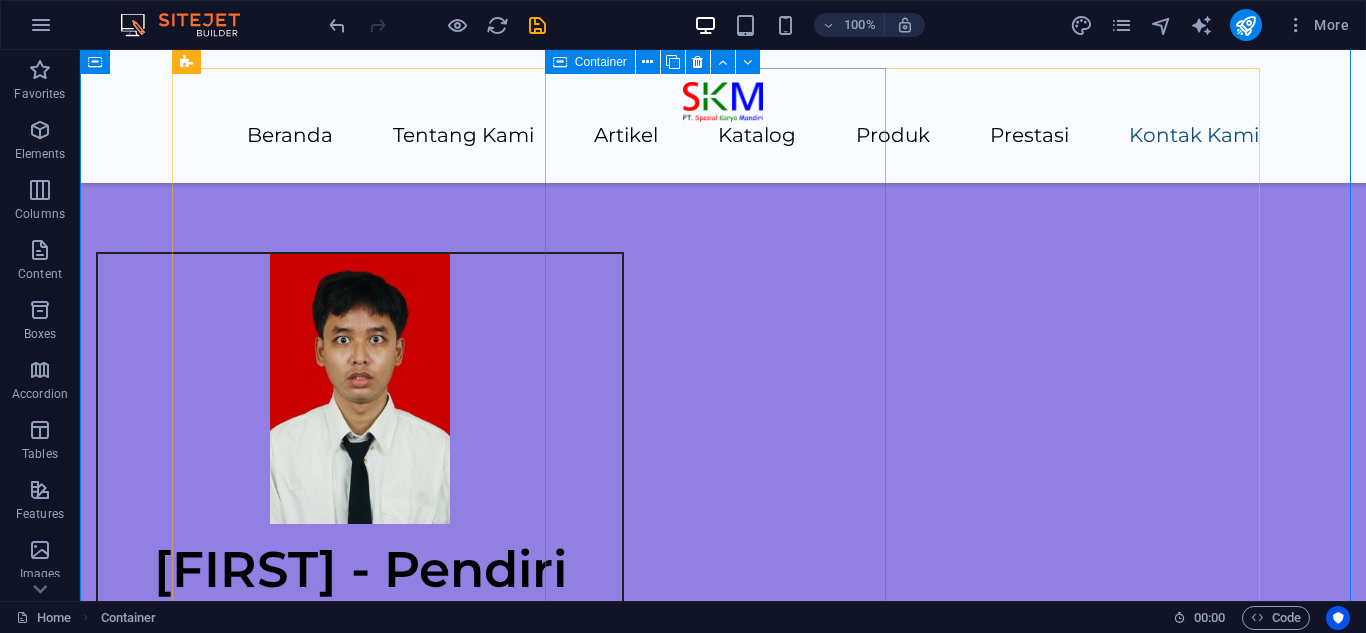 scroll, scrollTop: 4892, scrollLeft: 0, axis: vertical 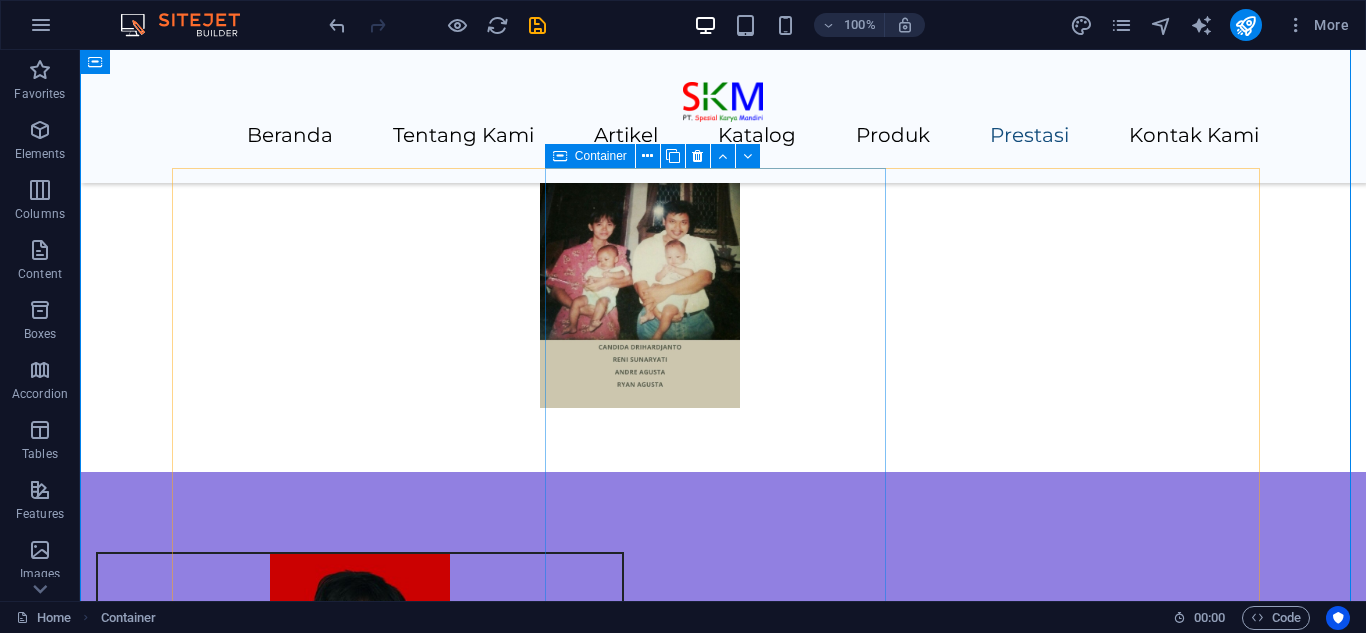 click on "Add elements" at bounding box center [290, 8555] 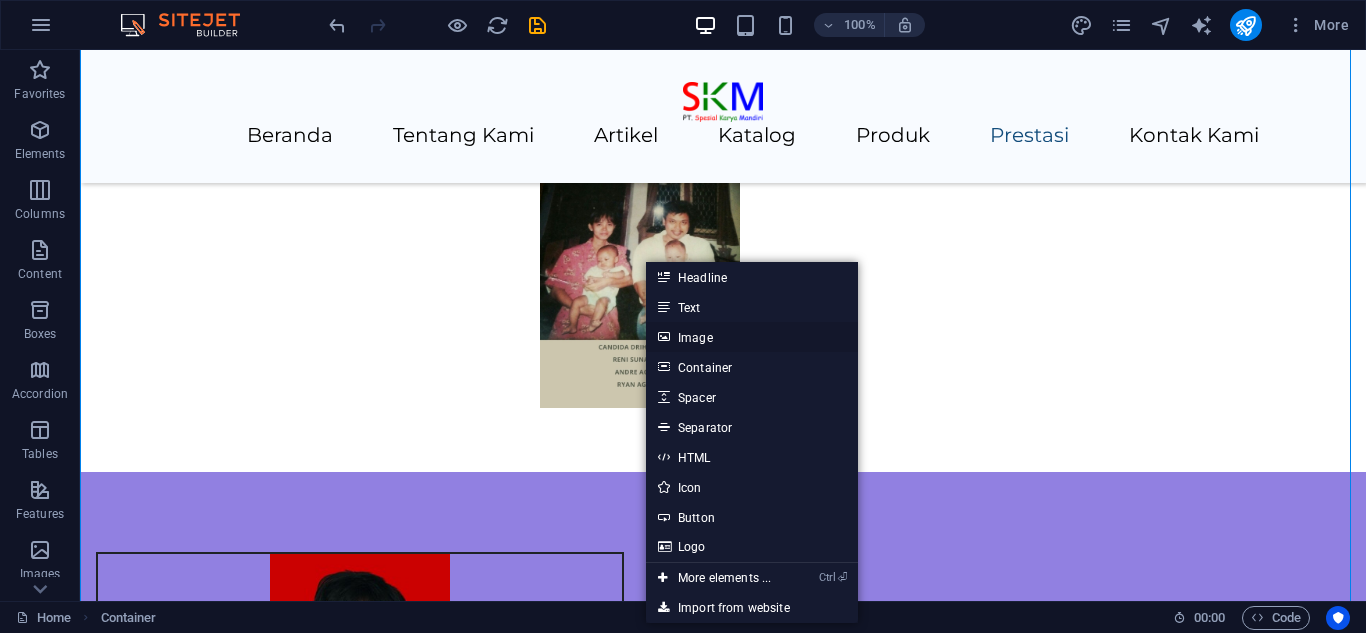 click on "Image" at bounding box center (752, 337) 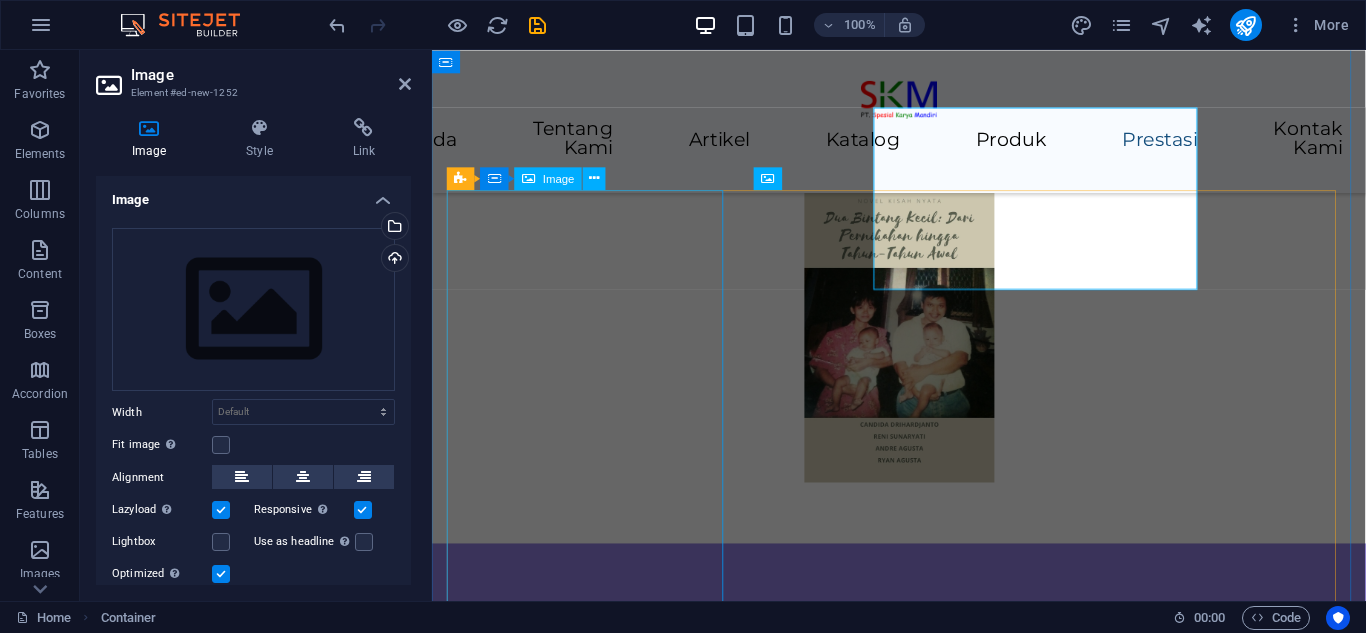 scroll, scrollTop: 4950, scrollLeft: 0, axis: vertical 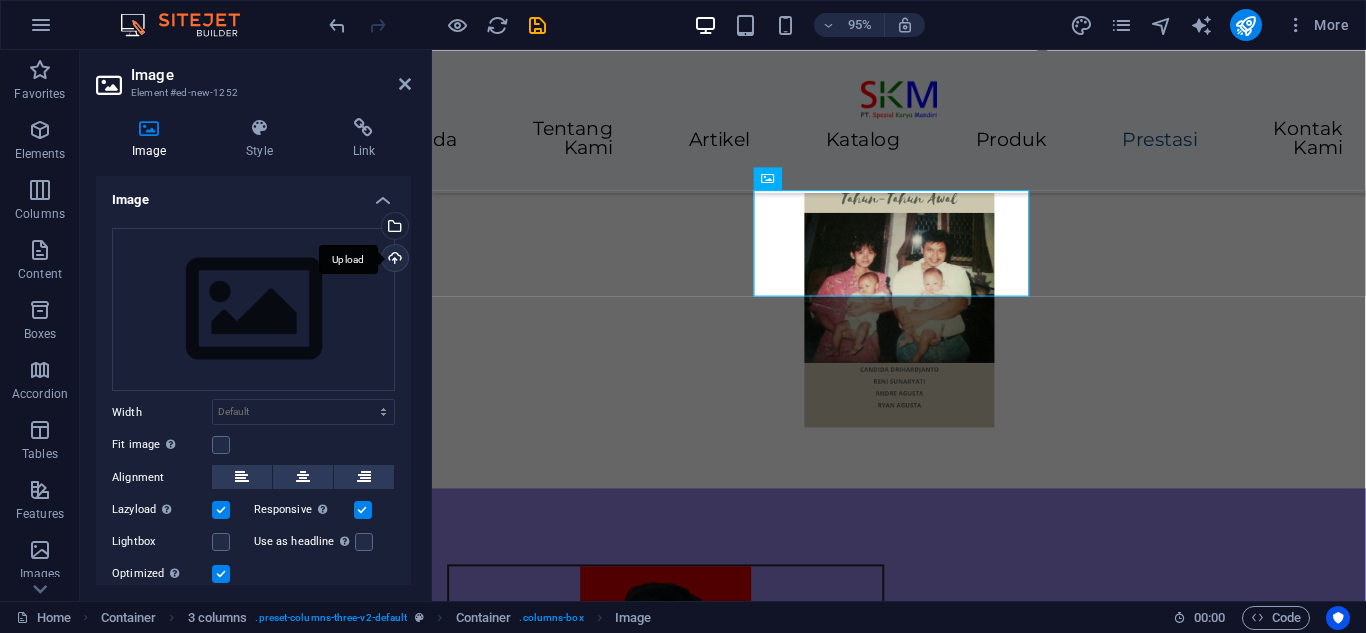 click on "Upload" at bounding box center (393, 260) 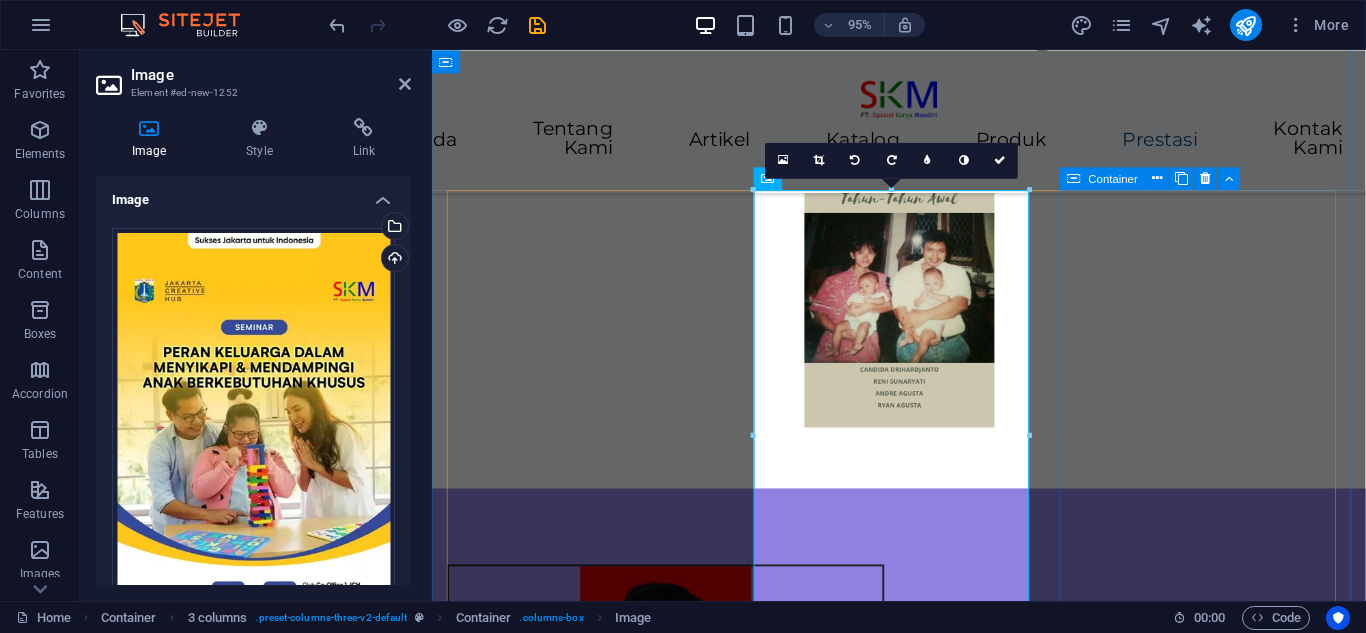 scroll, scrollTop: 4850, scrollLeft: 0, axis: vertical 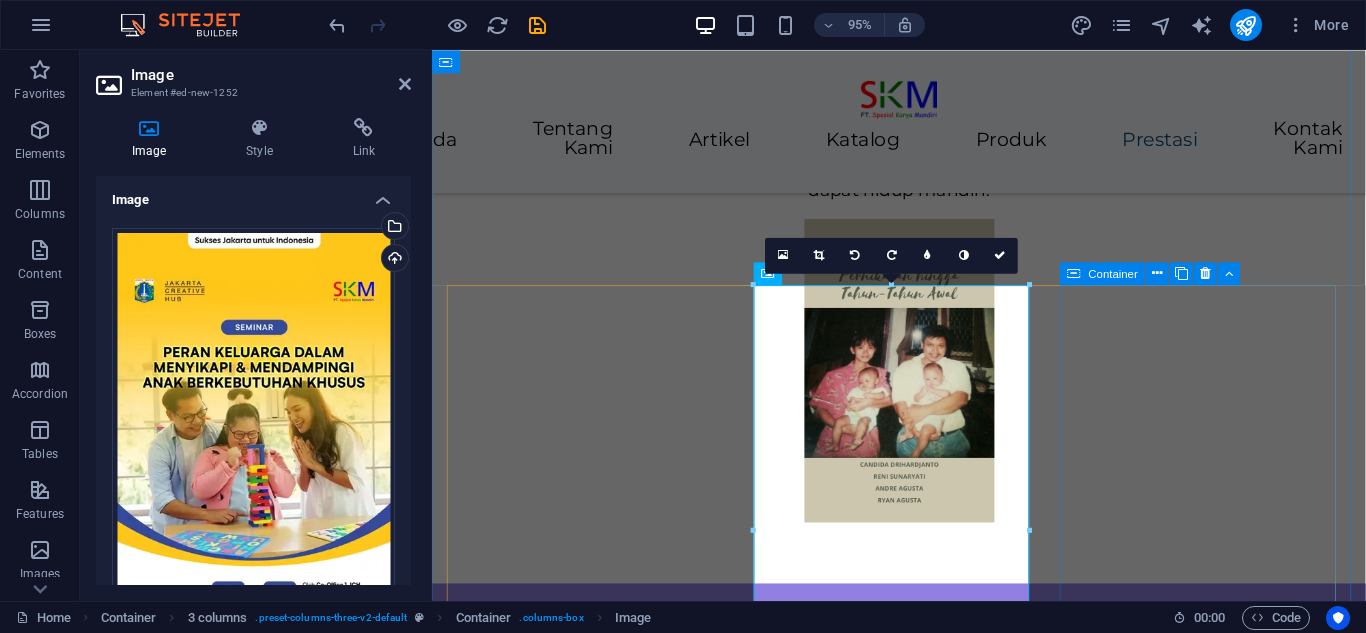 click on "Add elements" at bounding box center (536, 9521) 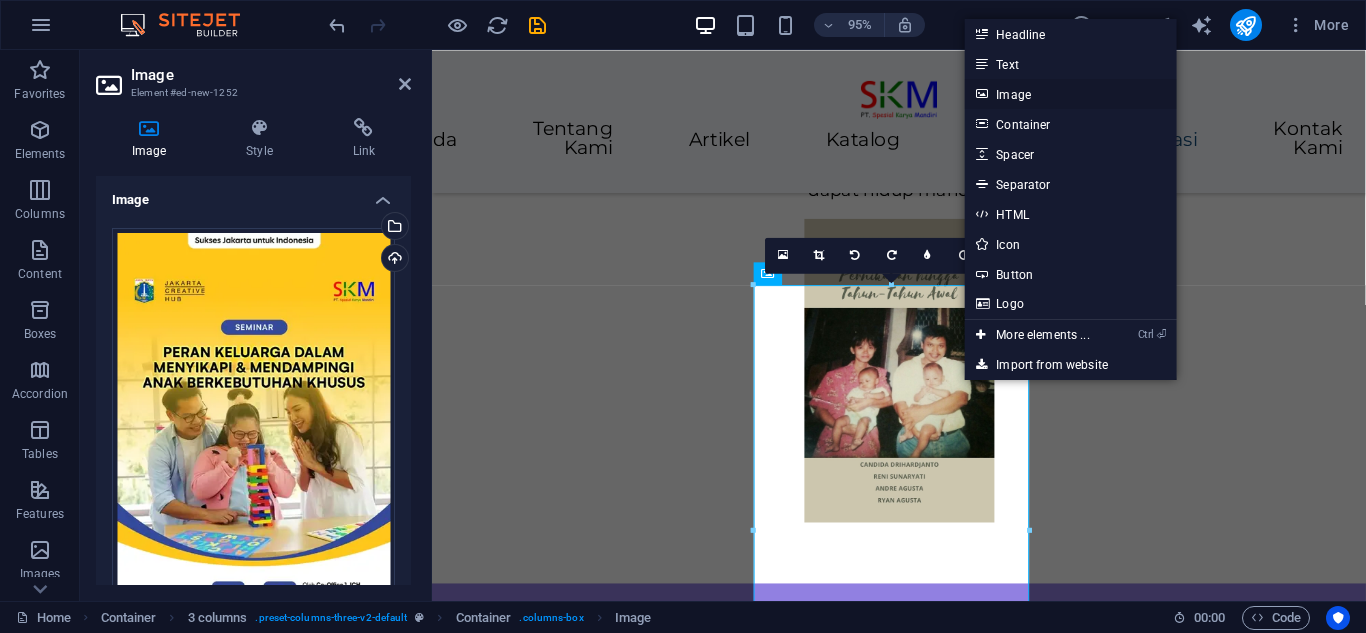 click on "Image" at bounding box center [1070, 94] 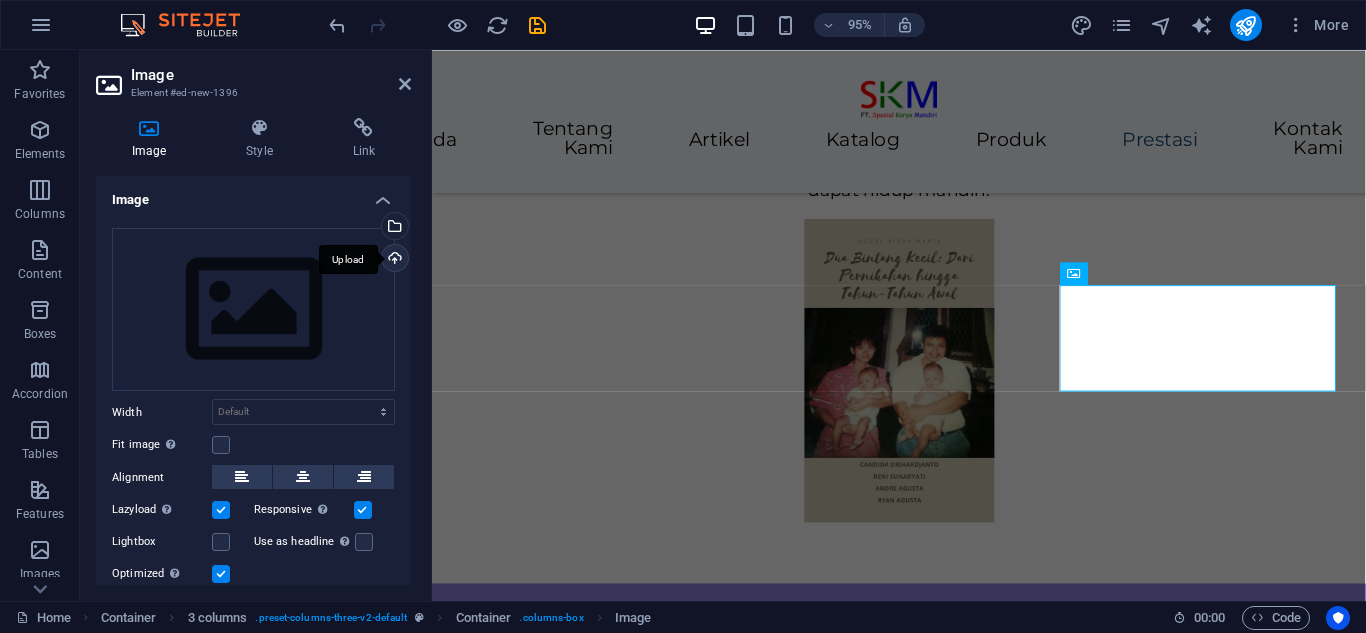 click on "Upload" at bounding box center (393, 260) 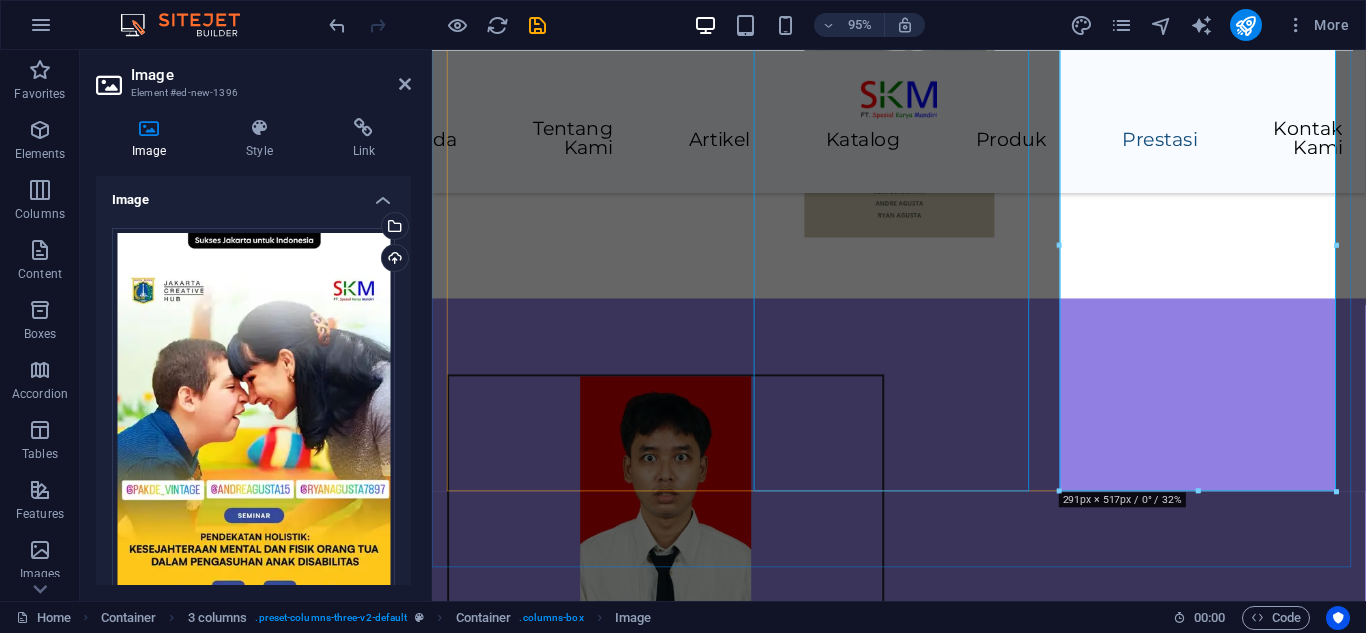scroll, scrollTop: 5250, scrollLeft: 0, axis: vertical 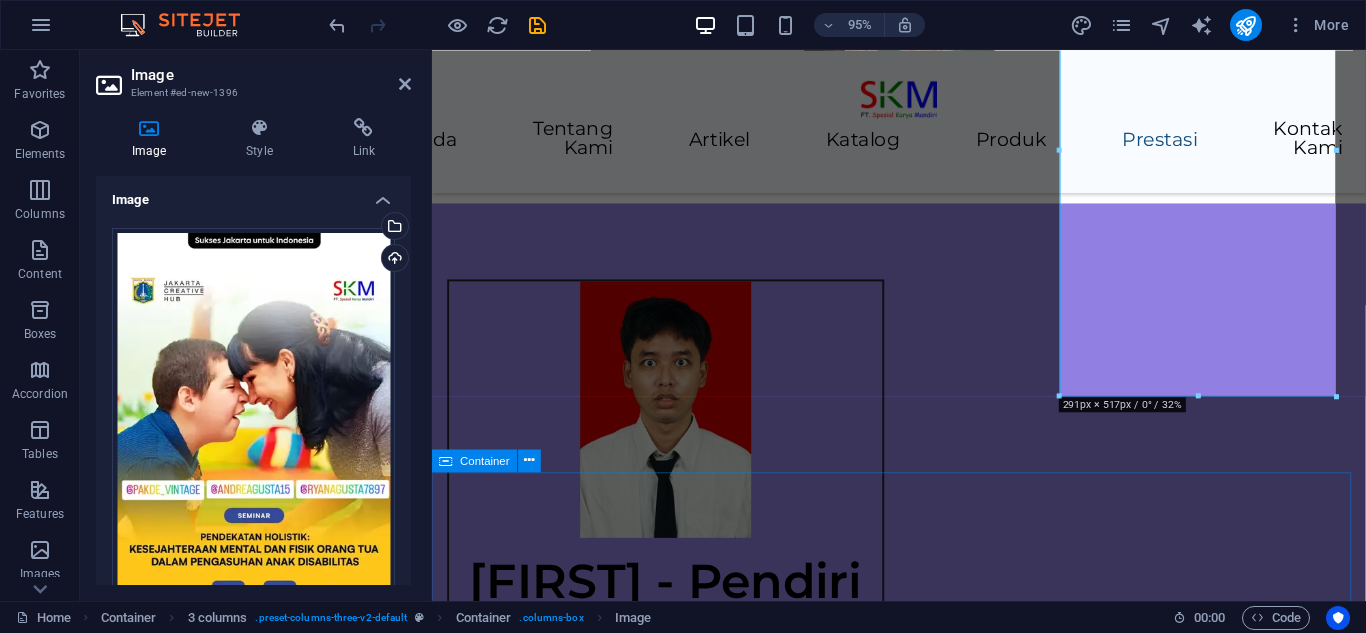 click on "Kontak Kami Hubungi Kami E-Mail:  persuratan@example.com Youtube: @SpesialKaryaMandiri, @AndreRyanAutism, @SpeciaLearnEducation Instagram: @spesialkaryamandiri, @specialearn Facebook: @SpesialKaryaMandiri, @SpeciaLearnWhatsapp: +62[PHONE] +62[PHONE]" at bounding box center [923, 11280] 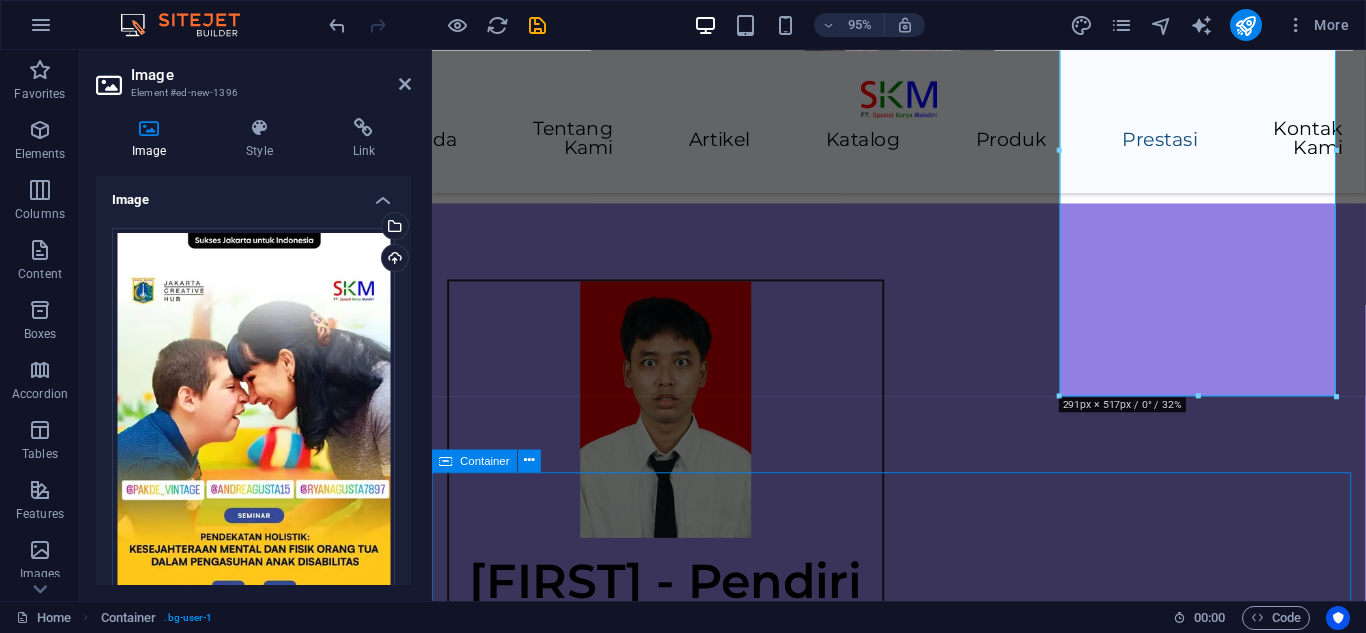 scroll, scrollTop: 5163, scrollLeft: 0, axis: vertical 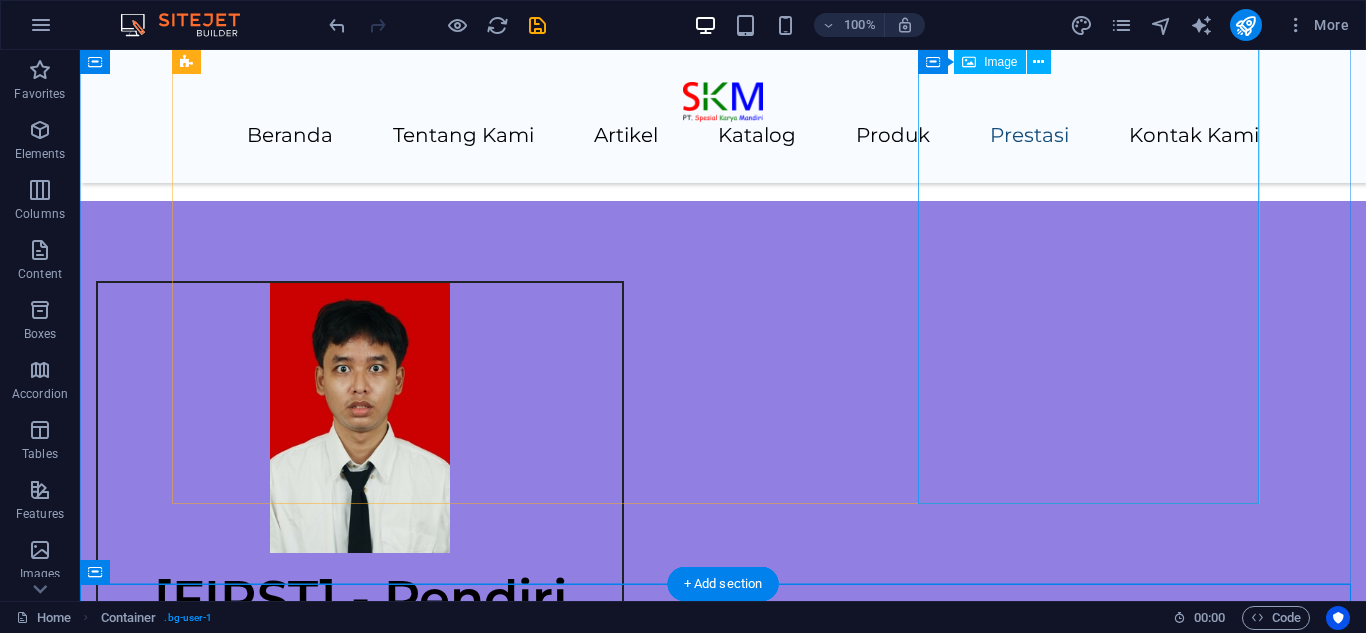 click at bounding box center [349, 11628] 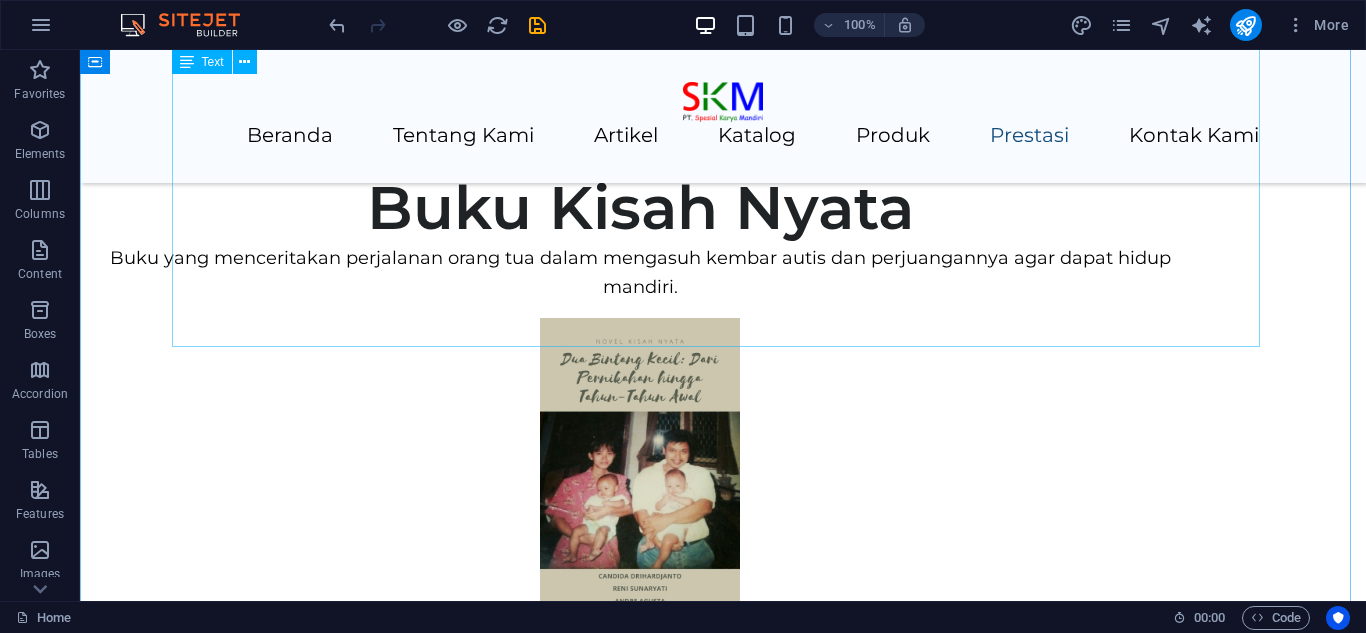 scroll, scrollTop: 4263, scrollLeft: 0, axis: vertical 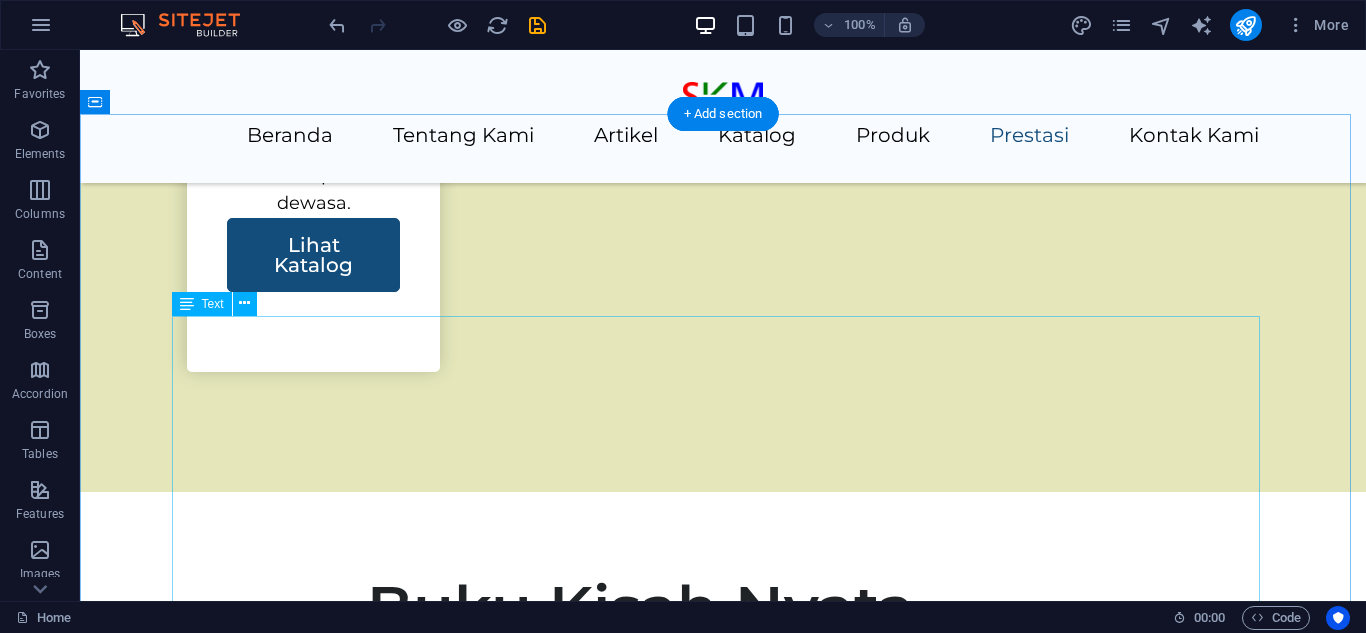 click on "Kami telah mengadakan beberapa kegiatan, diantaranya sebagai berikut: Kata Siapa Autisme tidak bisa berbisnis ([DATE]) Workshop Dasar-Dasar HTML Bagian 1 ([DATE]) Tips dan Trik menghadapi Anak Berkebutuhan Khusus ([DATE]) Workshop Dasar-Dasar CSS Bagian 1 ([DATE]) Peran Keluarga dalam Menyikapi  dan Mendampingi Anak Berkebutuhan Khusus ([DATE]) Workshop Dasar-Dasar HTML Bagian 2 ([DATE]) Menangani Anak Berkebutuhan Khusus di Sekolah ([DATE]) Workshop Dasar-Dasar HTML Bagian 3 ([DATE]) Menghadapi Tantrum pada Anak Berkebutuhan Khusus ([DATE]) Workshop Dasar-Dasar HTML Bagian 4 ([DATE]) Kesejahteraan Mental dan Fisik bagi Orang Tua dalam Pengasuhan Anak Disabilitas ([DATE])  Workshop AI dan Disabililtas ([DATE]) Menggali Potensi Anak Berkebutuhan Khusus ([DATE])" at bounding box center [723, 6514] 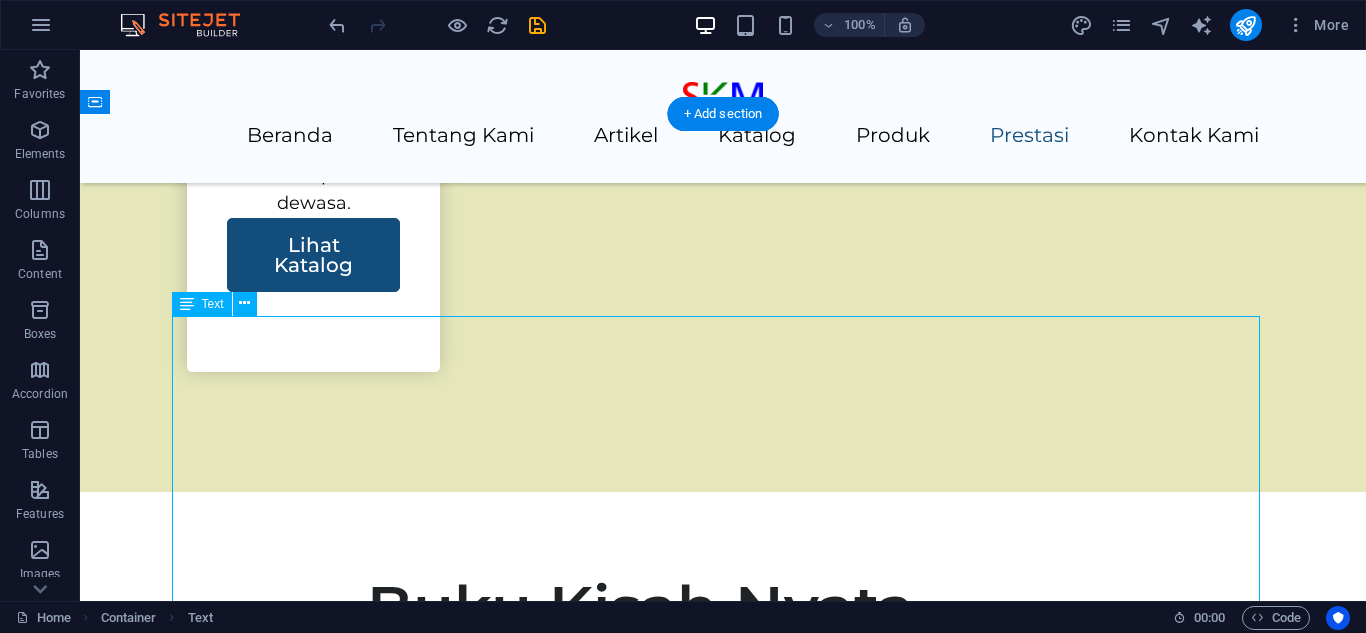 click on "Kami telah mengadakan beberapa kegiatan, diantaranya sebagai berikut: Kata Siapa Autisme tidak bisa berbisnis ([DATE]) Workshop Dasar-Dasar HTML Bagian 1 ([DATE]) Tips dan Trik menghadapi Anak Berkebutuhan Khusus ([DATE]) Workshop Dasar-Dasar CSS Bagian 1 ([DATE]) Peran Keluarga dalam Menyikapi  dan Mendampingi Anak Berkebutuhan Khusus ([DATE]) Workshop Dasar-Dasar HTML Bagian 2 ([DATE]) Menangani Anak Berkebutuhan Khusus di Sekolah ([DATE]) Workshop Dasar-Dasar HTML Bagian 3 ([DATE]) Menghadapi Tantrum pada Anak Berkebutuhan Khusus ([DATE]) Workshop Dasar-Dasar HTML Bagian 4 ([DATE]) Kesejahteraan Mental dan Fisik bagi Orang Tua dalam Pengasuhan Anak Disabilitas ([DATE])  Workshop AI dan Disabililtas ([DATE]) Menggali Potensi Anak Berkebutuhan Khusus ([DATE])" at bounding box center (723, 6514) 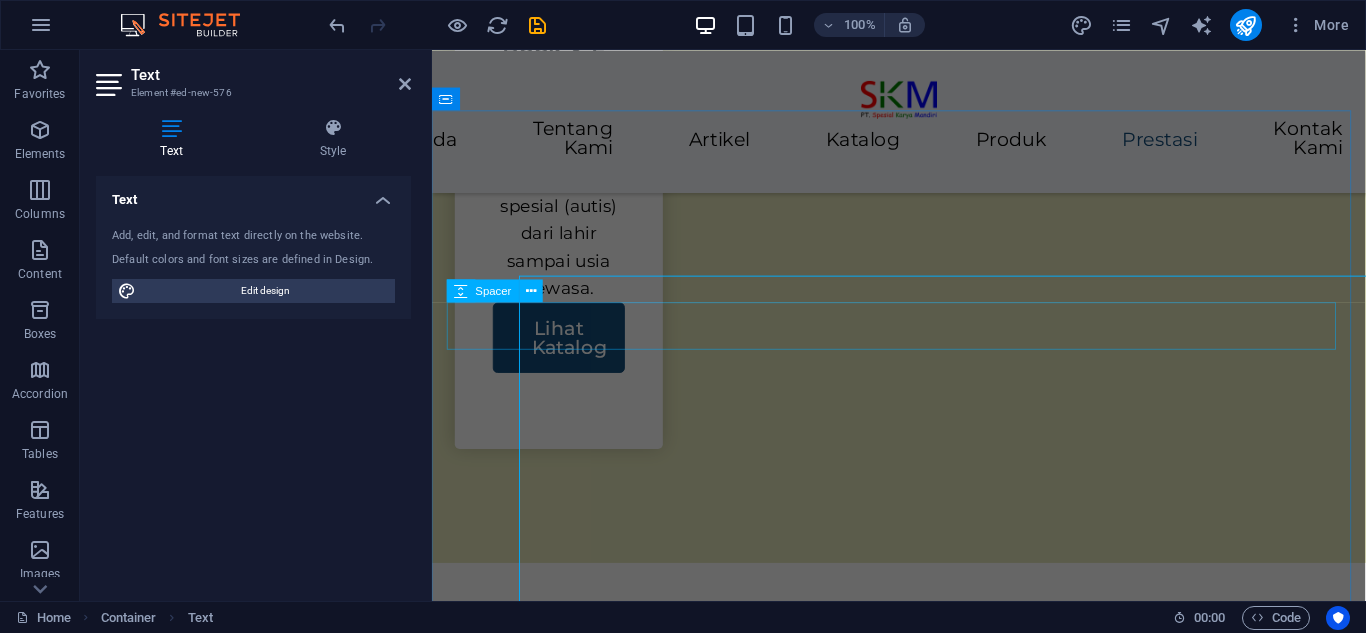 scroll, scrollTop: 4292, scrollLeft: 0, axis: vertical 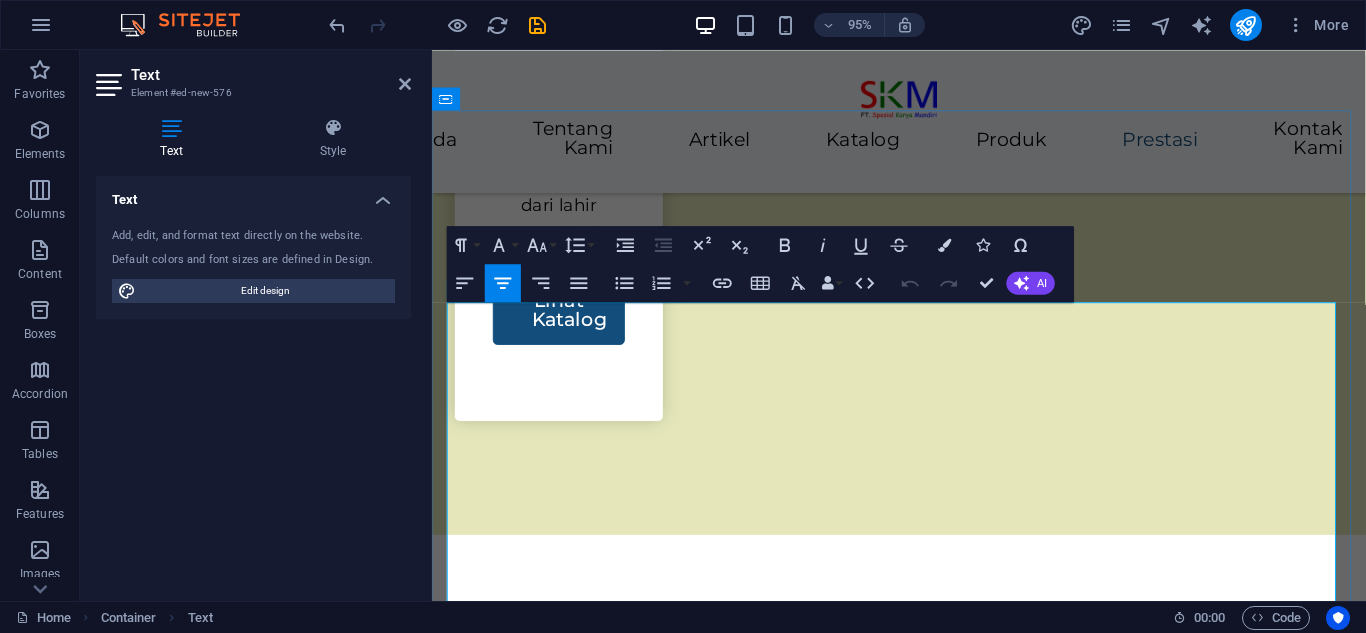 click on "Kami telah mengadakan beberapa kegiatan, diantaranya sebagai berikut:" at bounding box center [923, 5982] 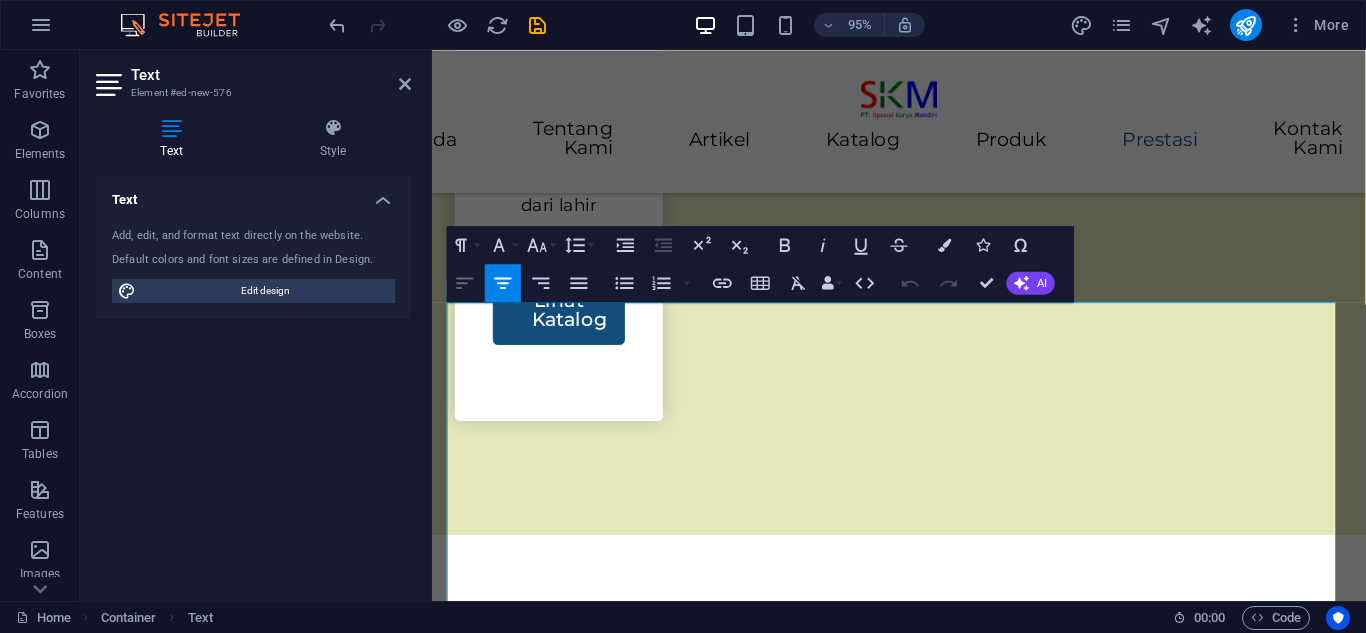 click on "Align Left" at bounding box center (465, 283) 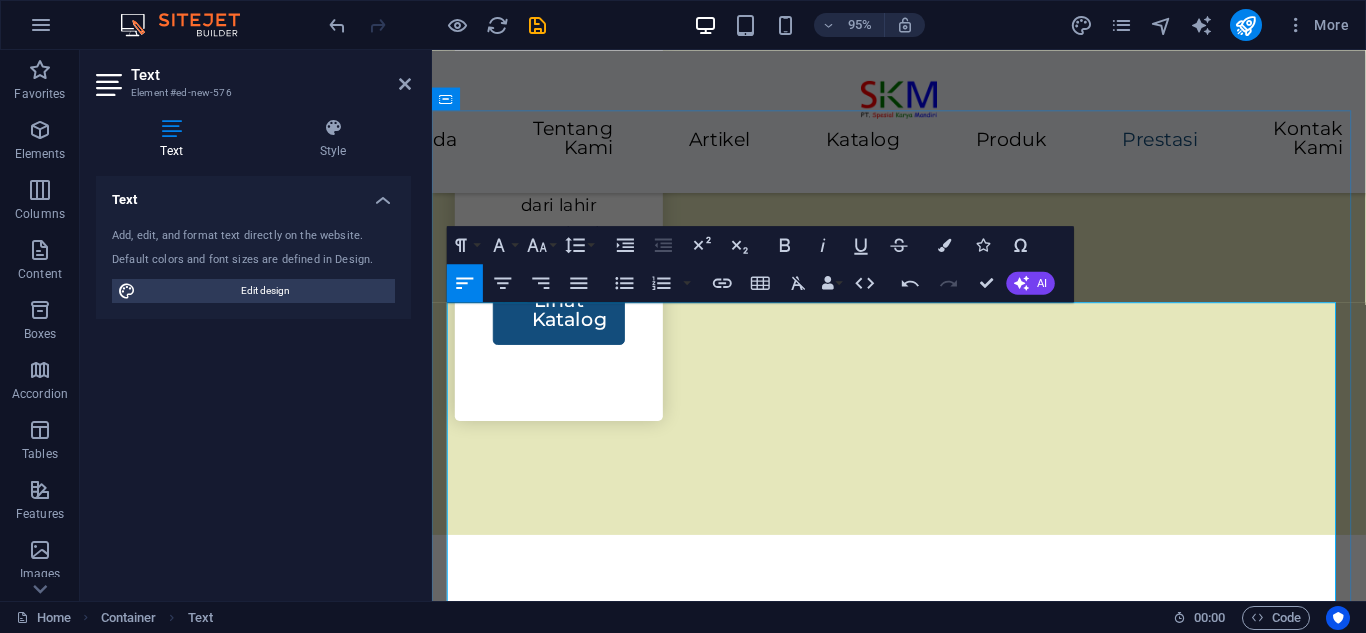 click on "Kami telah mengadakan beberapa kegiatan, diantaranya sebagai berikut:" at bounding box center [923, 5982] 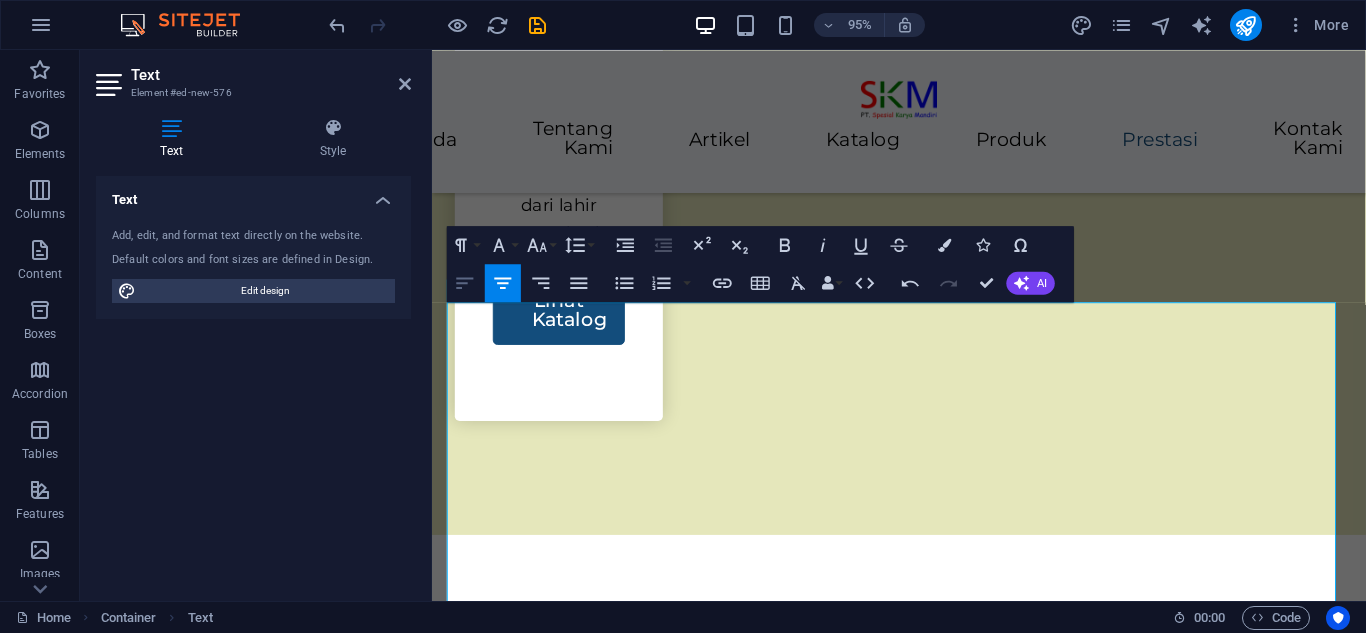 click 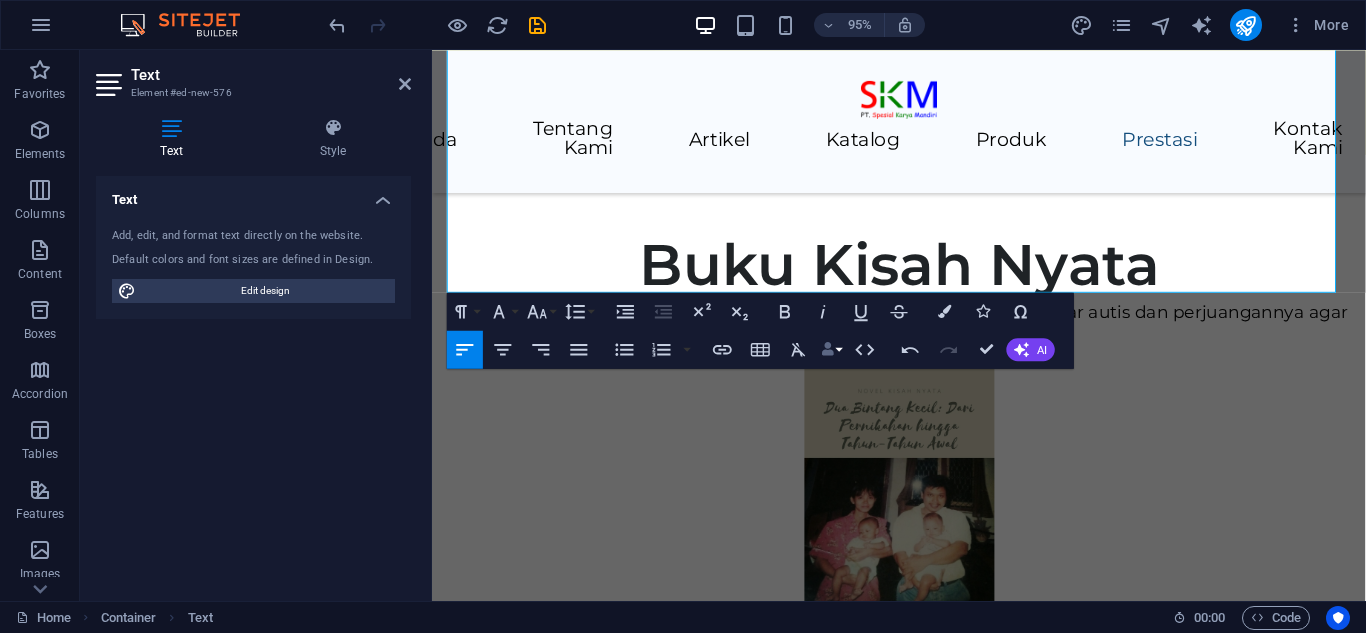 scroll, scrollTop: 4792, scrollLeft: 0, axis: vertical 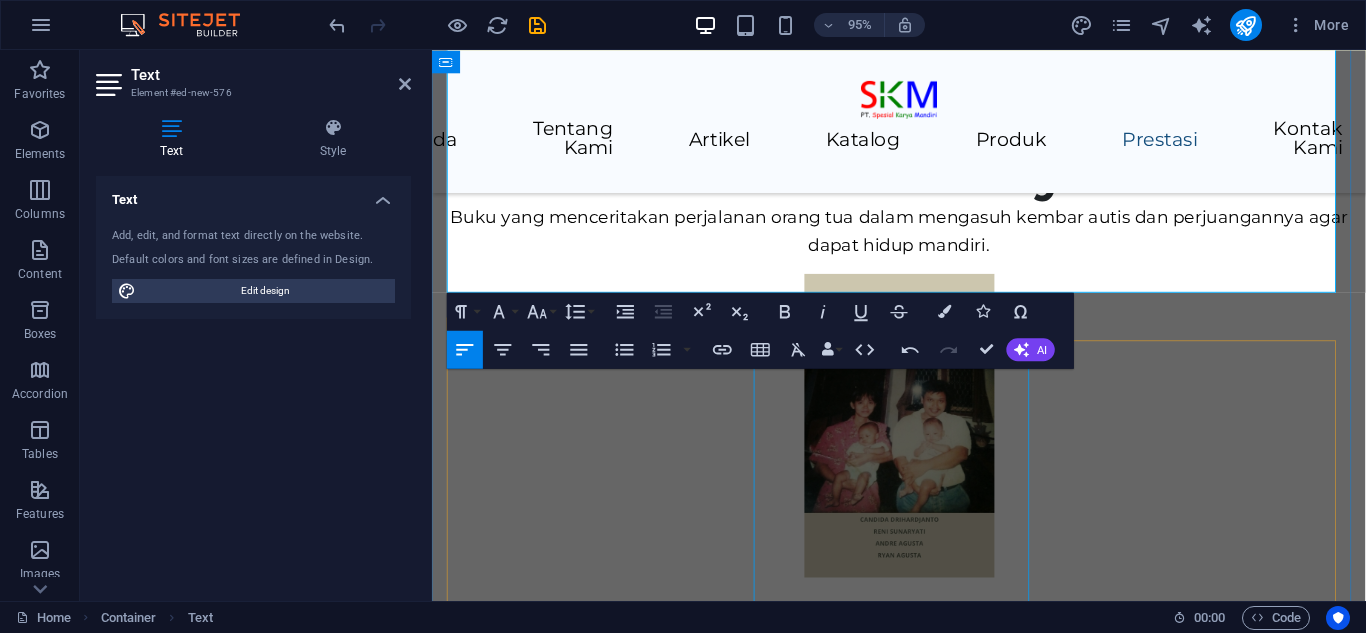 click at bounding box center [596, 8588] 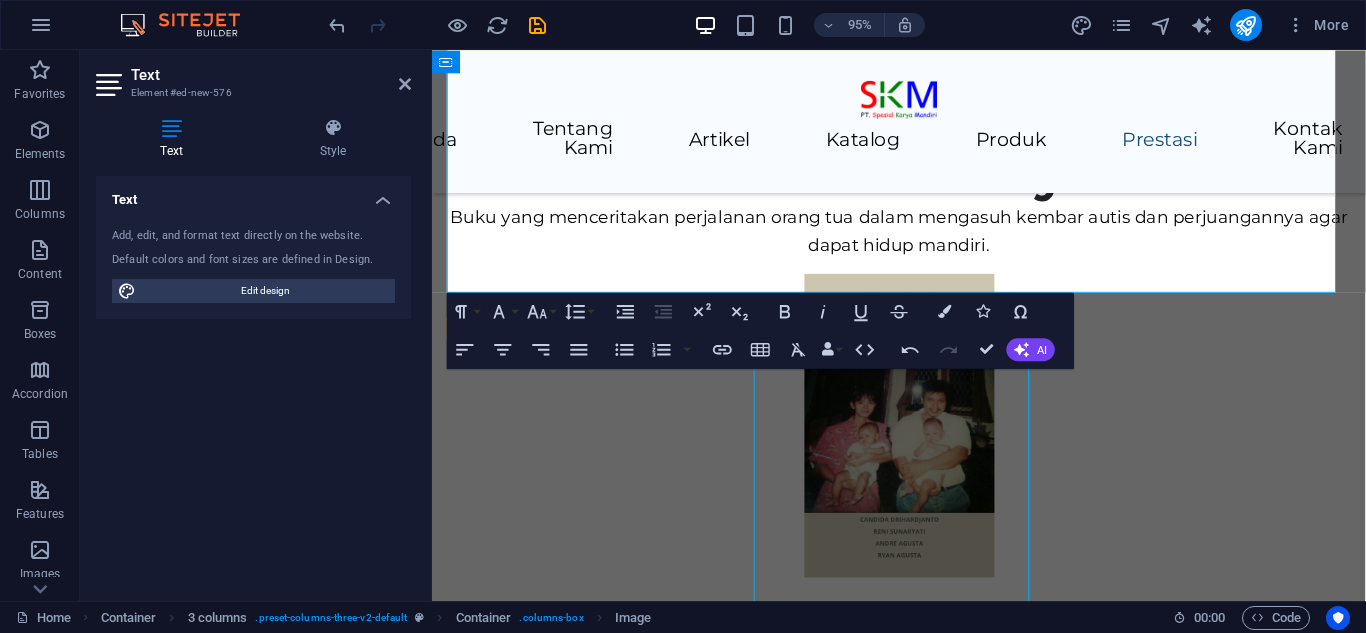 scroll, scrollTop: 4734, scrollLeft: 0, axis: vertical 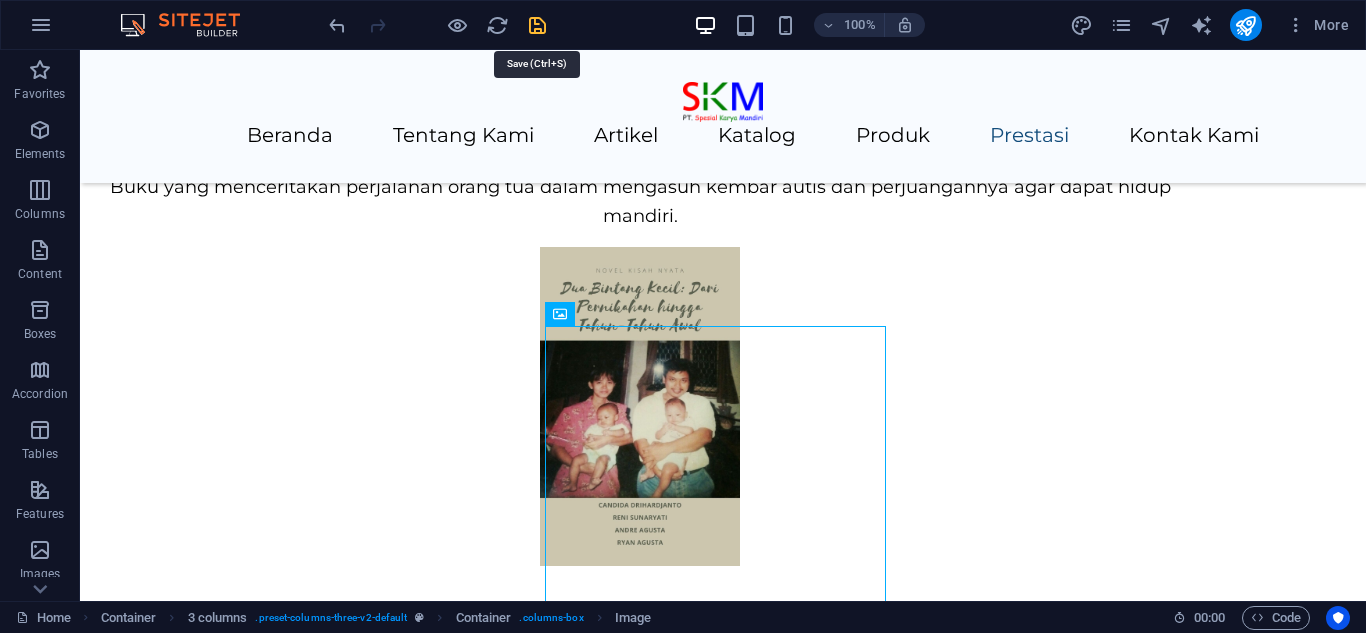 click at bounding box center (537, 25) 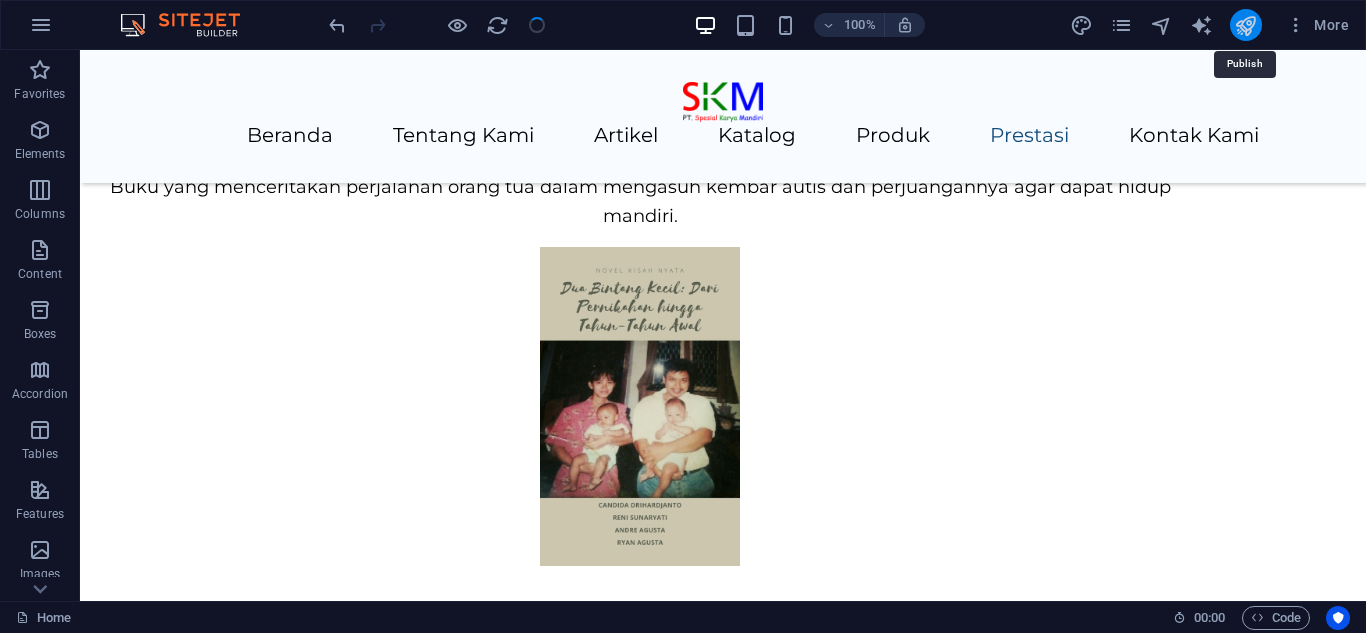 click at bounding box center (1245, 25) 